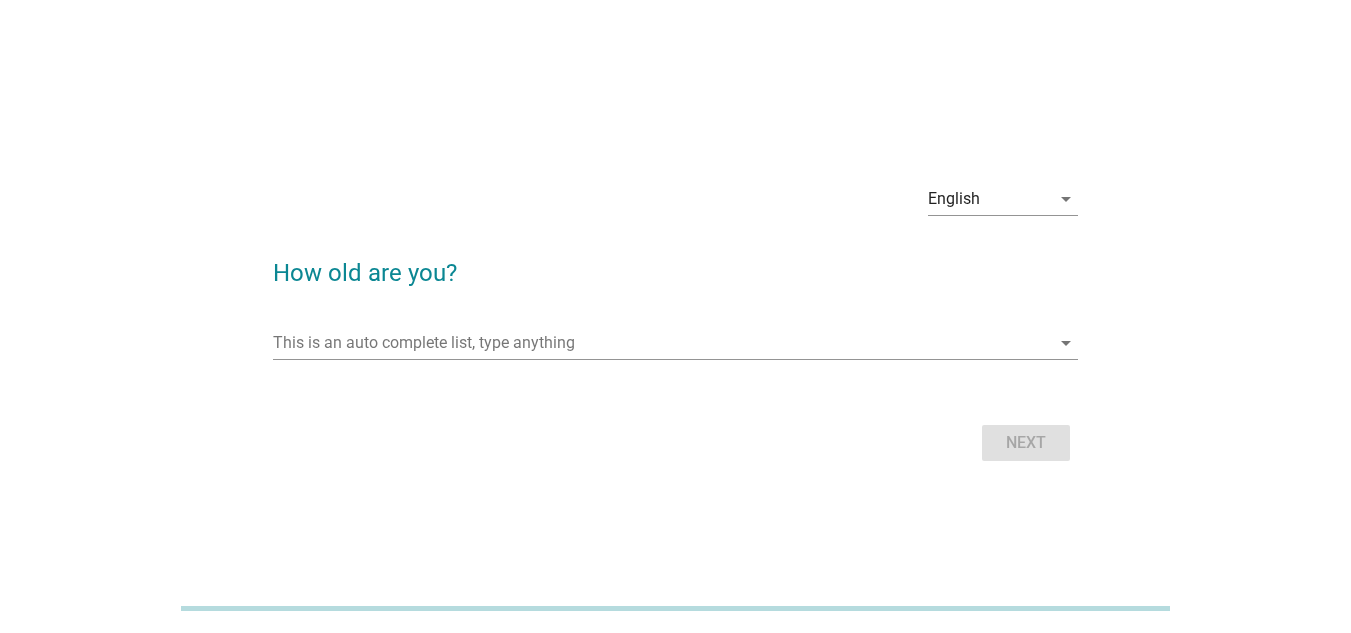 scroll, scrollTop: 0, scrollLeft: 0, axis: both 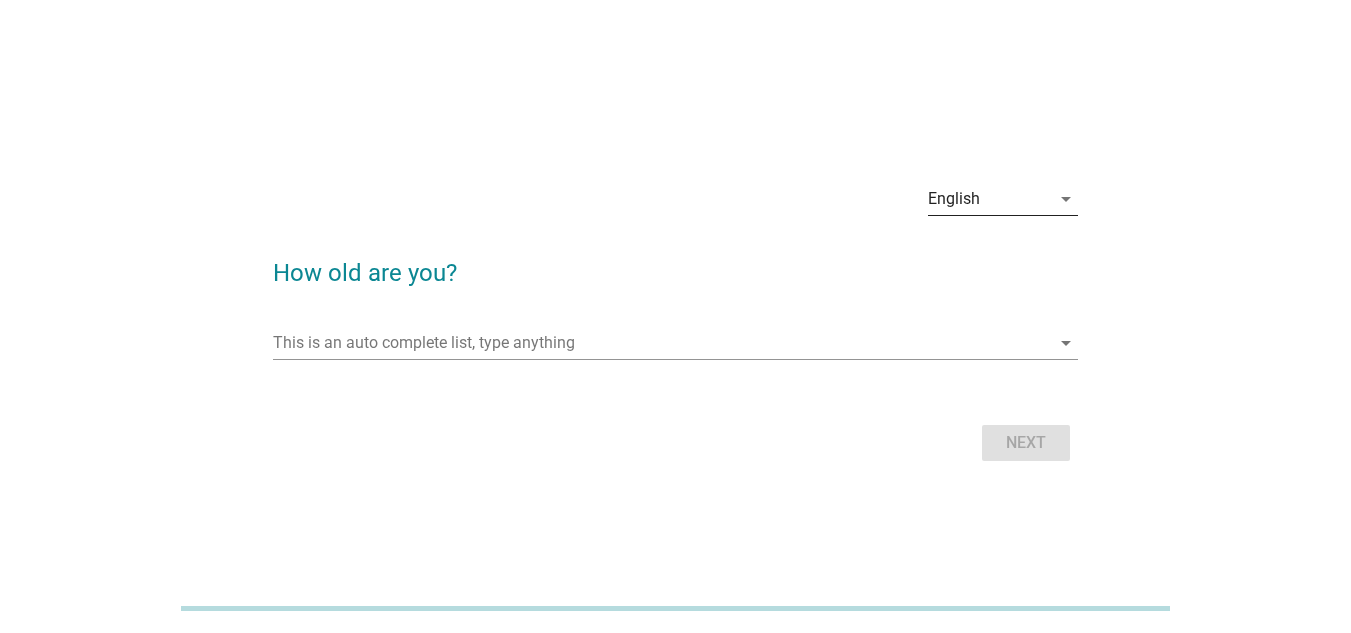 click on "arrow_drop_down" at bounding box center [1066, 199] 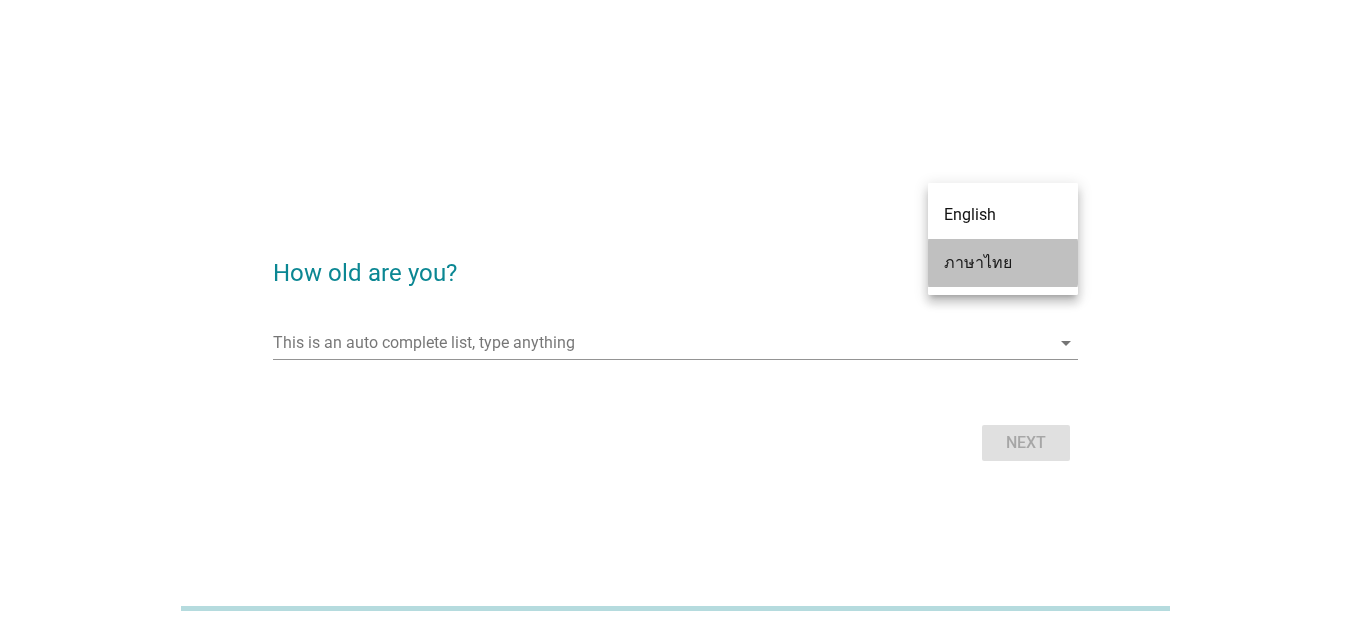 click on "ภาษาไทย" at bounding box center [1003, 263] 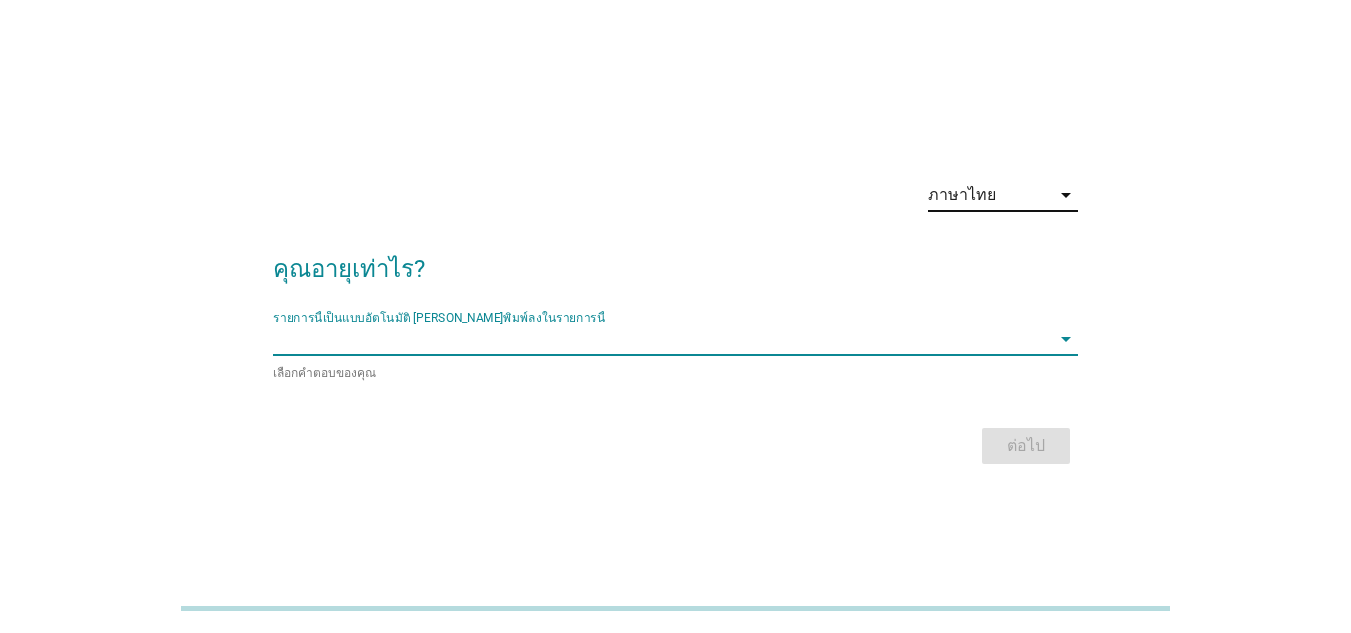 click at bounding box center [661, 339] 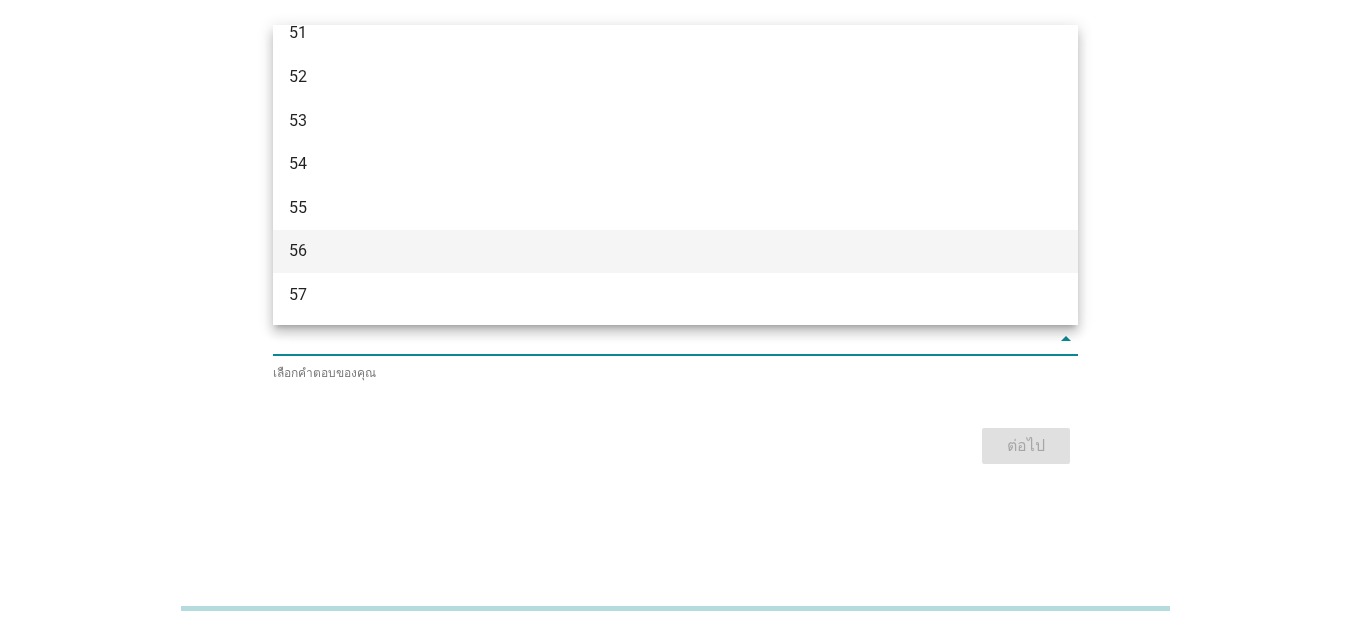 scroll, scrollTop: 1860, scrollLeft: 0, axis: vertical 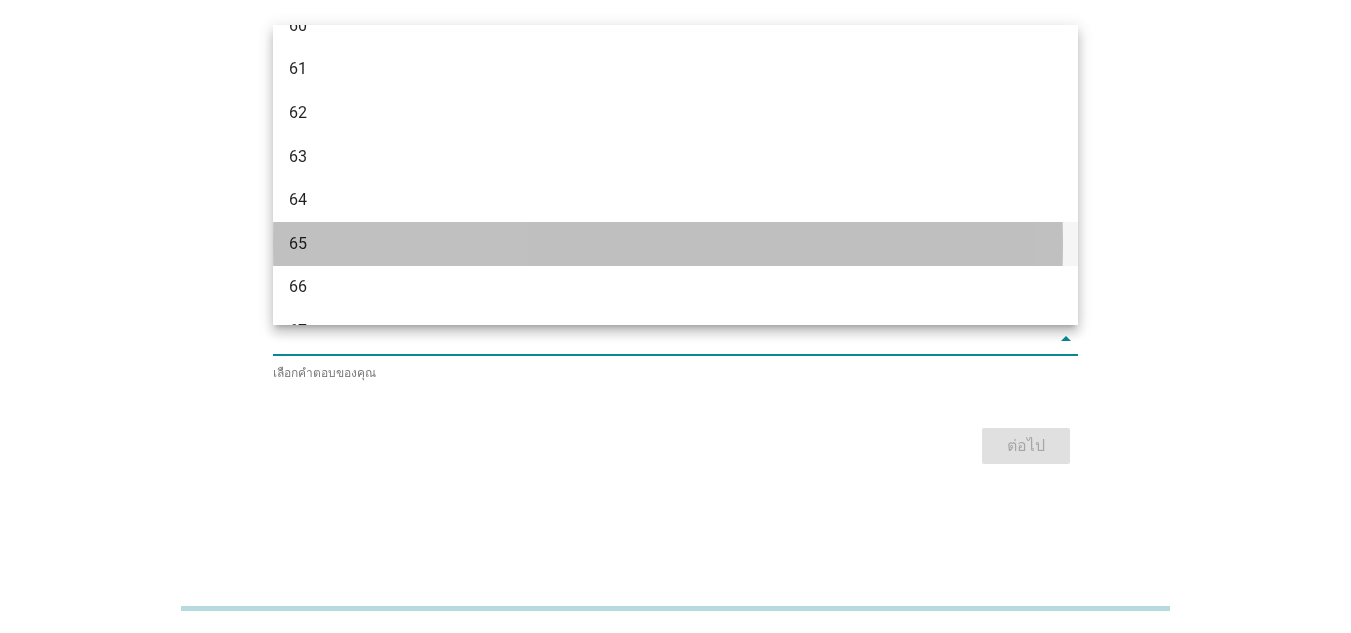 click on "65" at bounding box center (643, 244) 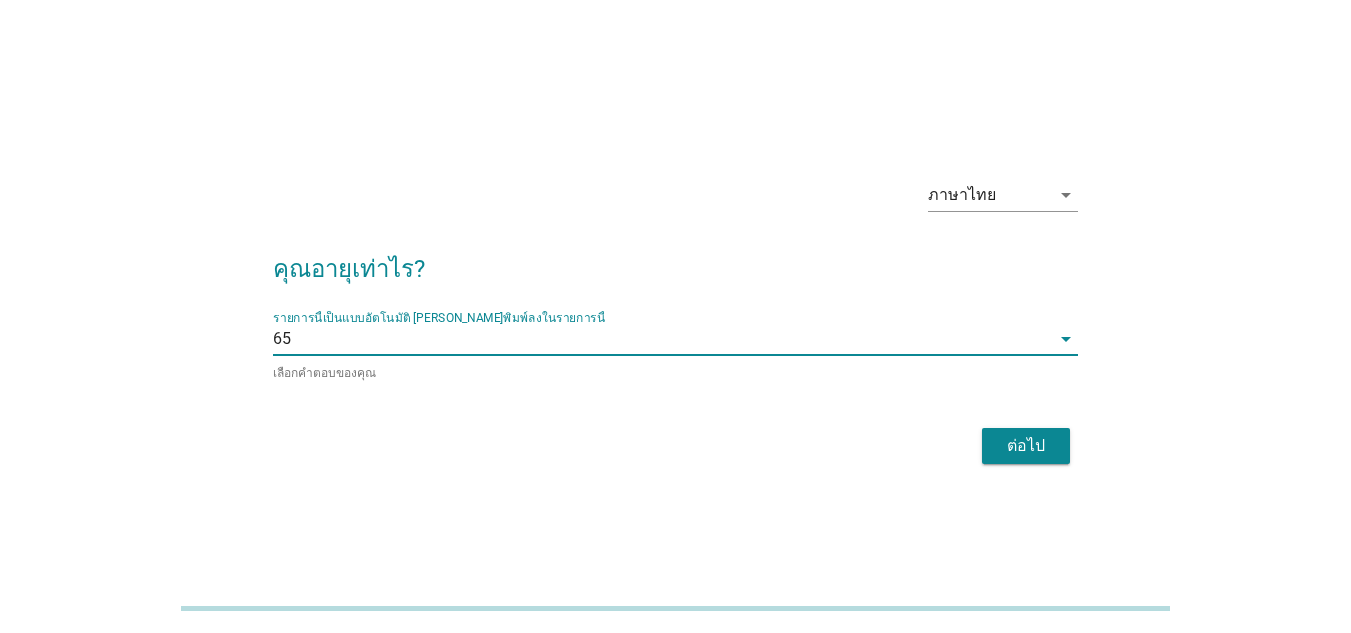 click on "ต่อไป" at bounding box center (1026, 446) 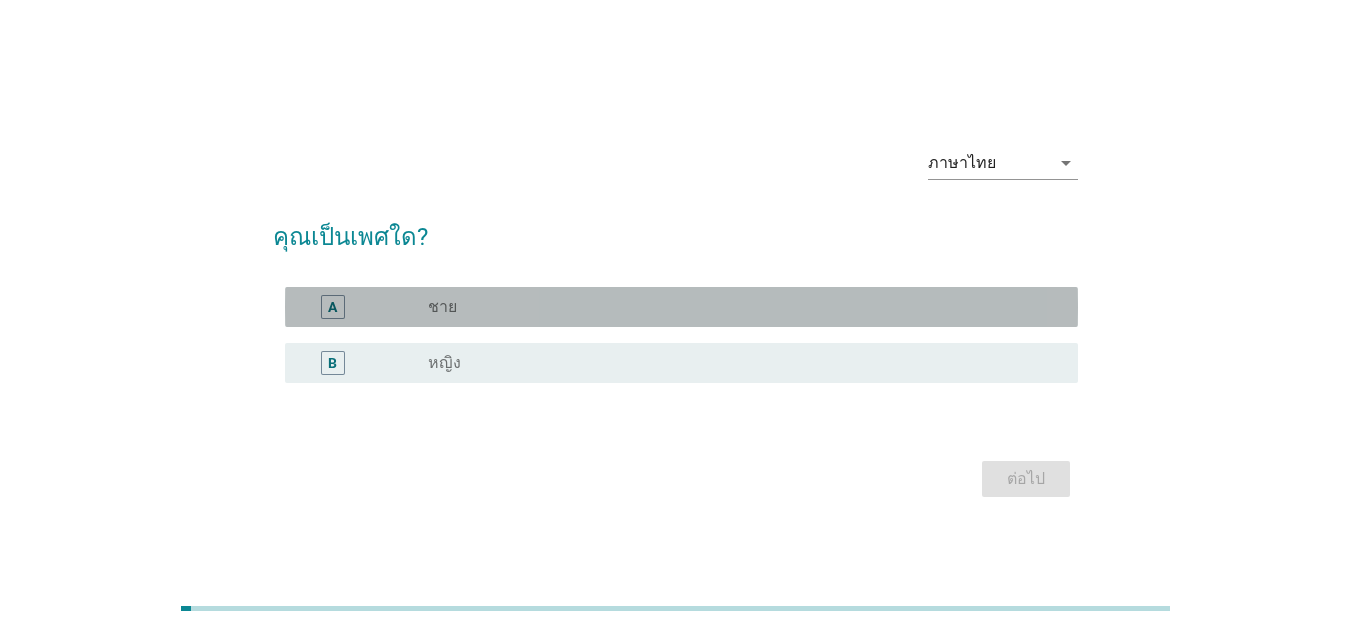 click on "radio_button_unchecked ชาย" at bounding box center [745, 307] 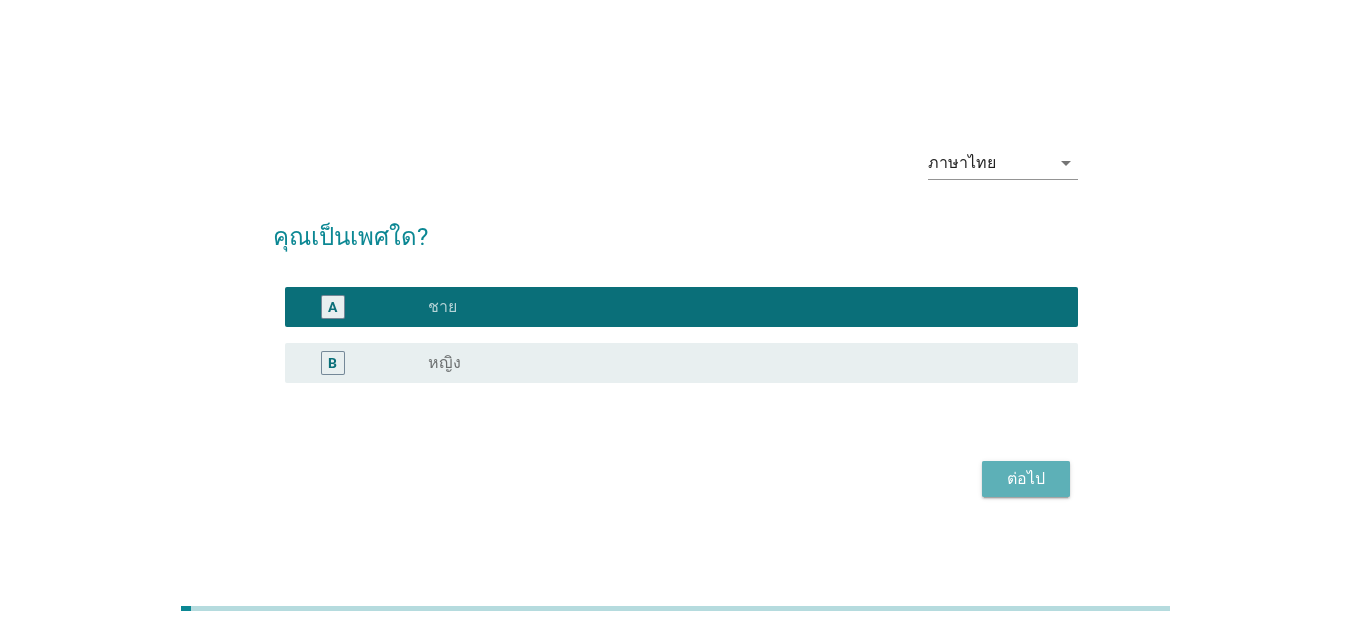 drag, startPoint x: 1027, startPoint y: 475, endPoint x: 998, endPoint y: 462, distance: 31.780497 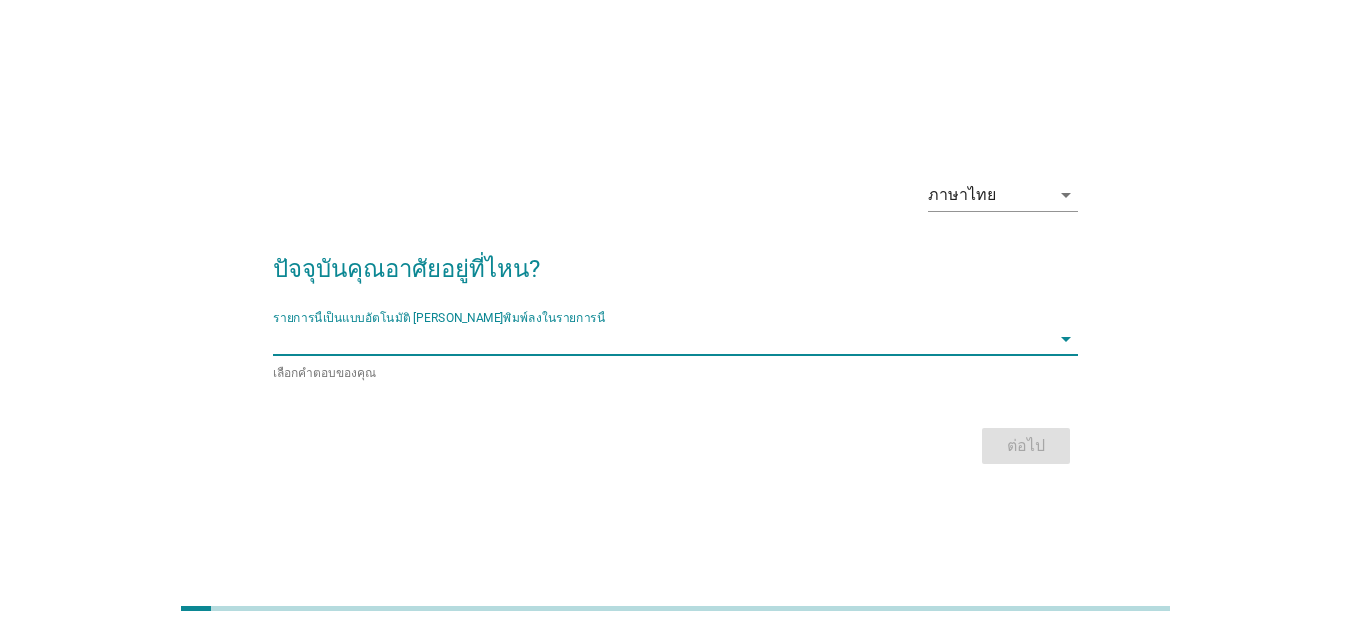 click at bounding box center [661, 339] 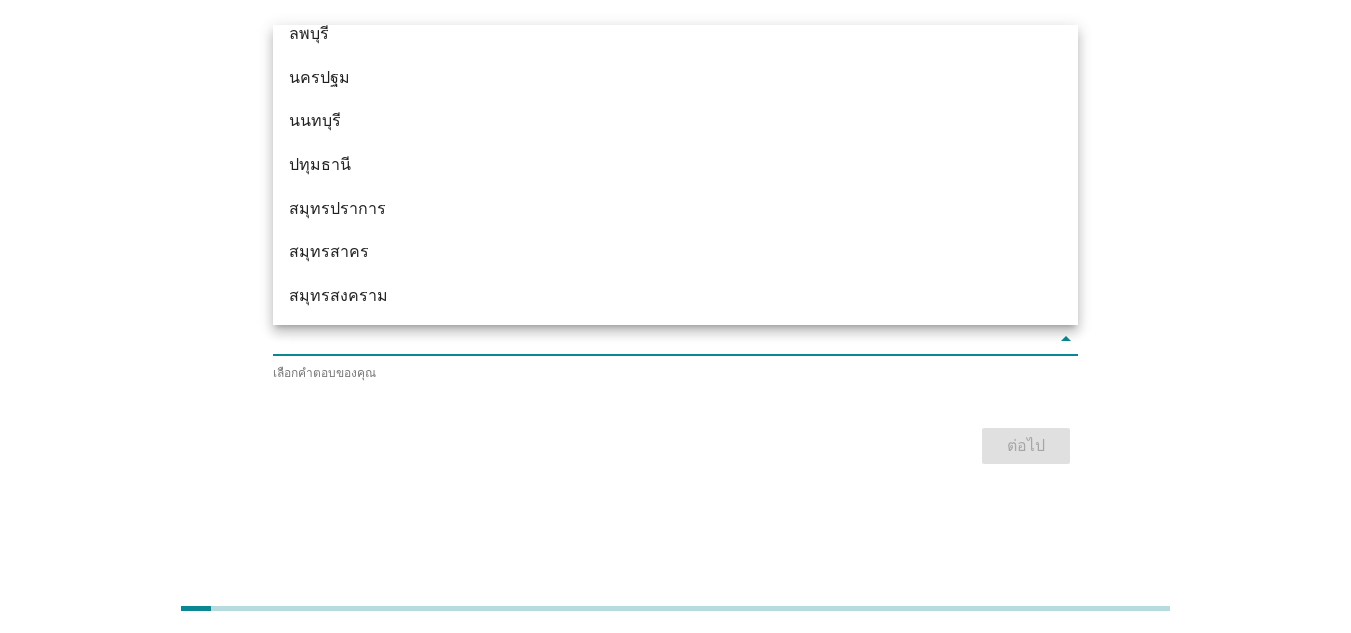 scroll, scrollTop: 1660, scrollLeft: 0, axis: vertical 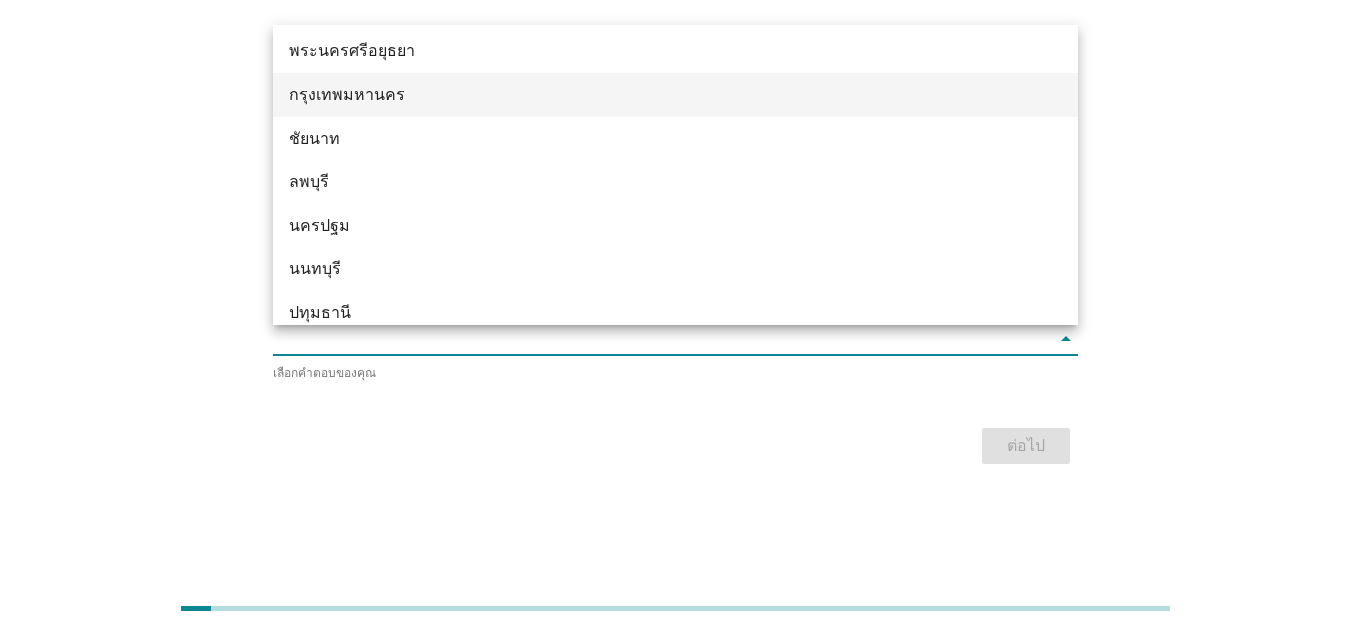 click on "กรุงเทพมหานคร" at bounding box center [643, 95] 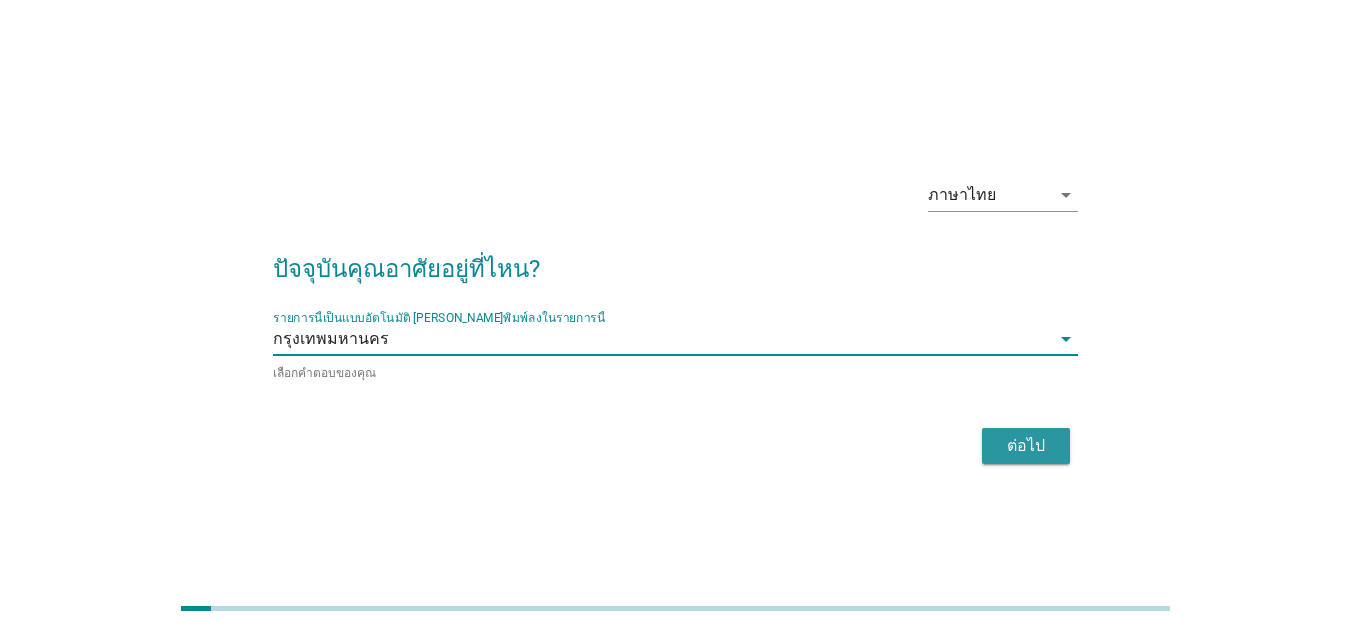 drag, startPoint x: 1026, startPoint y: 432, endPoint x: 999, endPoint y: 431, distance: 27.018513 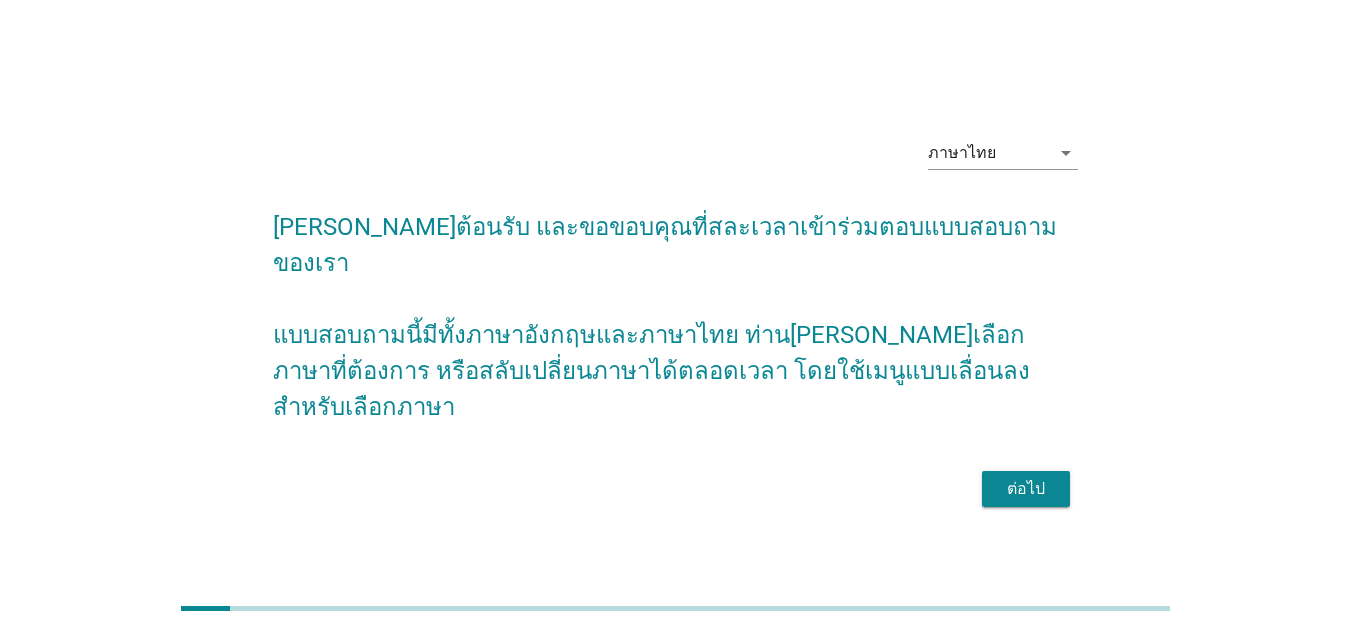 click on "ต่อไป" at bounding box center [1026, 489] 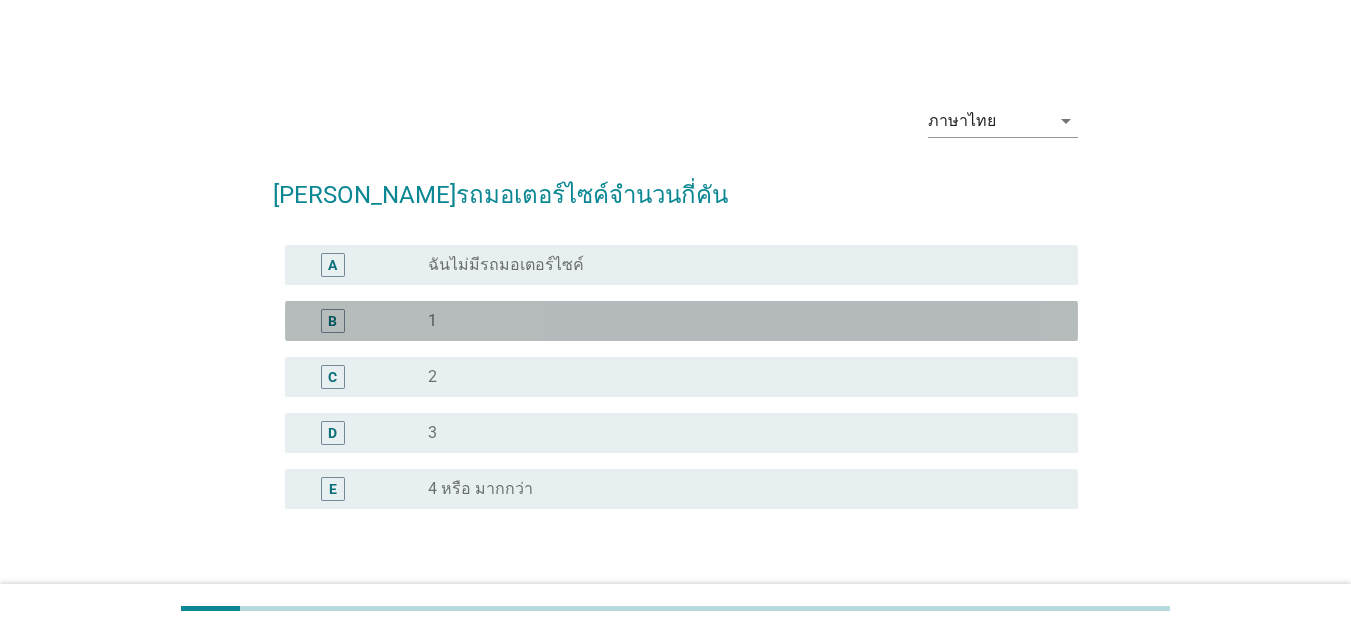 drag, startPoint x: 502, startPoint y: 317, endPoint x: 508, endPoint y: 329, distance: 13.416408 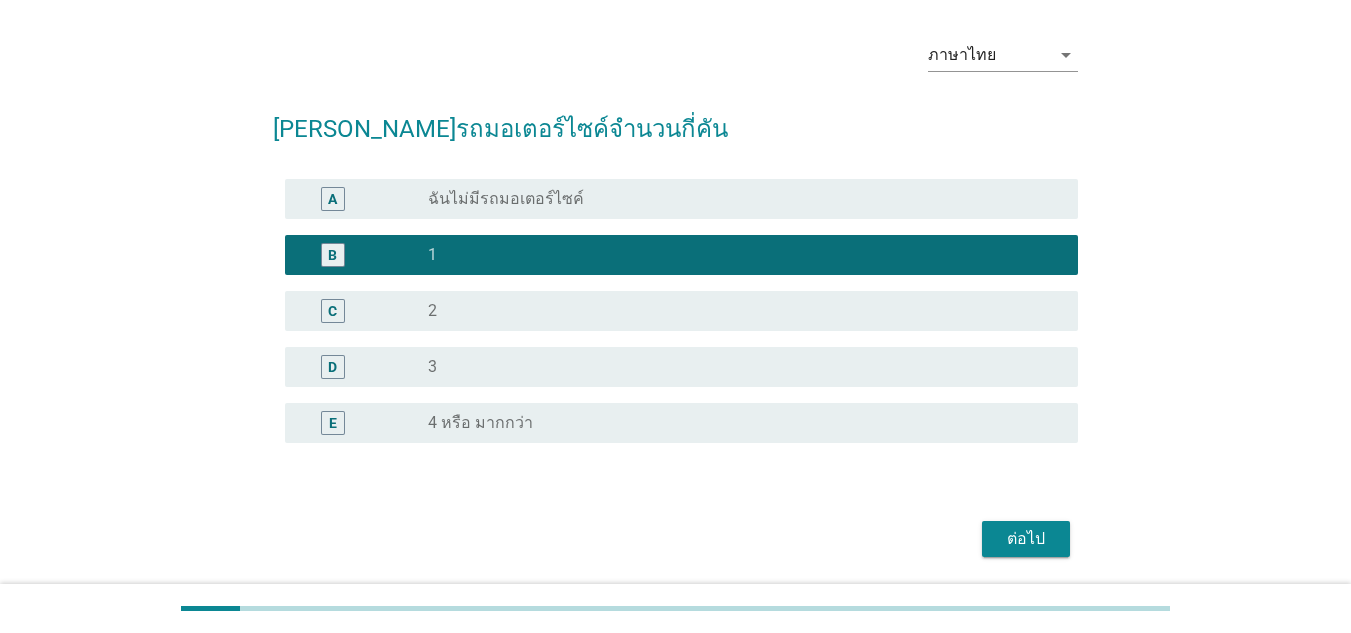 scroll, scrollTop: 100, scrollLeft: 0, axis: vertical 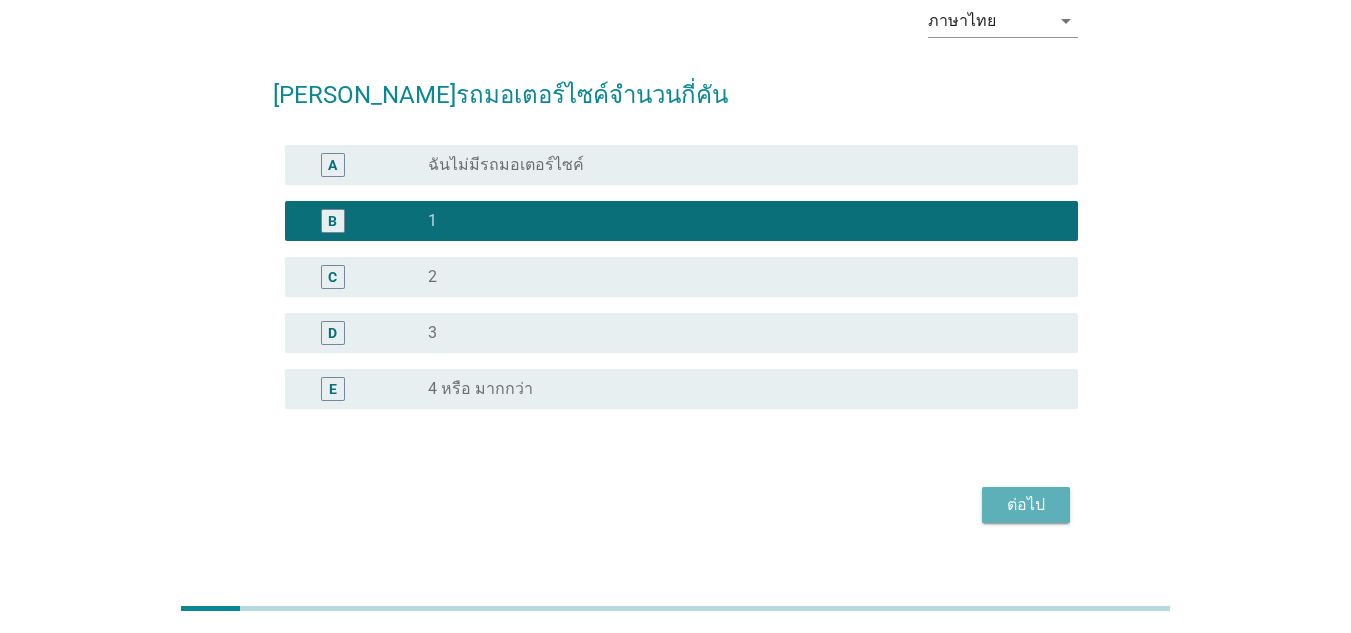 drag, startPoint x: 1023, startPoint y: 507, endPoint x: 968, endPoint y: 503, distance: 55.145264 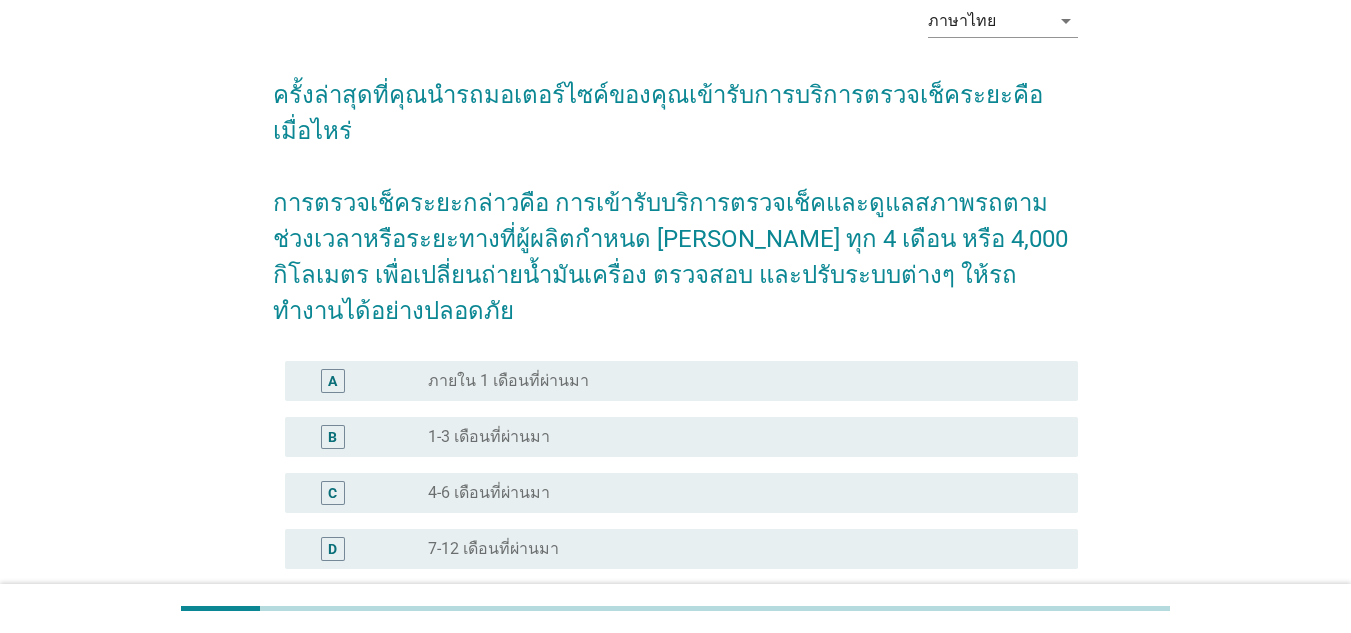 scroll, scrollTop: 0, scrollLeft: 0, axis: both 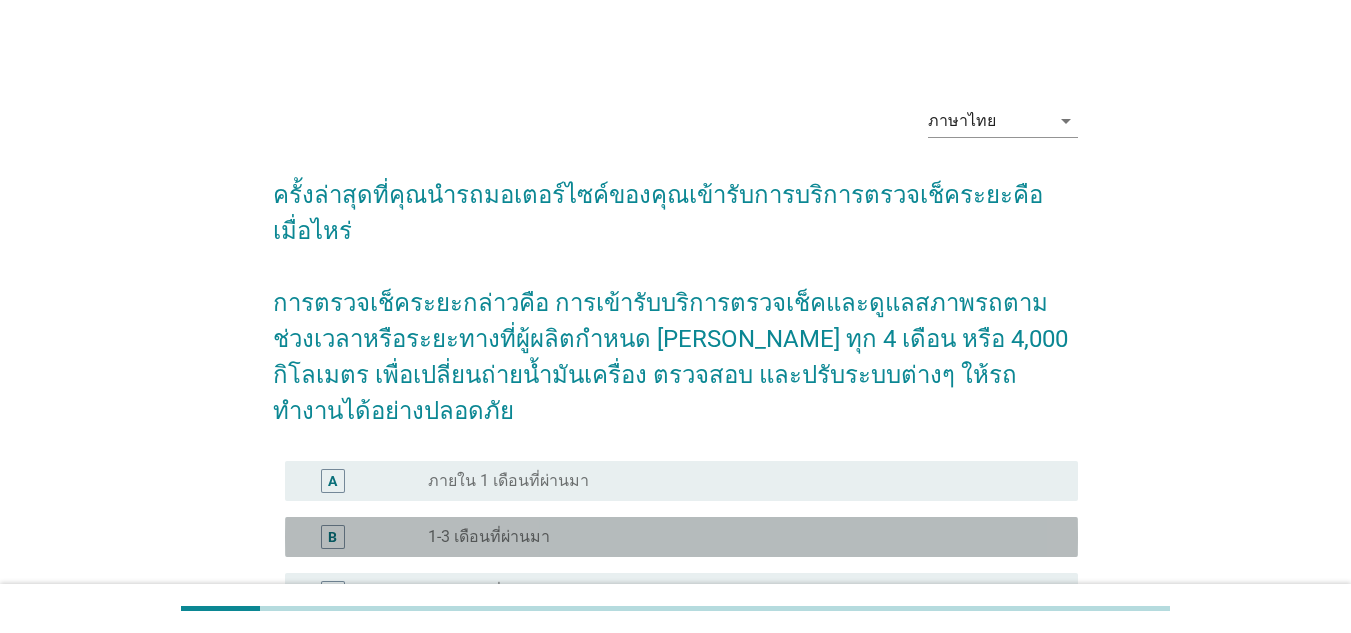click on "radio_button_unchecked 1-3 เดือนที่ผ่านมา" at bounding box center [737, 537] 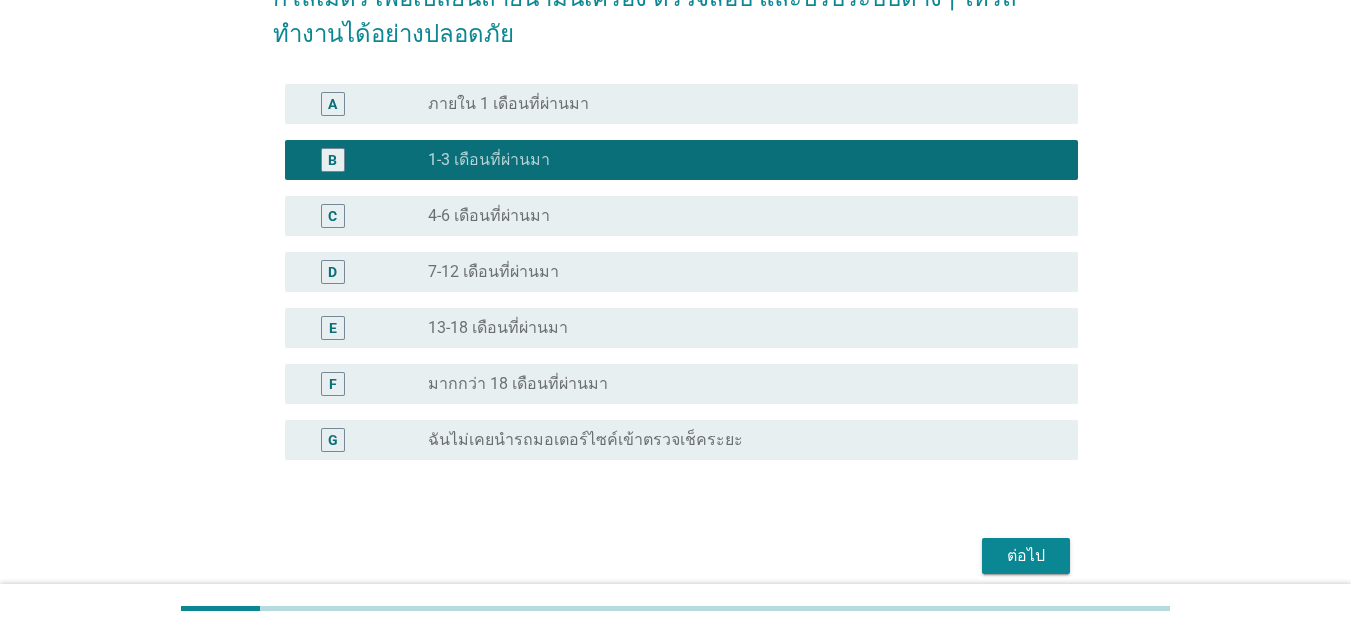 scroll, scrollTop: 389, scrollLeft: 0, axis: vertical 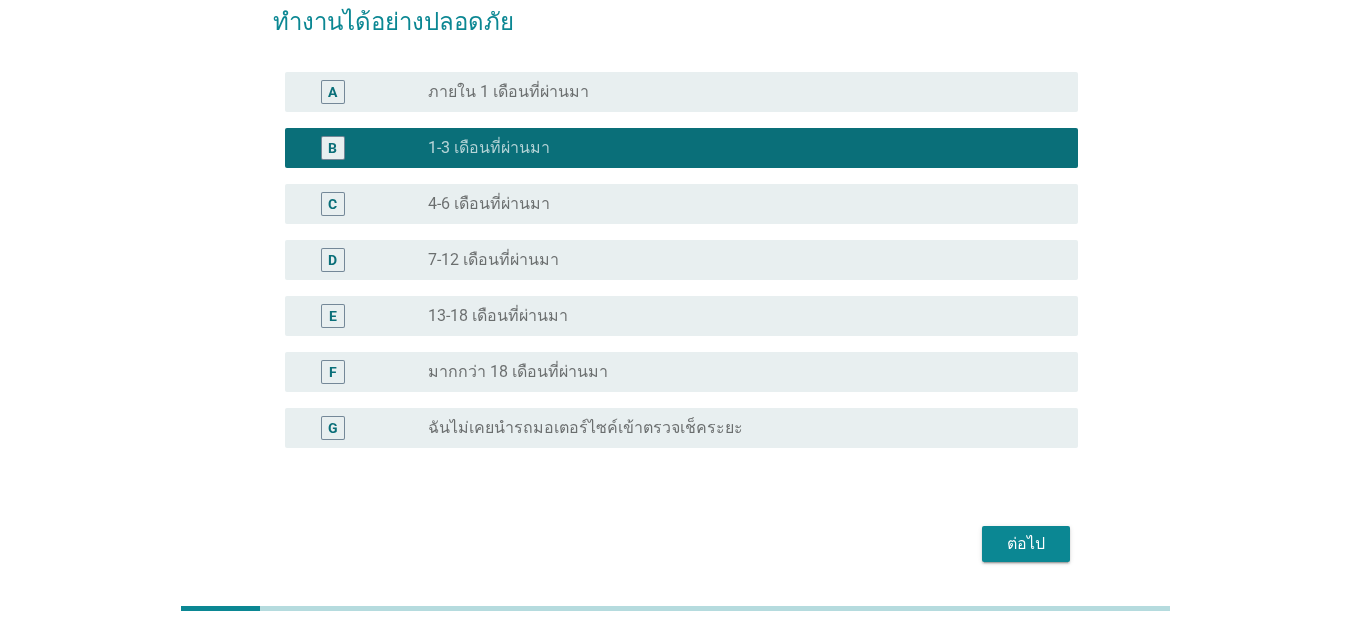 click on "ต่อไป" at bounding box center [1026, 544] 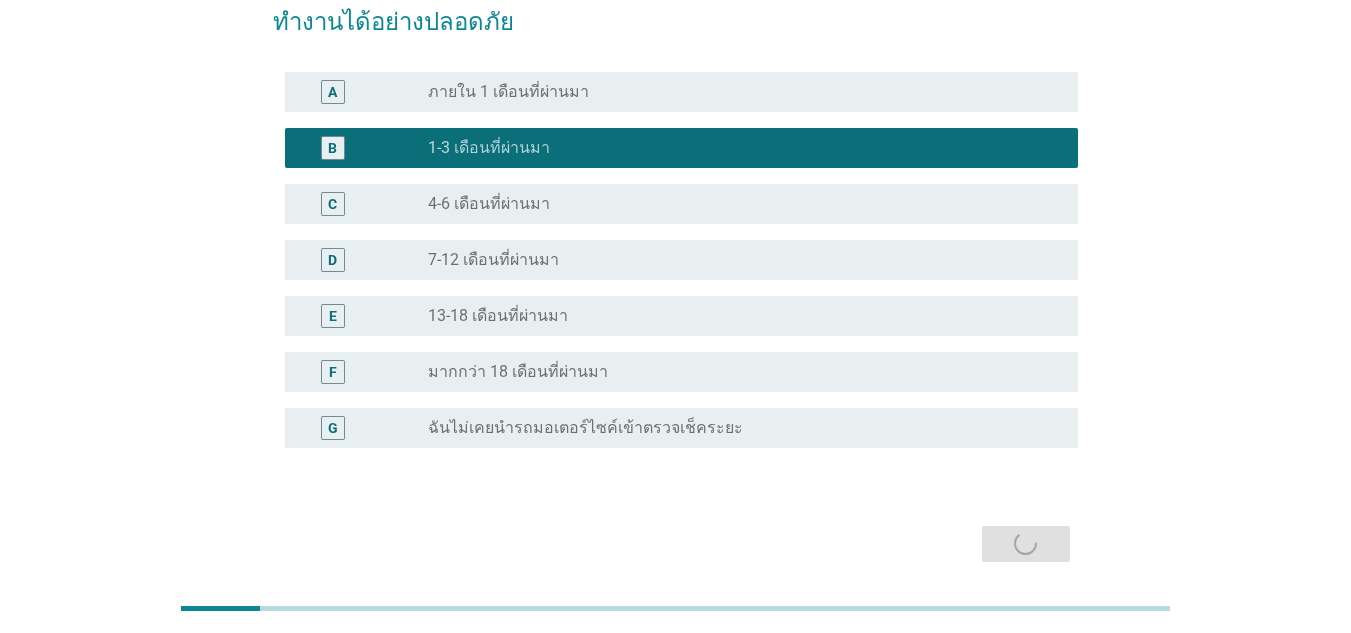scroll, scrollTop: 0, scrollLeft: 0, axis: both 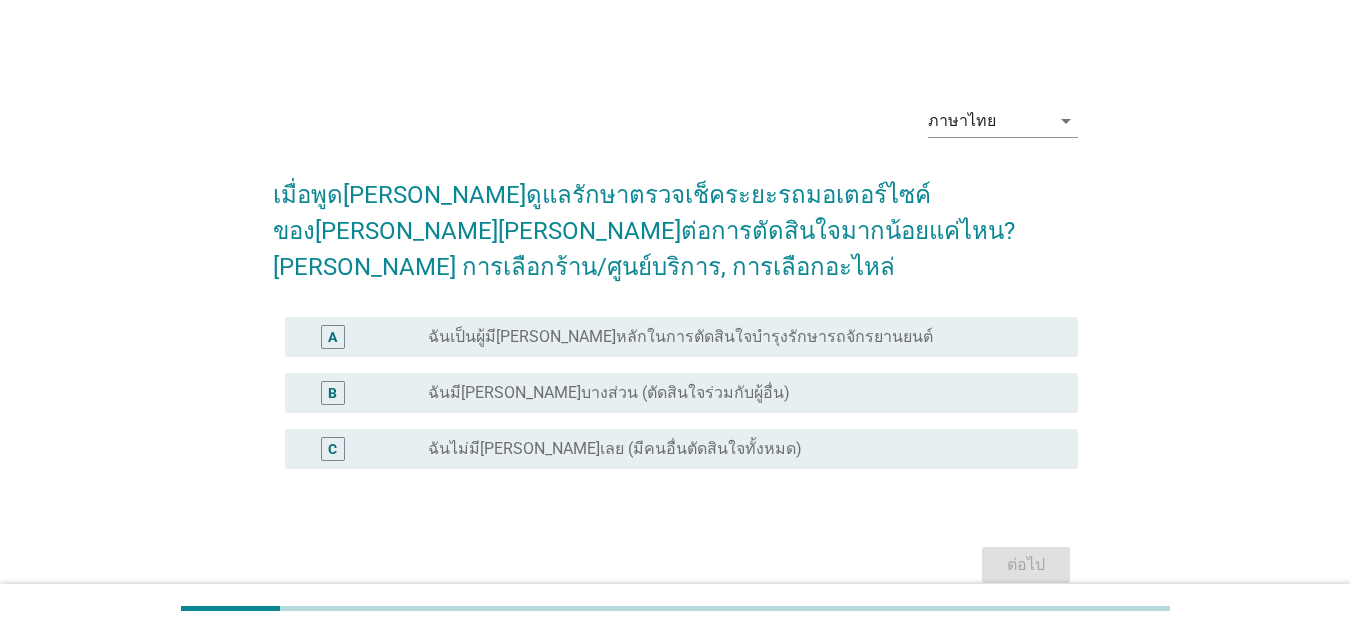 click on "ฉันเป็นผู้มี[PERSON_NAME]หลักในการตัดสินใจบำรุงรักษารถจักรยานยนต์" at bounding box center [680, 337] 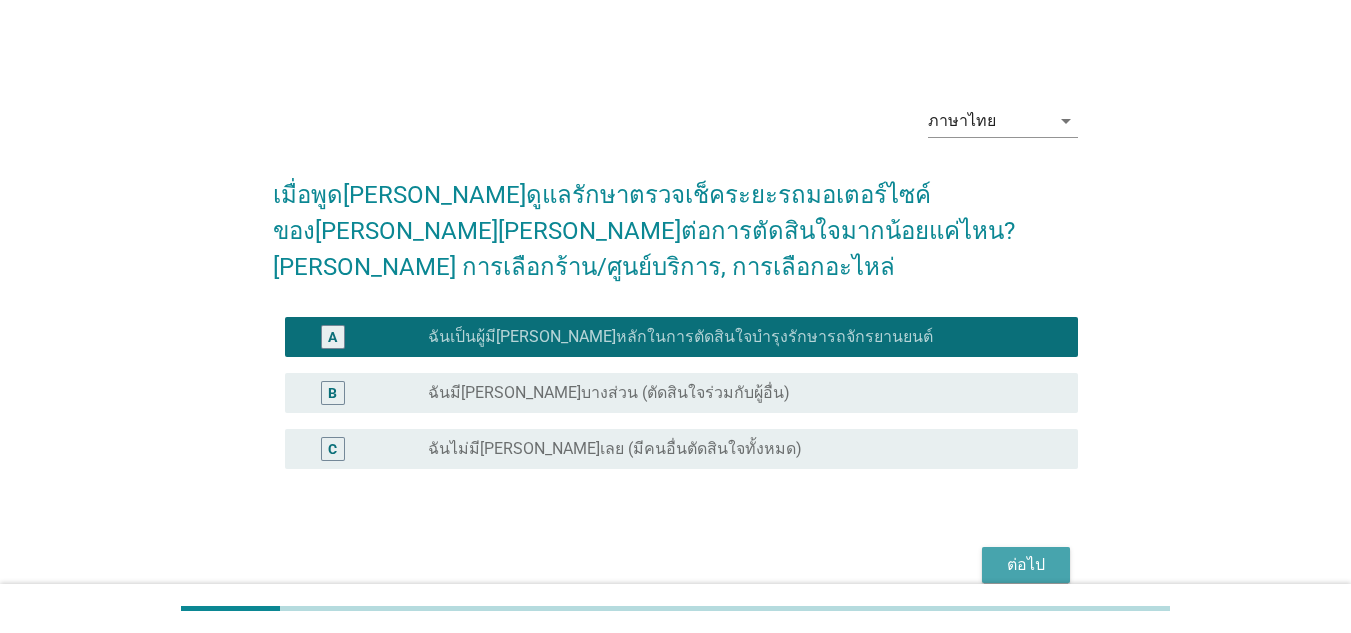 click on "ต่อไป" at bounding box center (1026, 565) 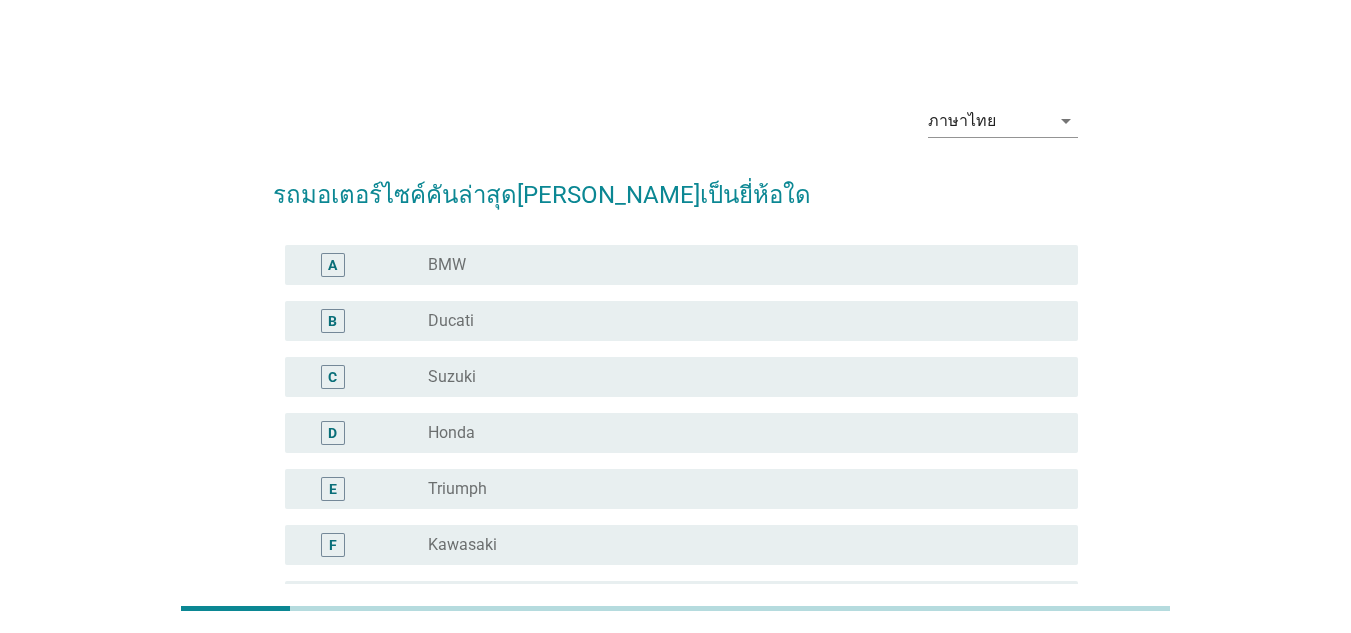 click on "radio_button_unchecked Honda" at bounding box center (737, 433) 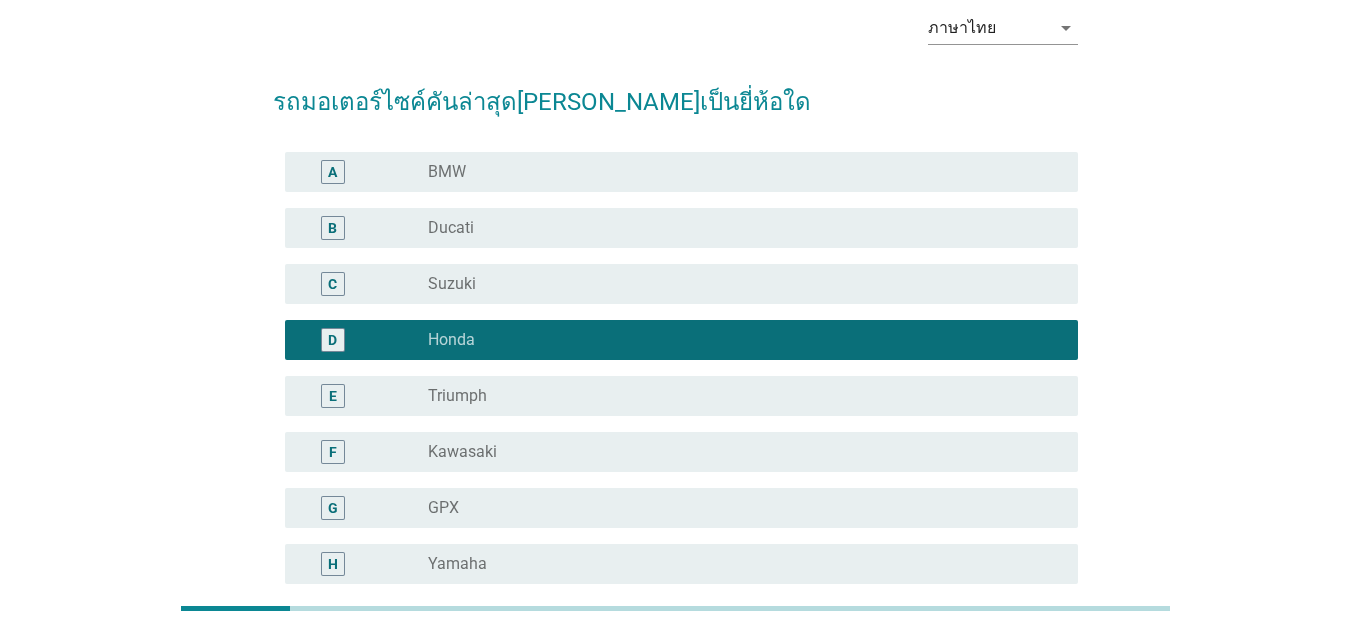 scroll, scrollTop: 357, scrollLeft: 0, axis: vertical 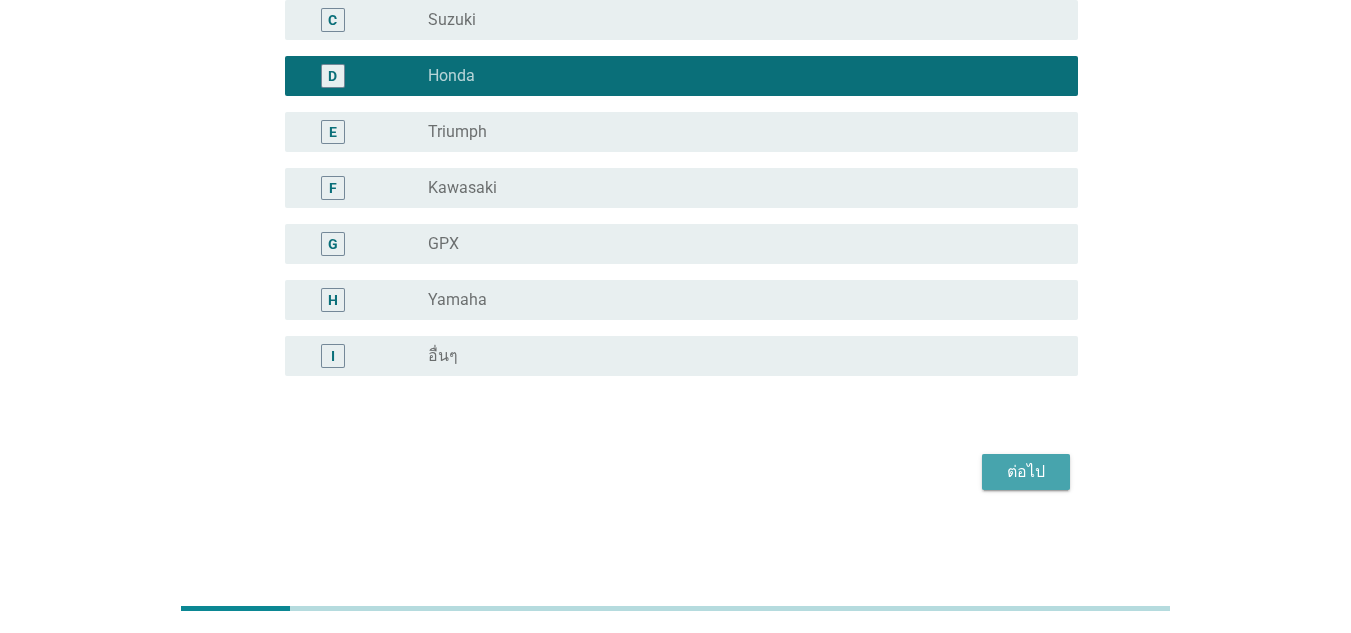 click on "ต่อไป" at bounding box center (1026, 472) 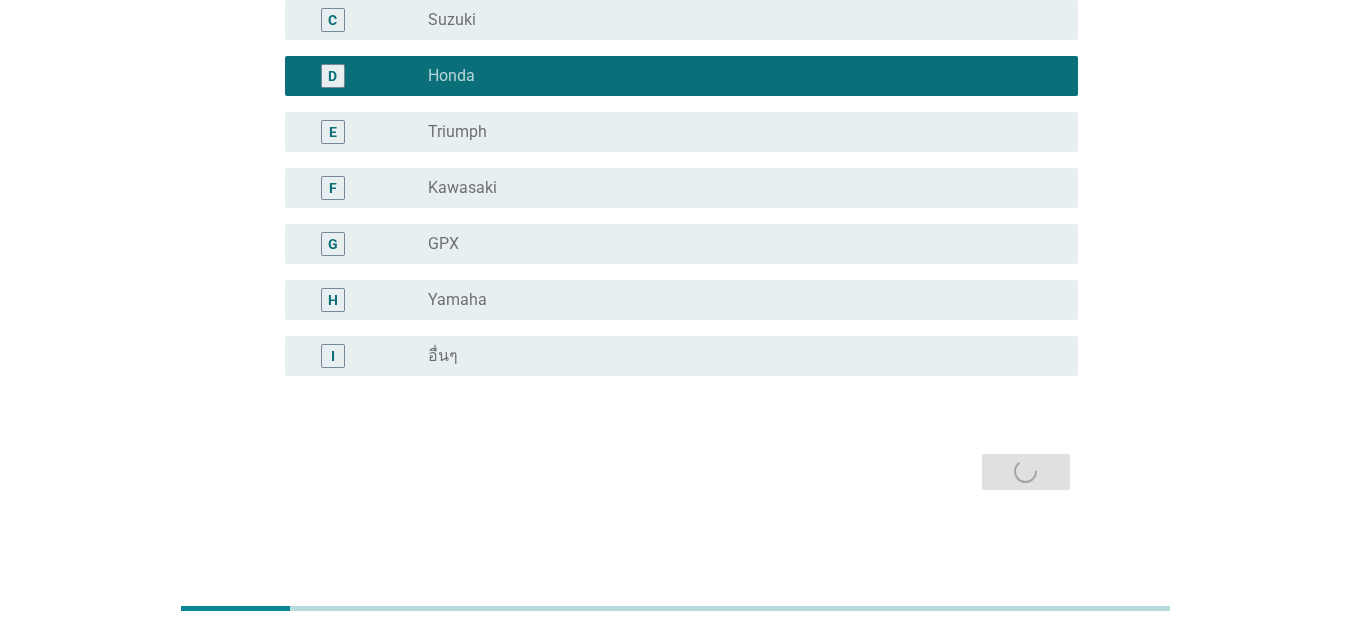 scroll, scrollTop: 0, scrollLeft: 0, axis: both 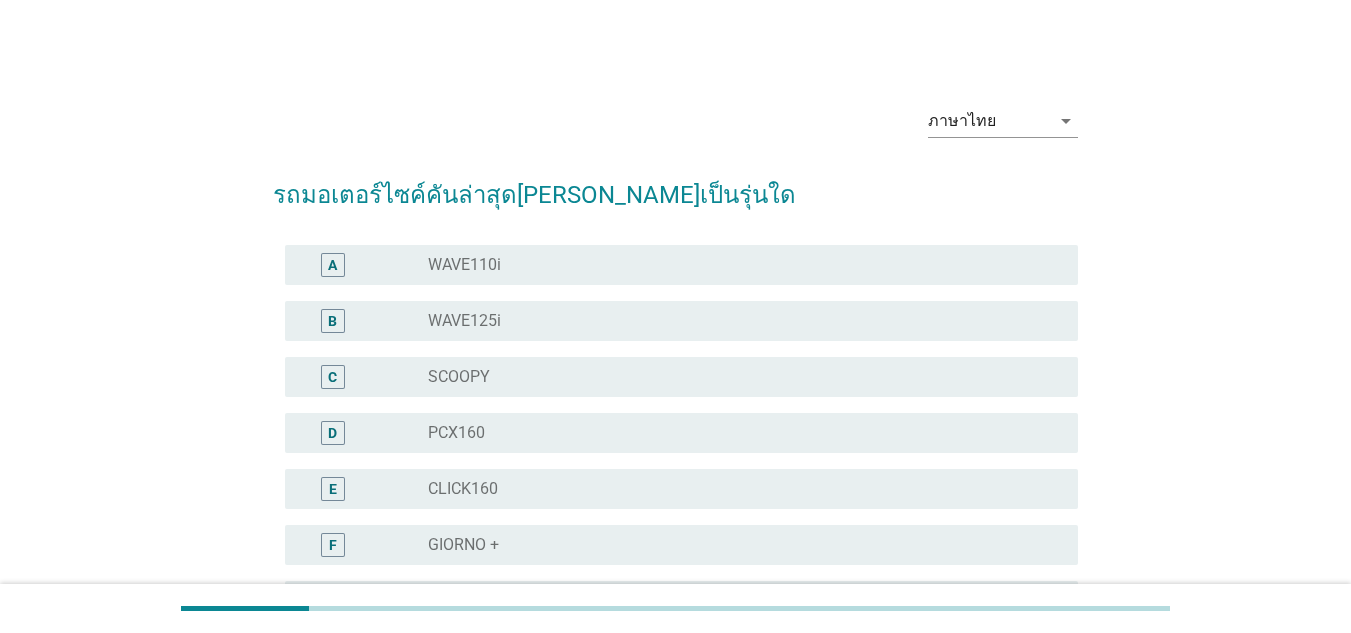 click on "radio_button_unchecked WAVE125i" at bounding box center (737, 321) 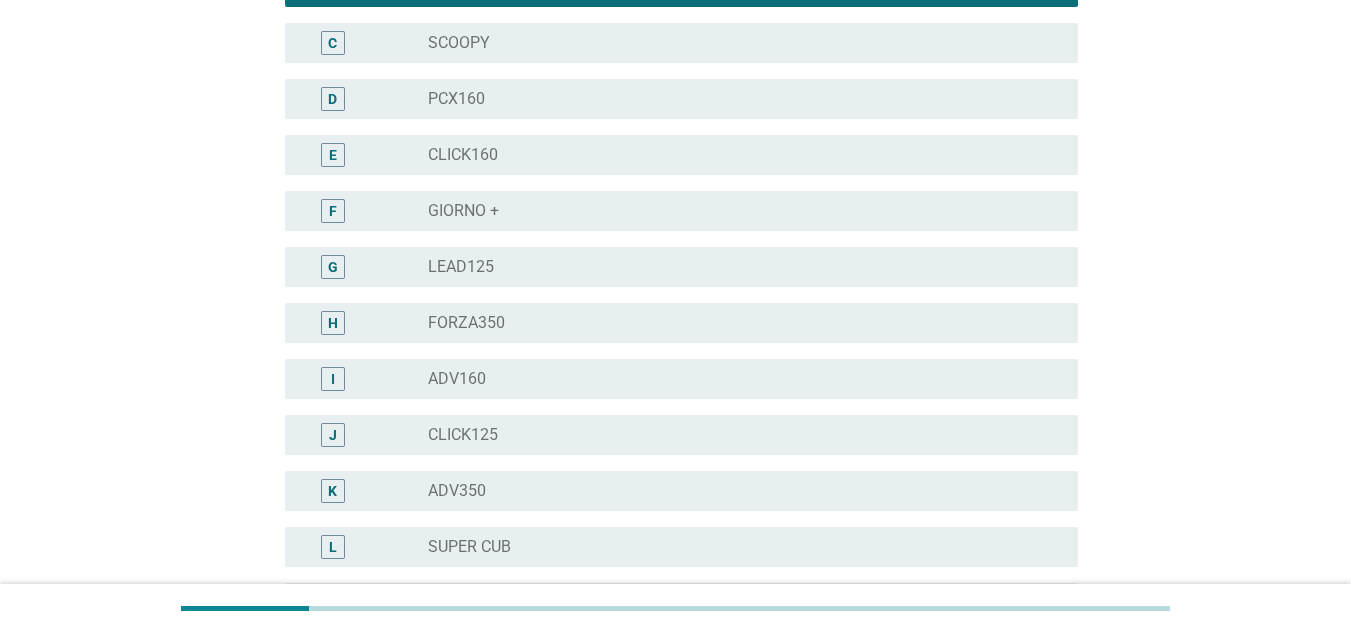 scroll, scrollTop: 581, scrollLeft: 0, axis: vertical 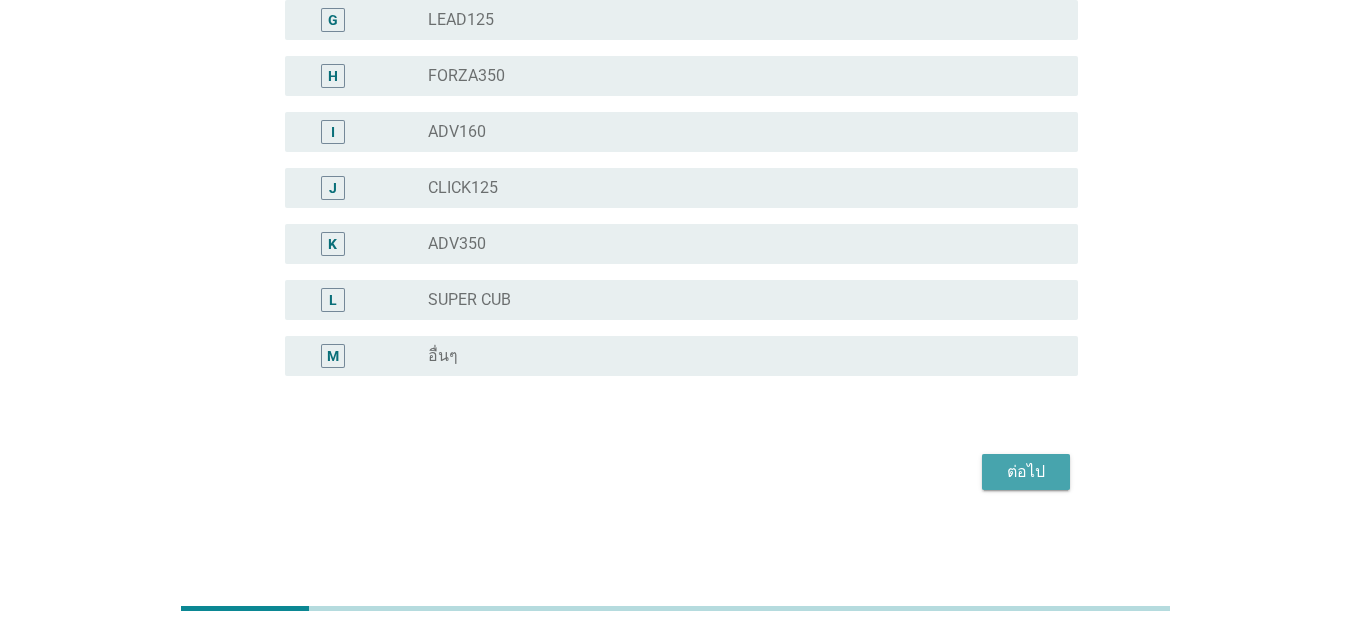 drag, startPoint x: 1020, startPoint y: 475, endPoint x: 956, endPoint y: 464, distance: 64.93843 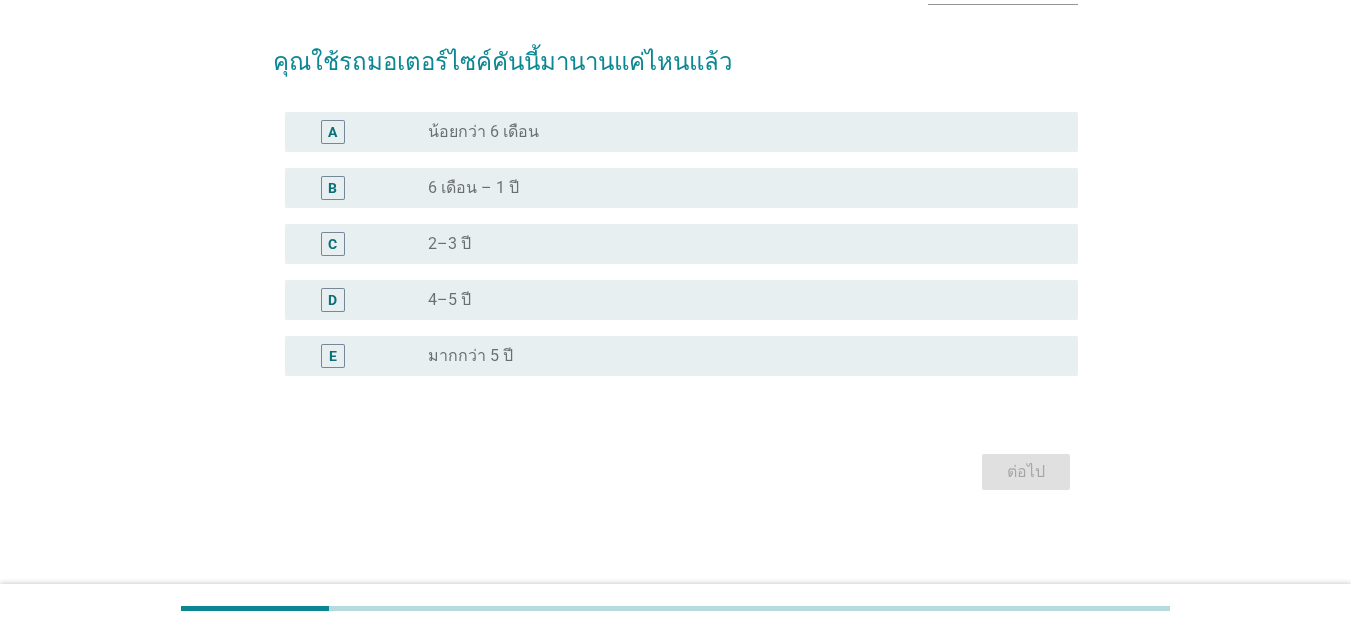 scroll, scrollTop: 0, scrollLeft: 0, axis: both 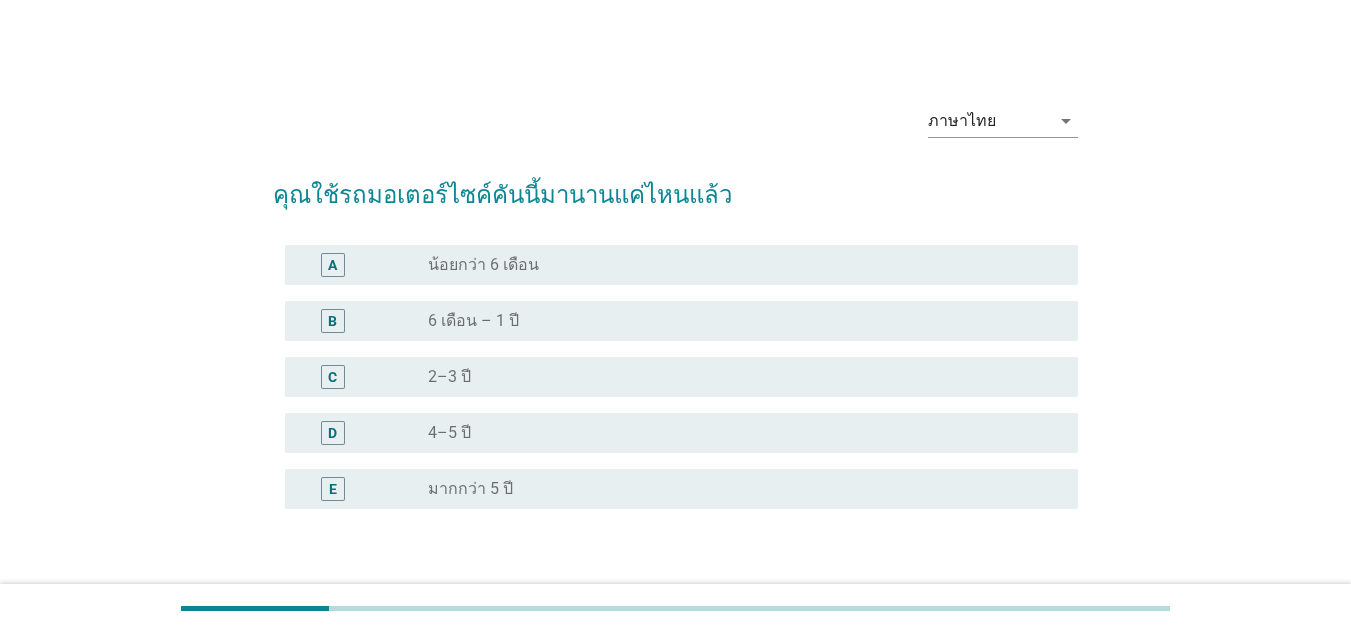 click on "radio_button_unchecked น้อยกว่า 6 เดือน" at bounding box center [737, 265] 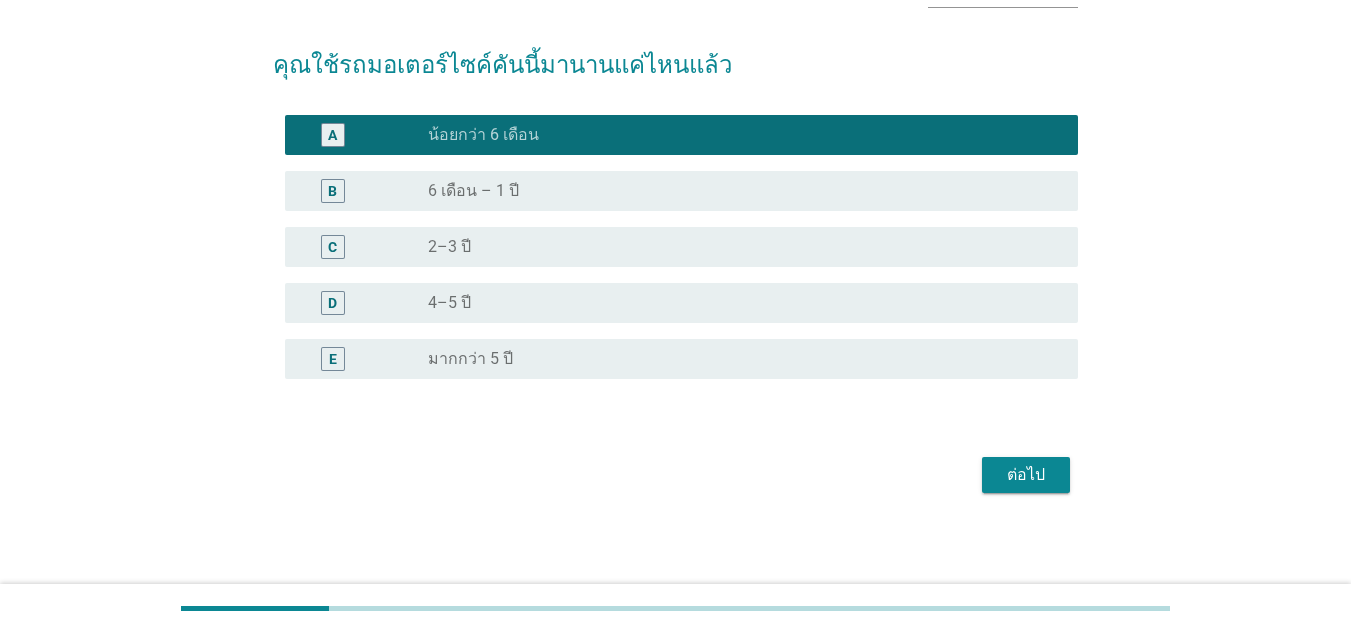 scroll, scrollTop: 133, scrollLeft: 0, axis: vertical 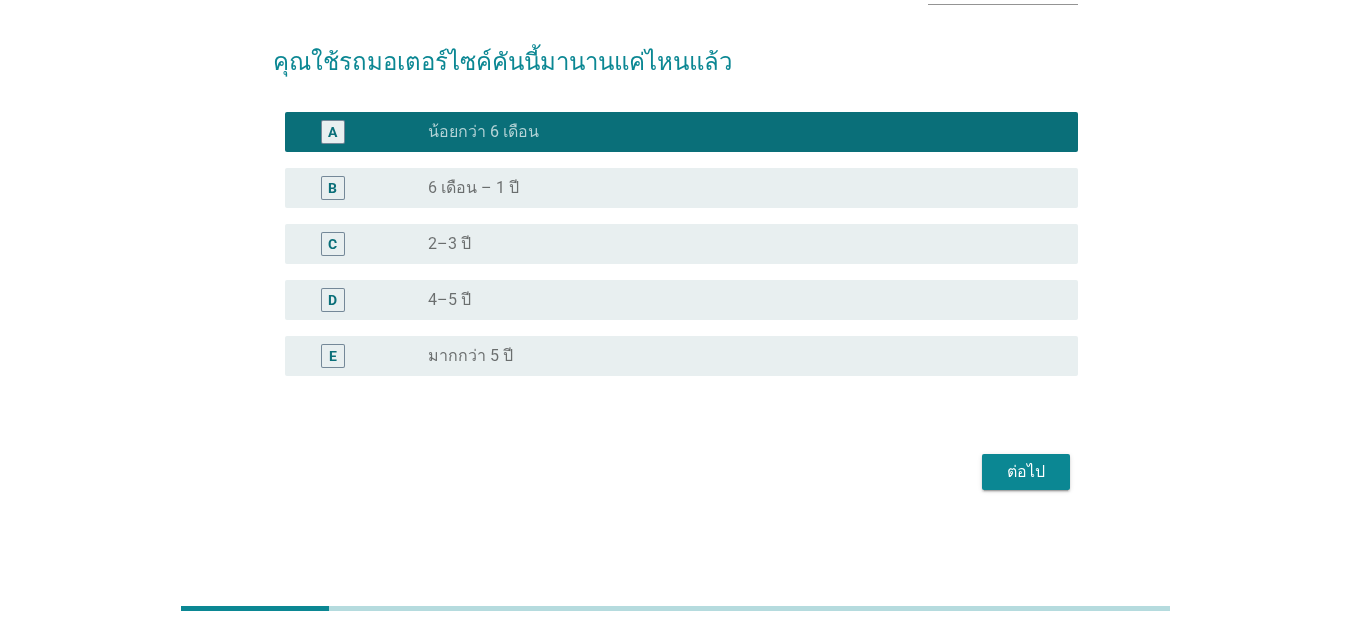 click on "ต่อไป" at bounding box center (1026, 472) 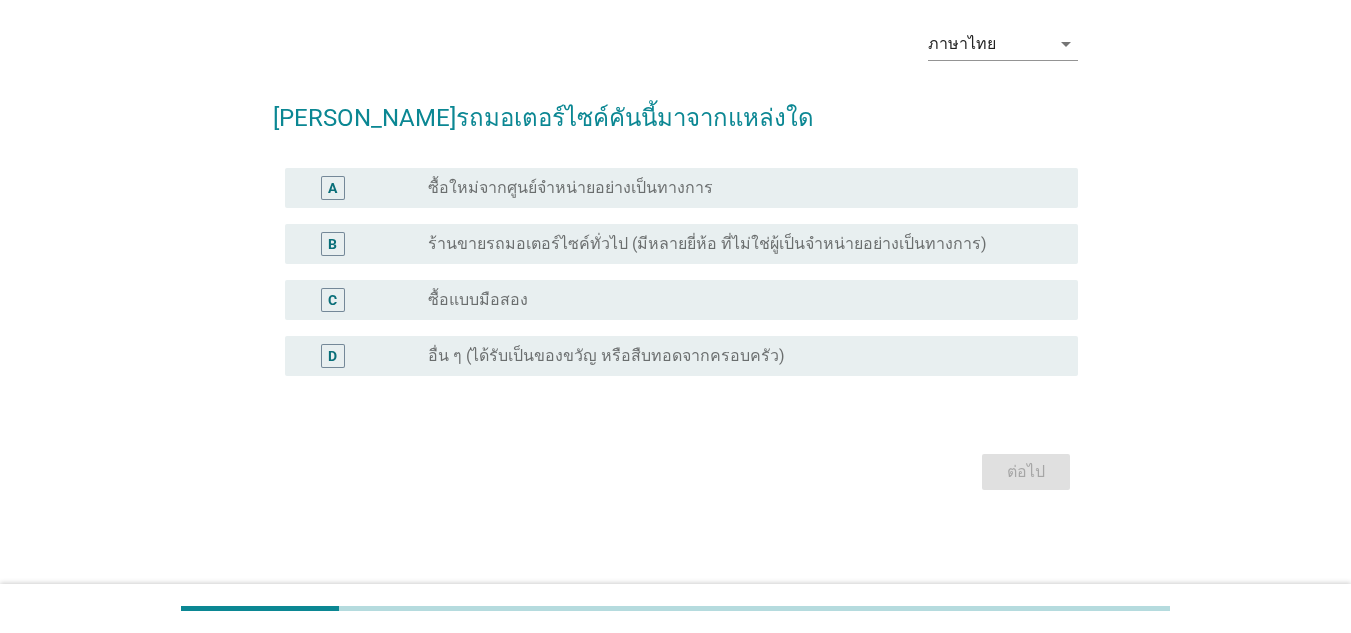 scroll, scrollTop: 0, scrollLeft: 0, axis: both 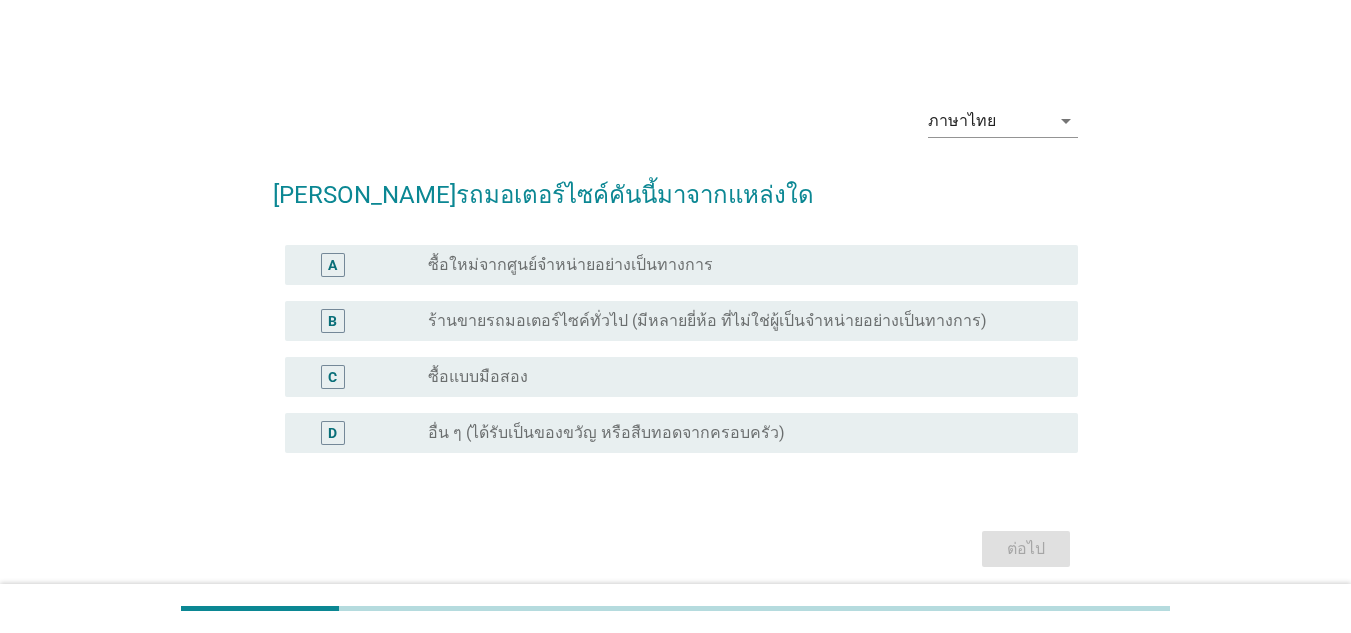 click on "ซื้อใหม่จากศูนย์จำหน่ายอย่างเป็นทางการ" at bounding box center (570, 265) 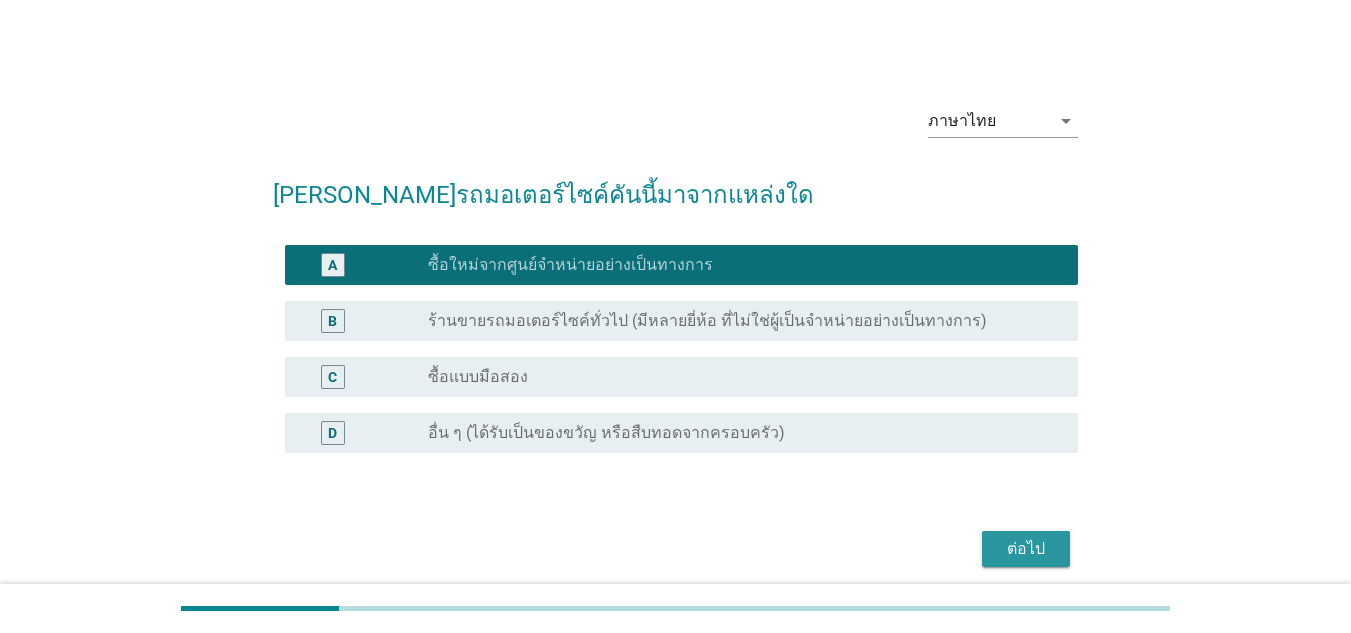 click on "ต่อไป" at bounding box center [1026, 549] 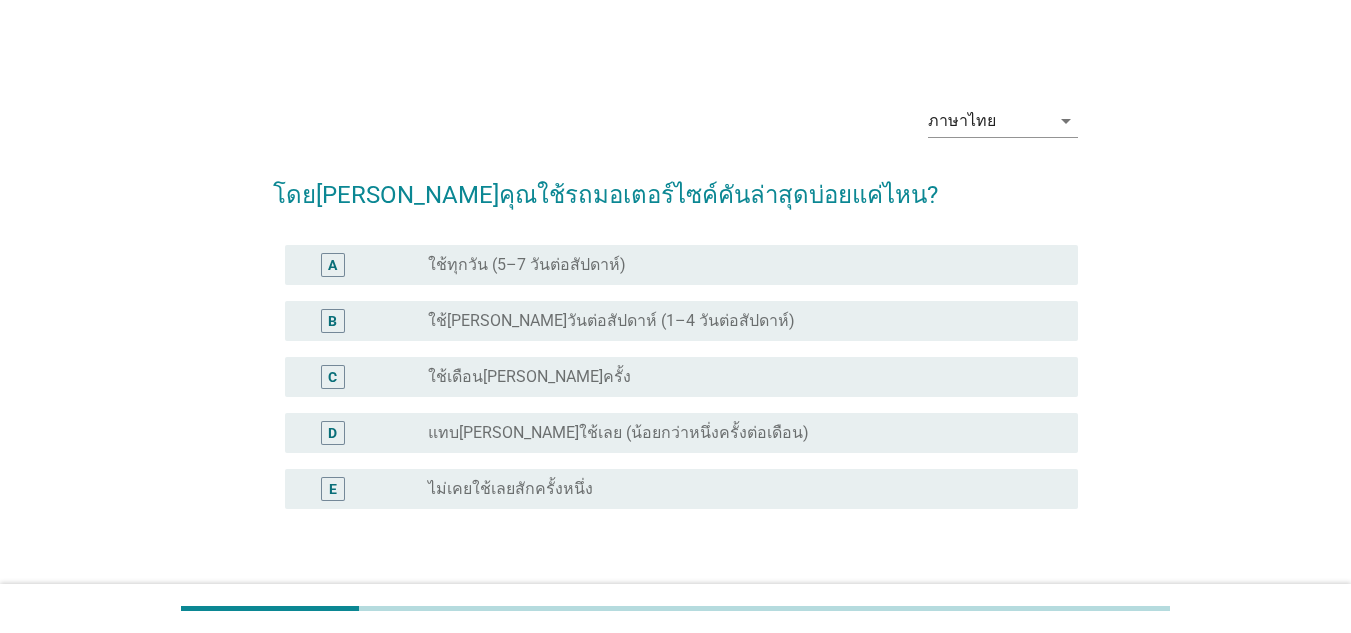 click on "ใช้ทุกวัน (5–7 วันต่อสัปดาห์)" at bounding box center (527, 265) 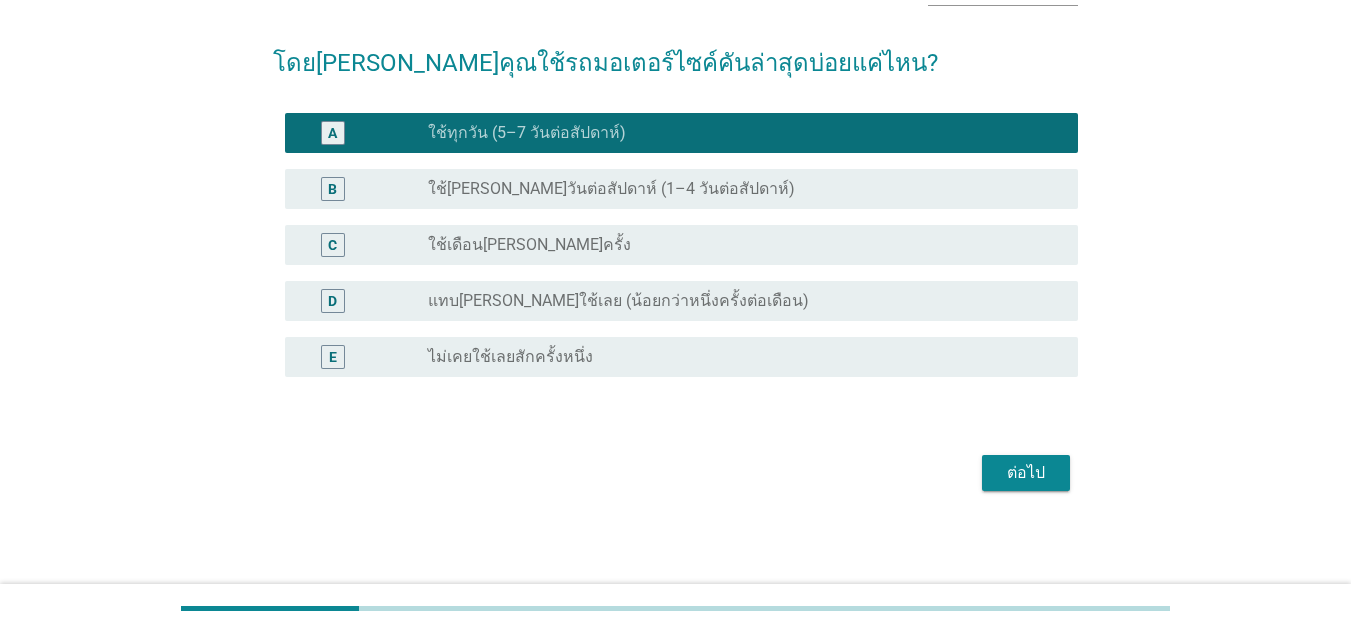 scroll, scrollTop: 133, scrollLeft: 0, axis: vertical 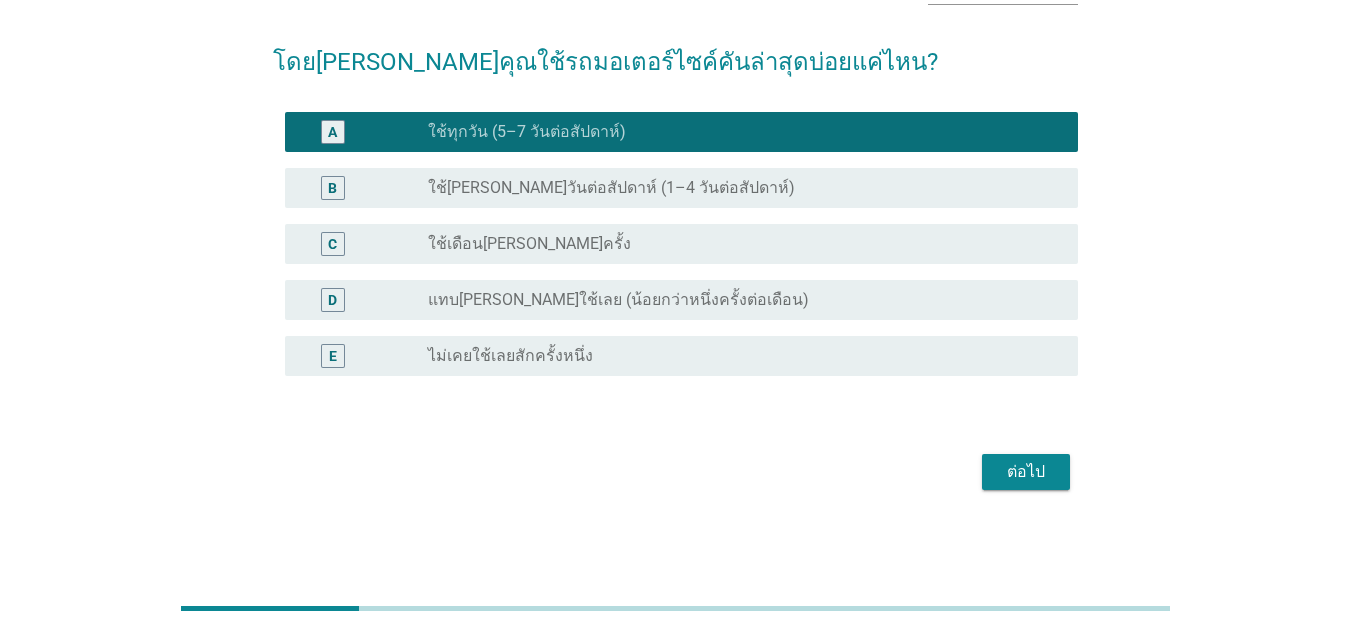 click on "ต่อไป" at bounding box center (1026, 472) 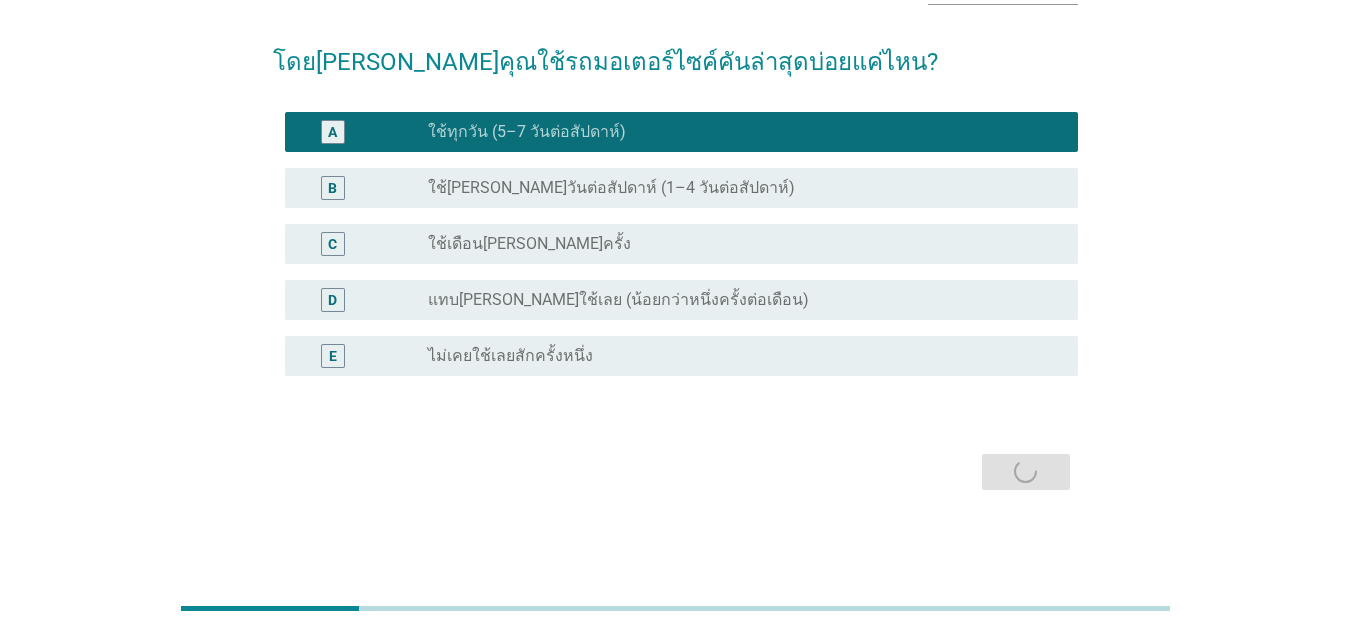 scroll, scrollTop: 0, scrollLeft: 0, axis: both 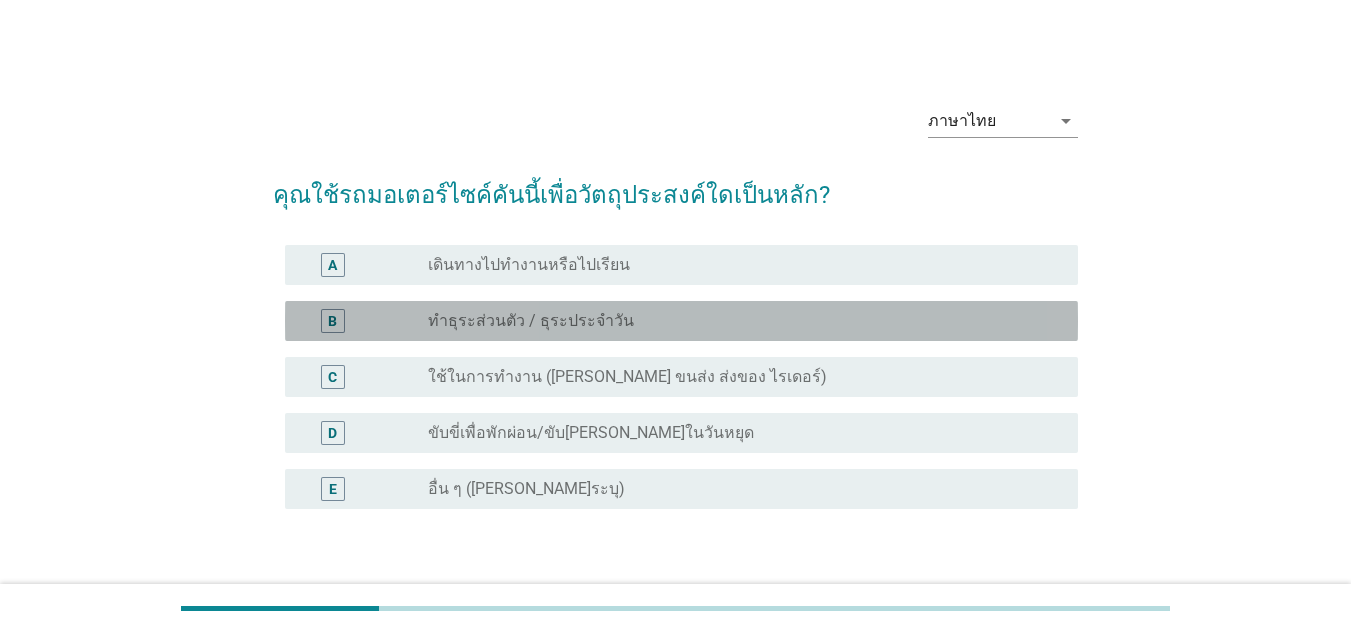 click on "ทำธุระส่วนตัว / ธุระประจำวัน" at bounding box center [531, 321] 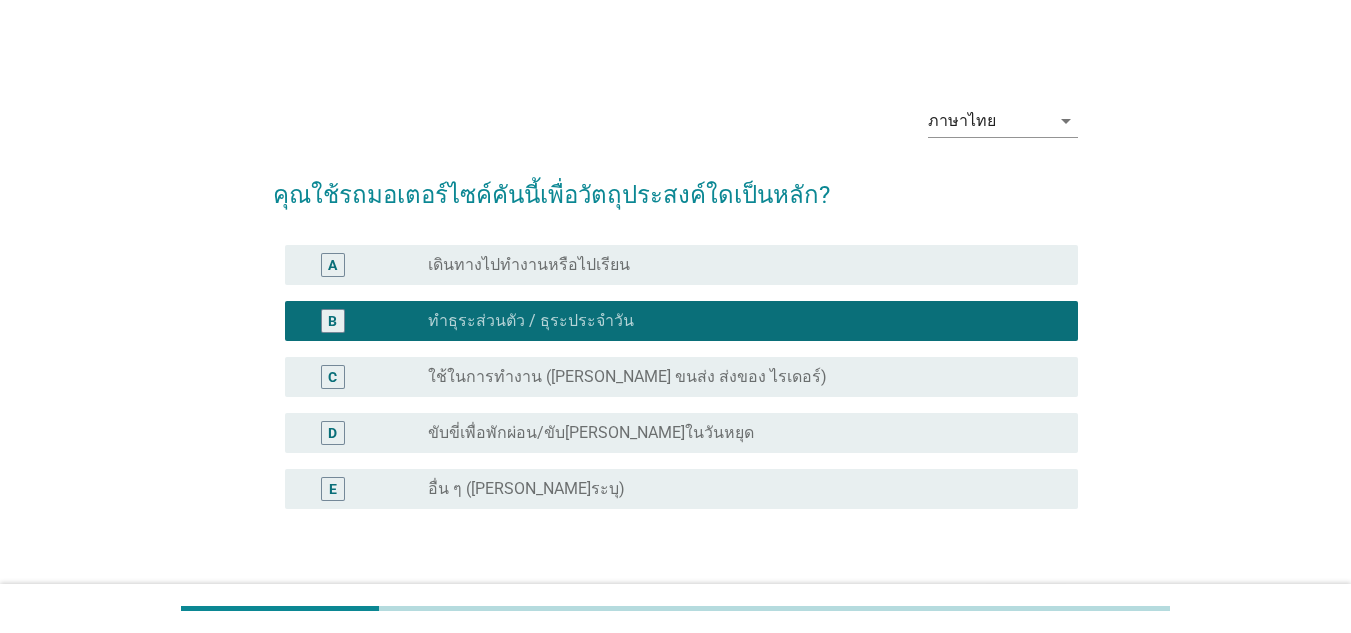 click on "ขับขี่เพื่อพักผ่อน/ขับ[PERSON_NAME]ในวันหยุด" at bounding box center (591, 433) 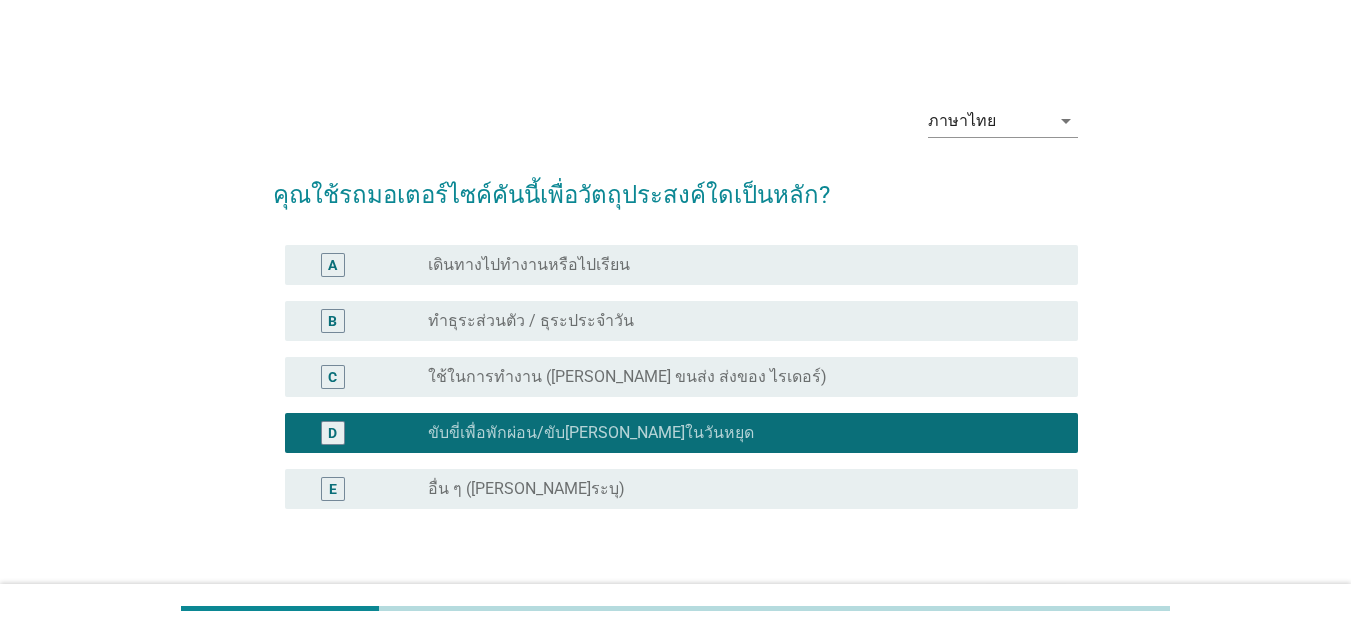 click on "ทำธุระส่วนตัว / ธุระประจำวัน" at bounding box center (531, 321) 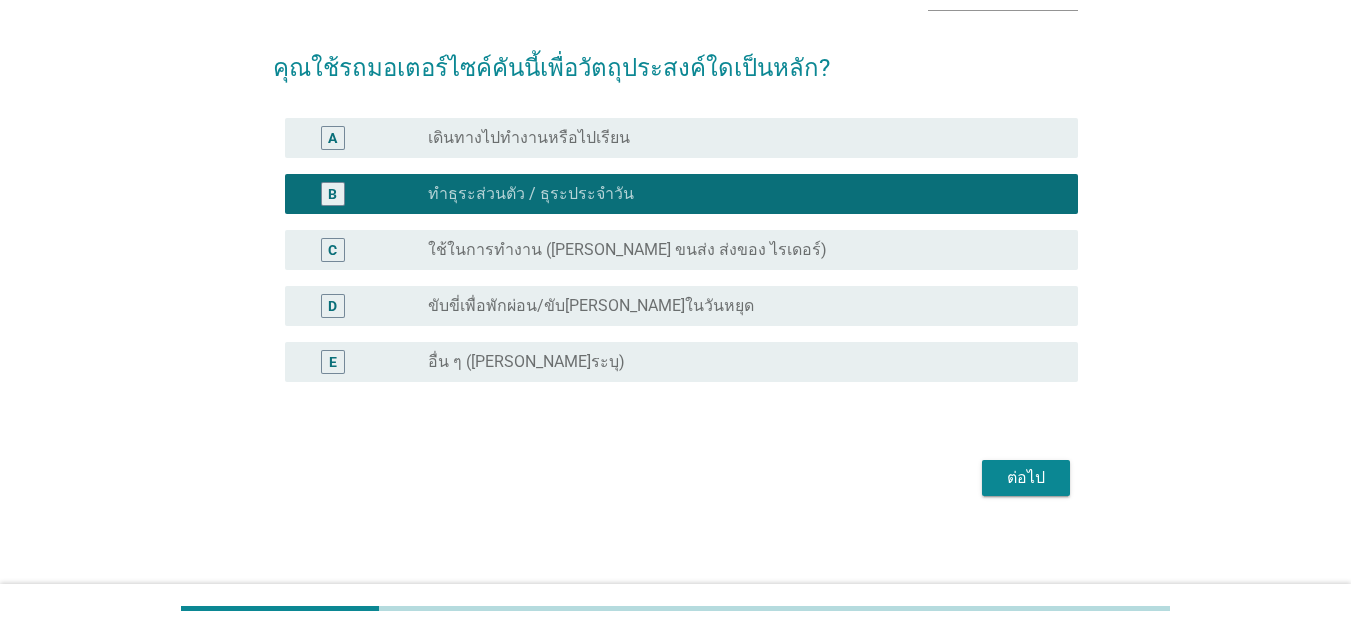 scroll, scrollTop: 133, scrollLeft: 0, axis: vertical 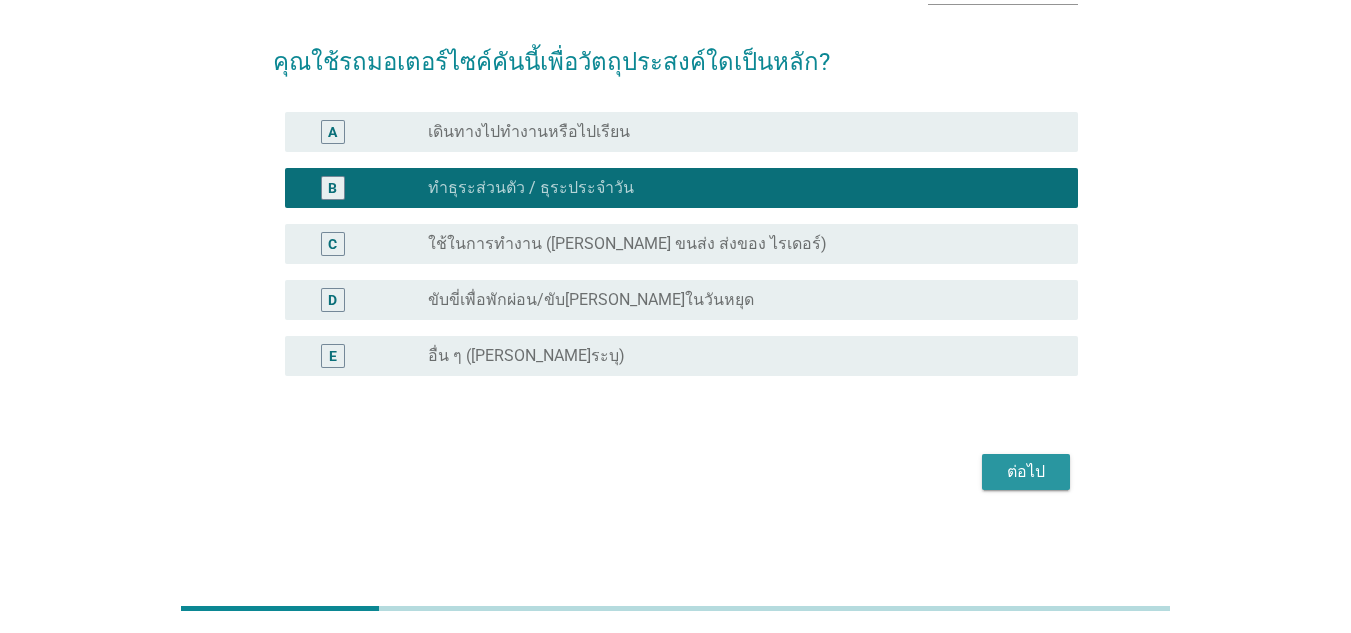 drag, startPoint x: 1026, startPoint y: 477, endPoint x: 939, endPoint y: 473, distance: 87.0919 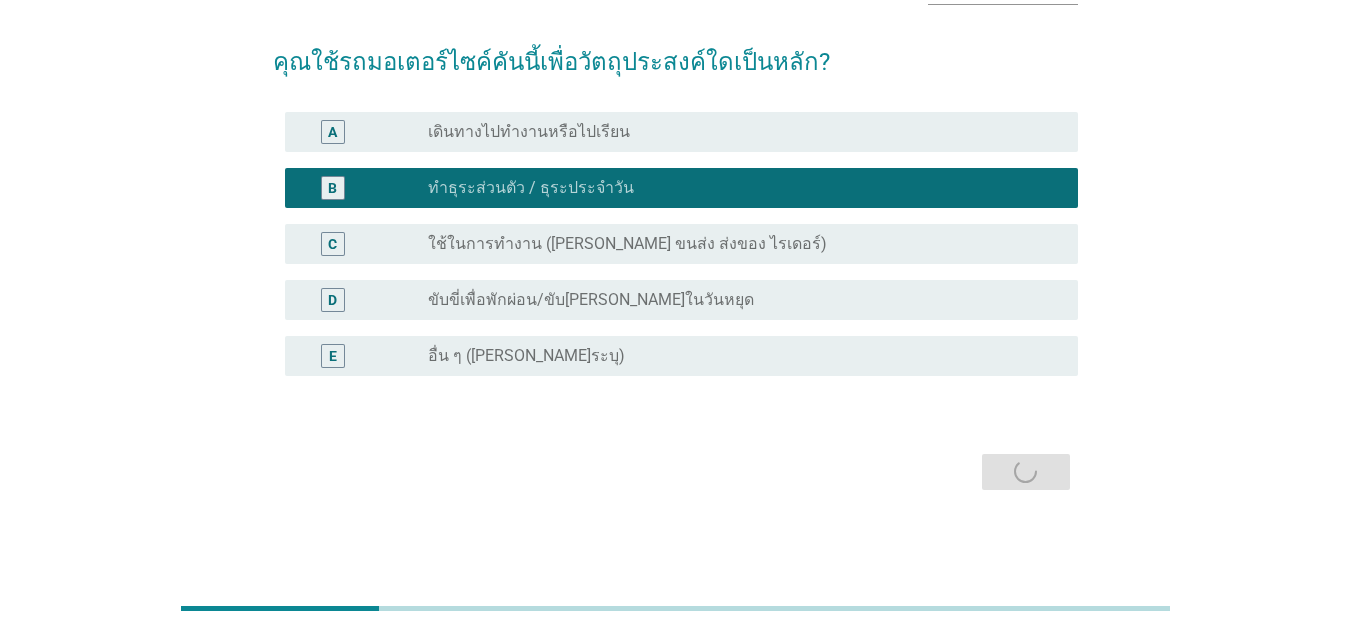 scroll, scrollTop: 0, scrollLeft: 0, axis: both 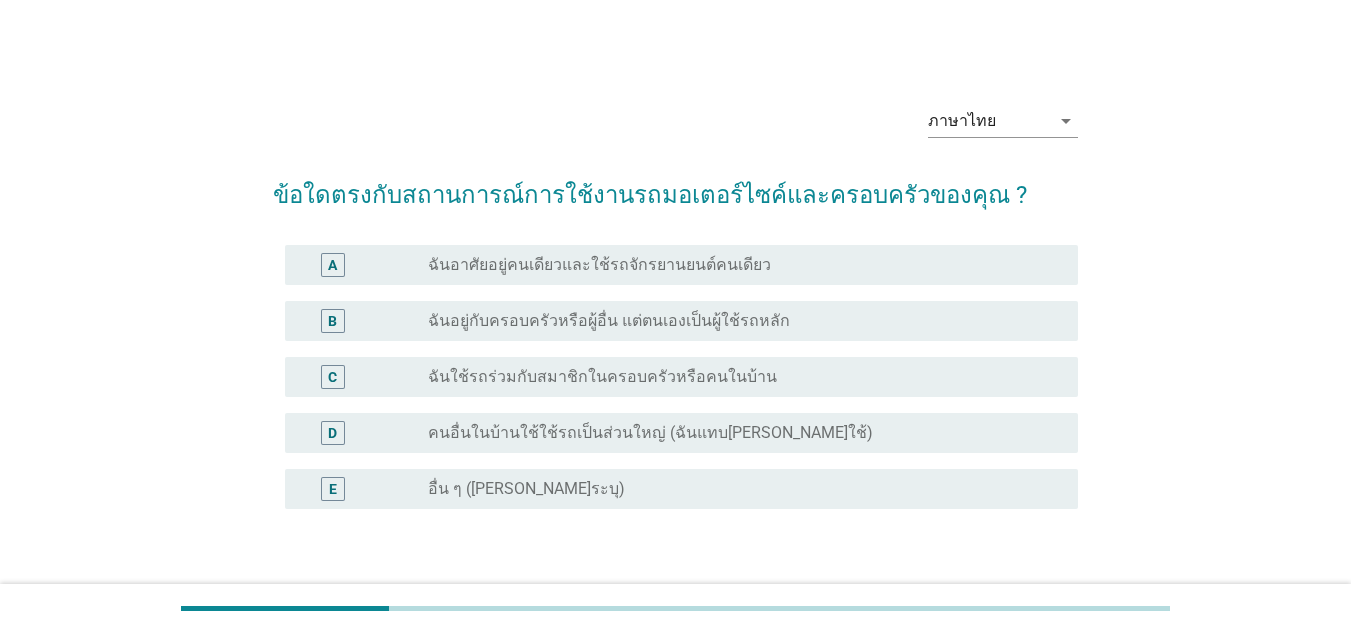 click on "ฉันอยู่กับครอบครัวหรือผู้อื่น แต่ตนเองเป็นผู้ใช้รถหลัก" at bounding box center (609, 321) 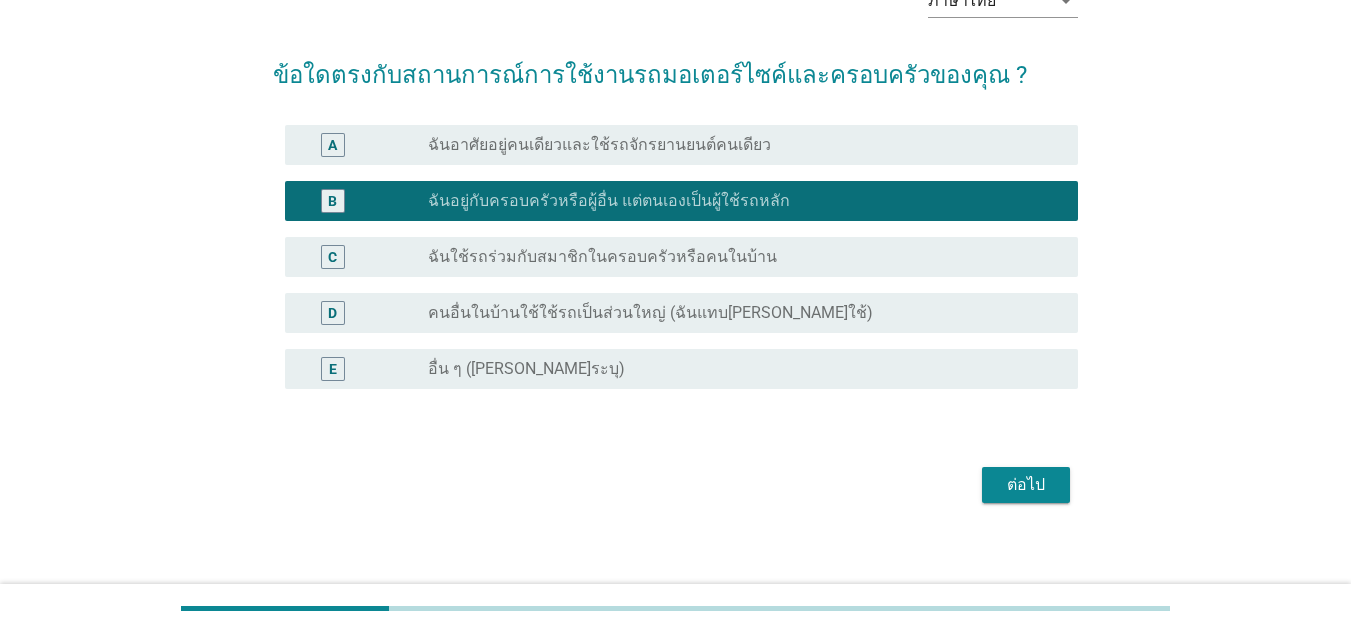 scroll, scrollTop: 133, scrollLeft: 0, axis: vertical 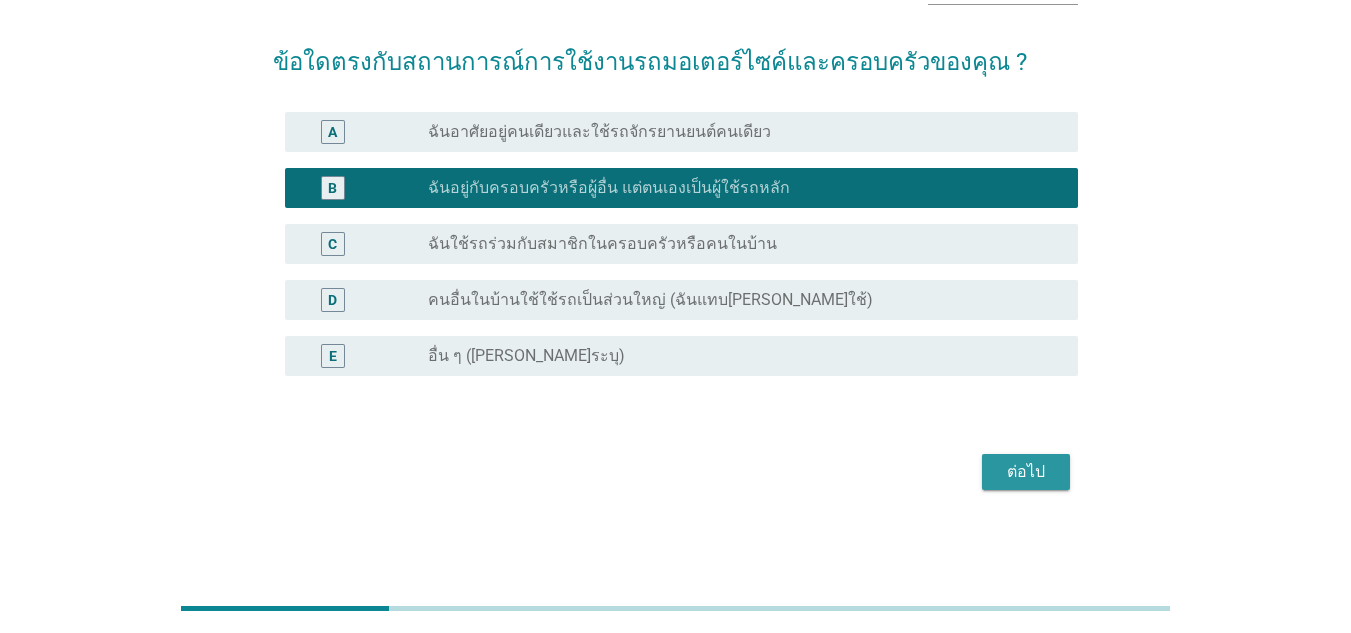 drag, startPoint x: 1019, startPoint y: 474, endPoint x: 938, endPoint y: 463, distance: 81.7435 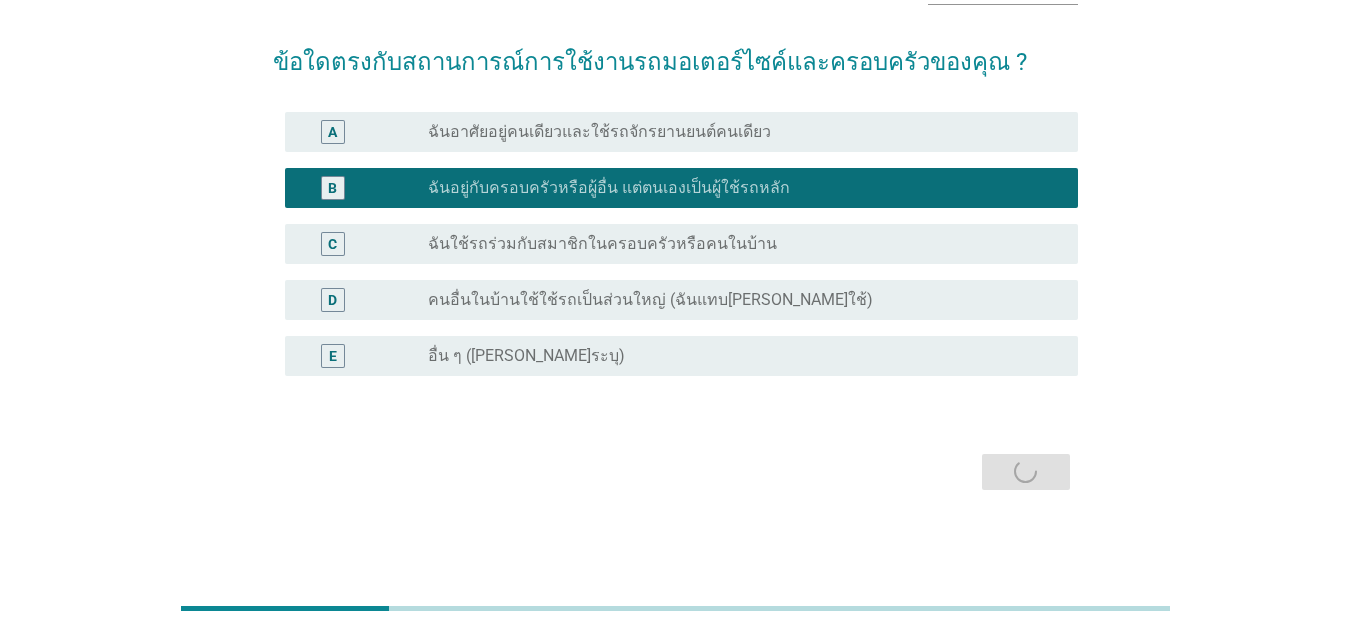 scroll, scrollTop: 0, scrollLeft: 0, axis: both 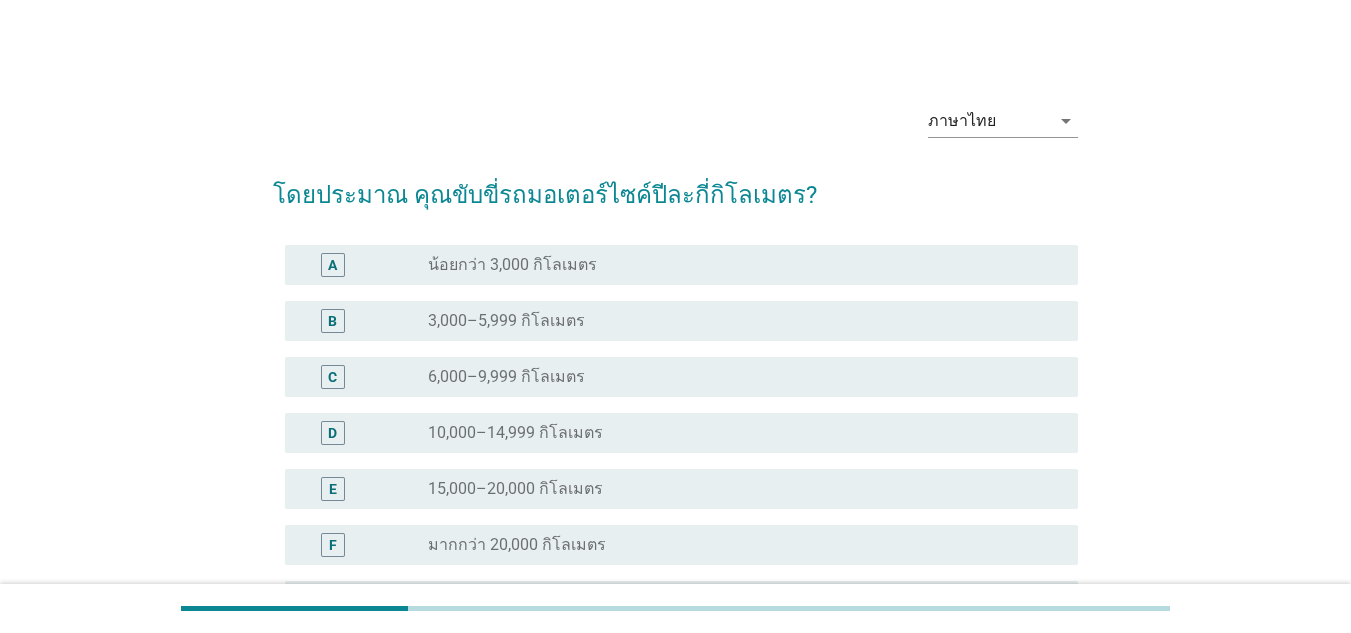 click on "10,000–14,999 กิโลเมตร" at bounding box center (515, 433) 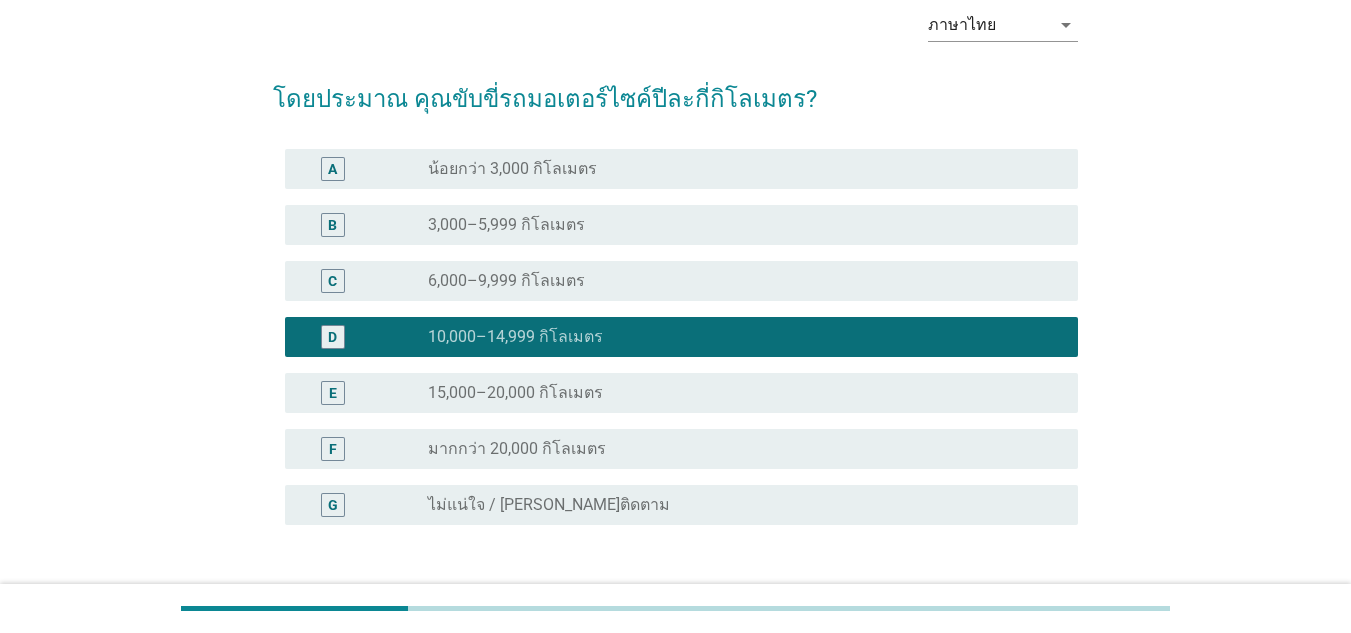scroll, scrollTop: 200, scrollLeft: 0, axis: vertical 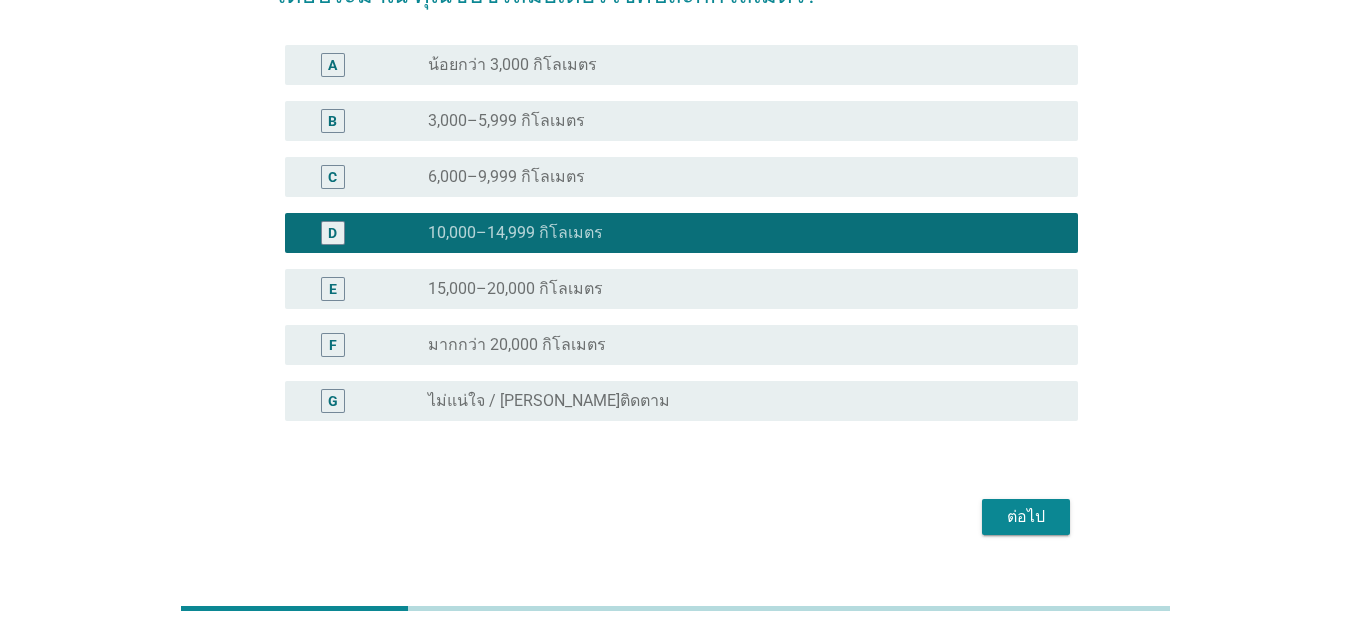 click on "ต่อไป" at bounding box center [1026, 517] 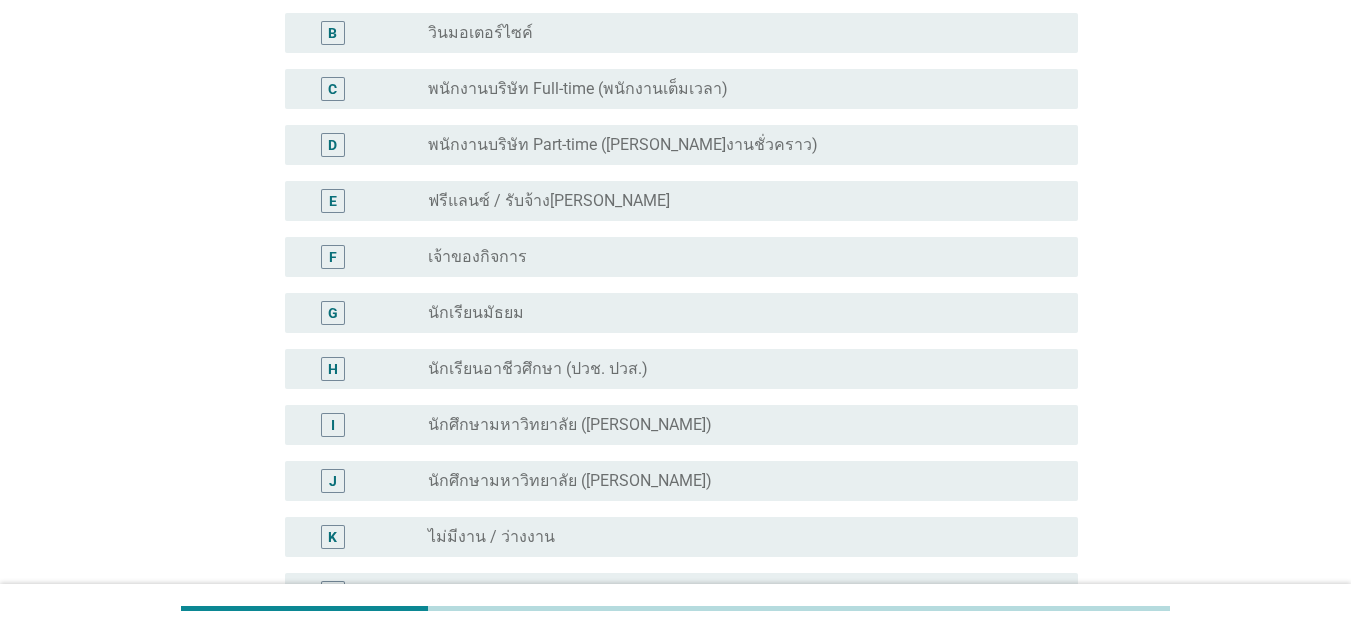 scroll, scrollTop: 300, scrollLeft: 0, axis: vertical 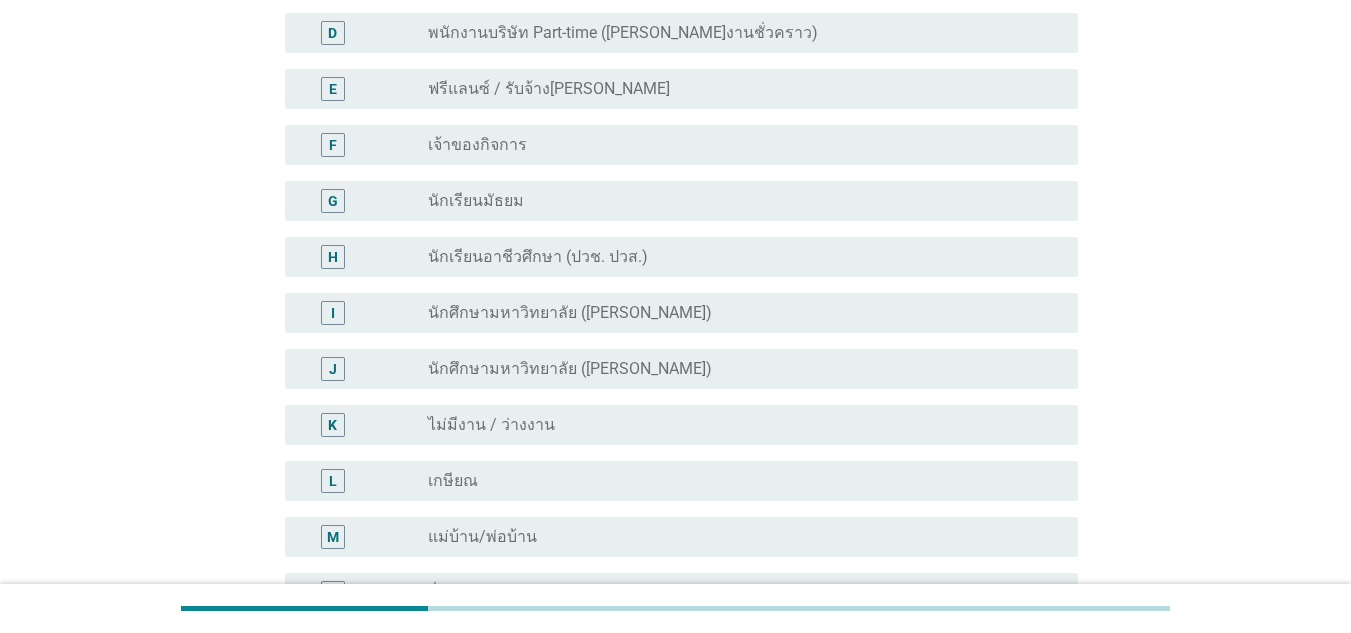 click on "radio_button_unchecked เกษียณ" at bounding box center [737, 481] 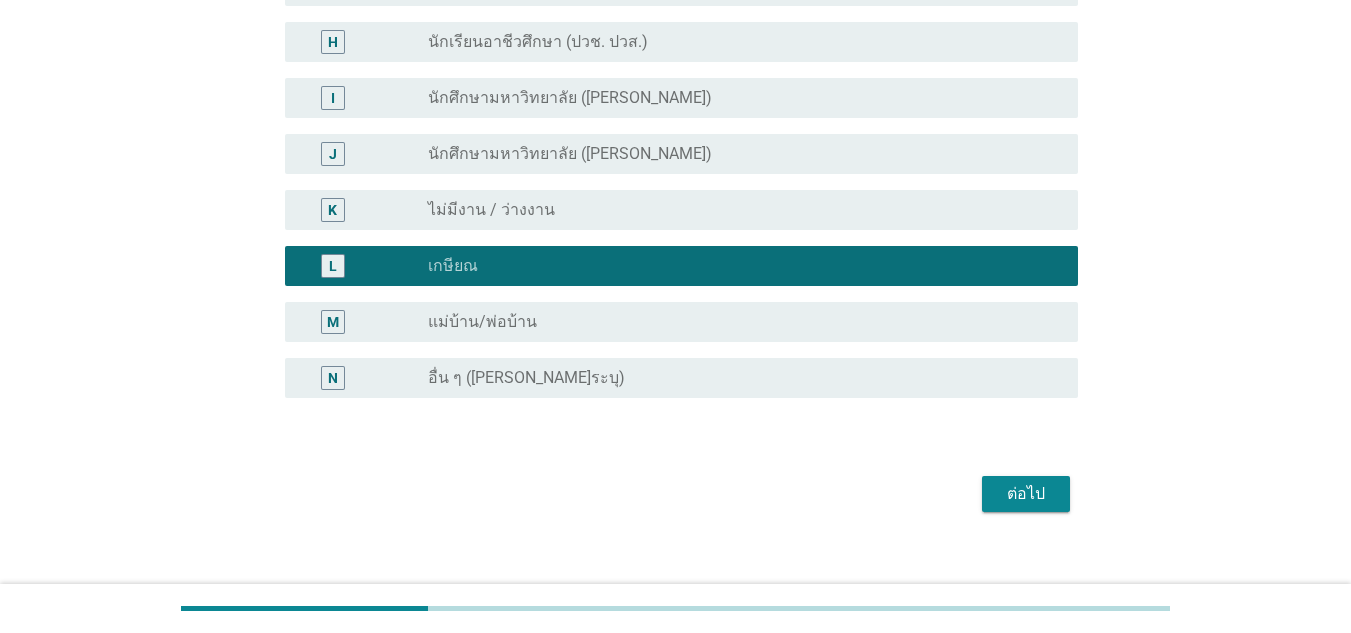 scroll, scrollTop: 637, scrollLeft: 0, axis: vertical 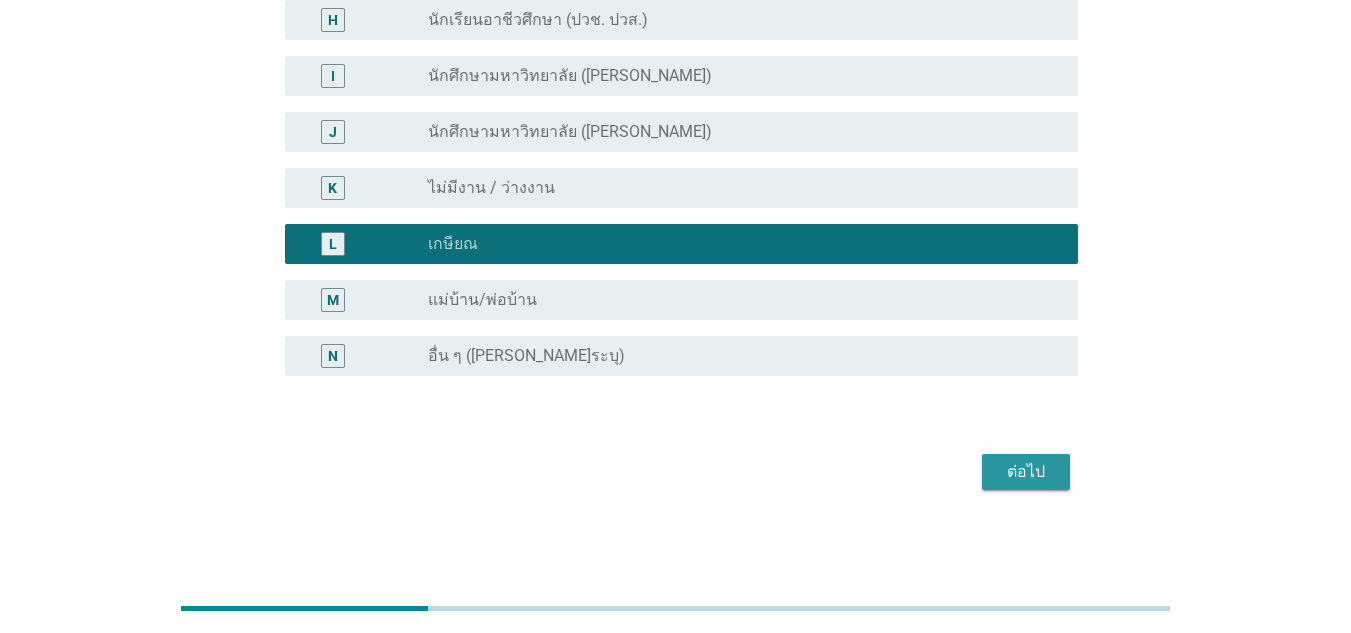 drag, startPoint x: 1030, startPoint y: 475, endPoint x: 1016, endPoint y: 473, distance: 14.142136 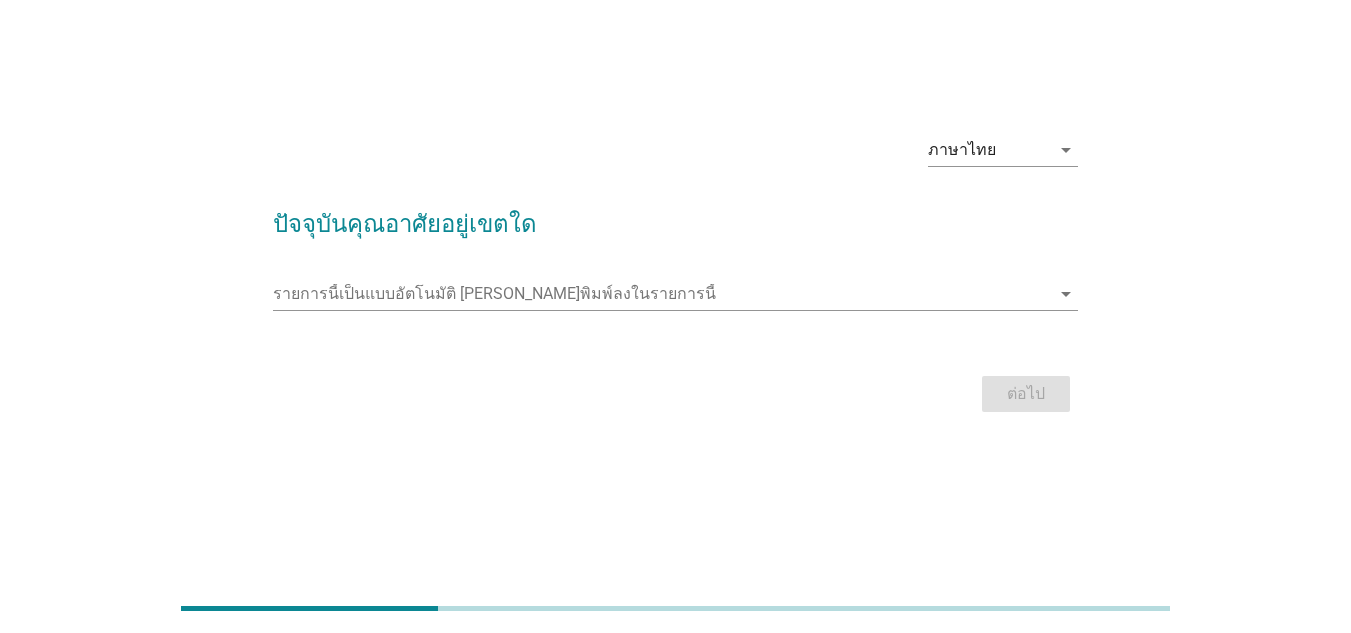 scroll, scrollTop: 0, scrollLeft: 0, axis: both 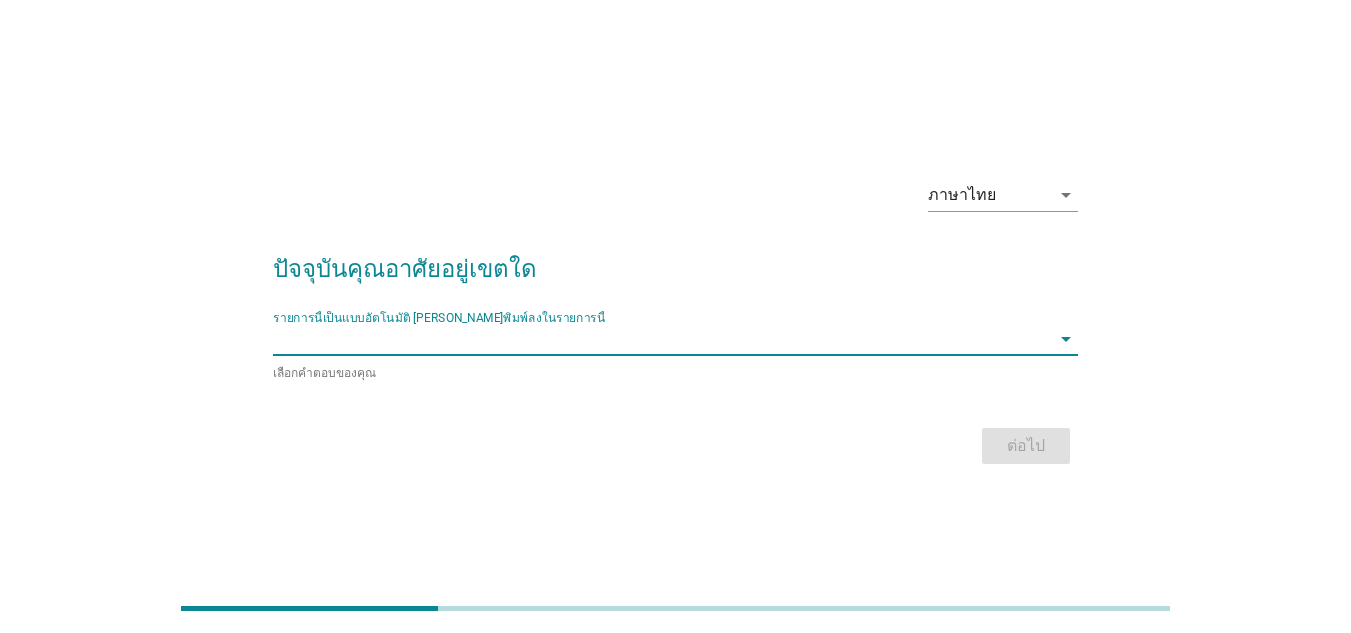 click at bounding box center [661, 339] 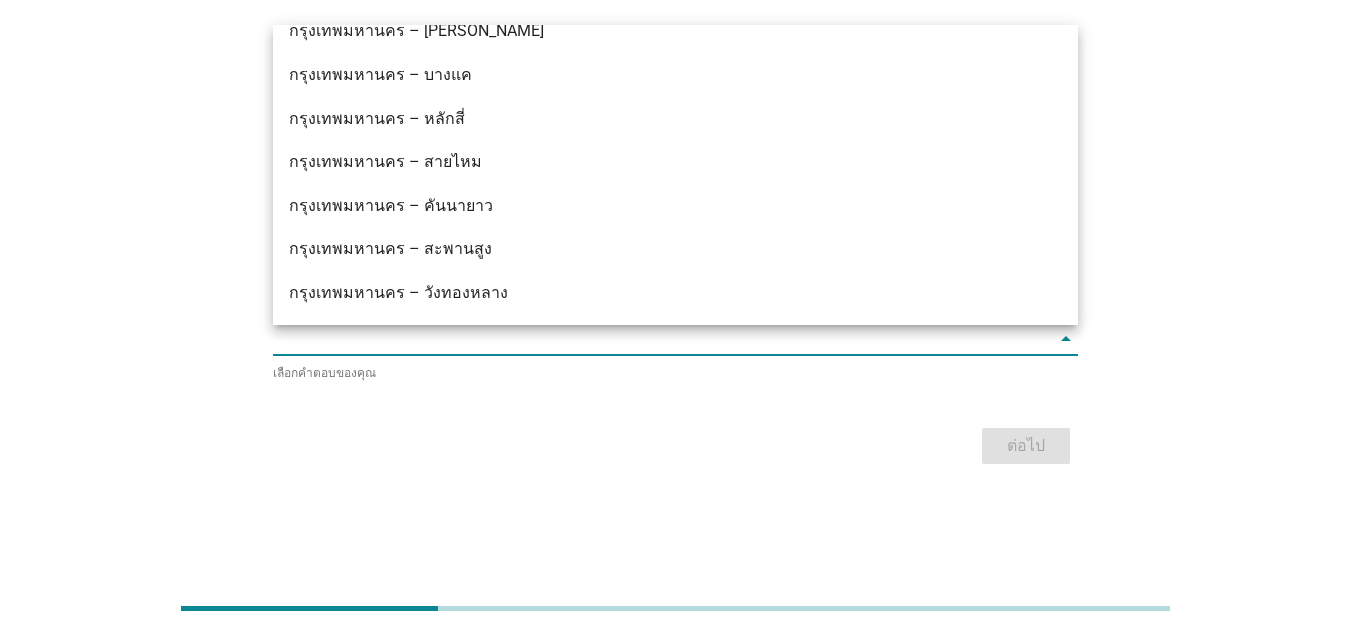 scroll, scrollTop: 1700, scrollLeft: 0, axis: vertical 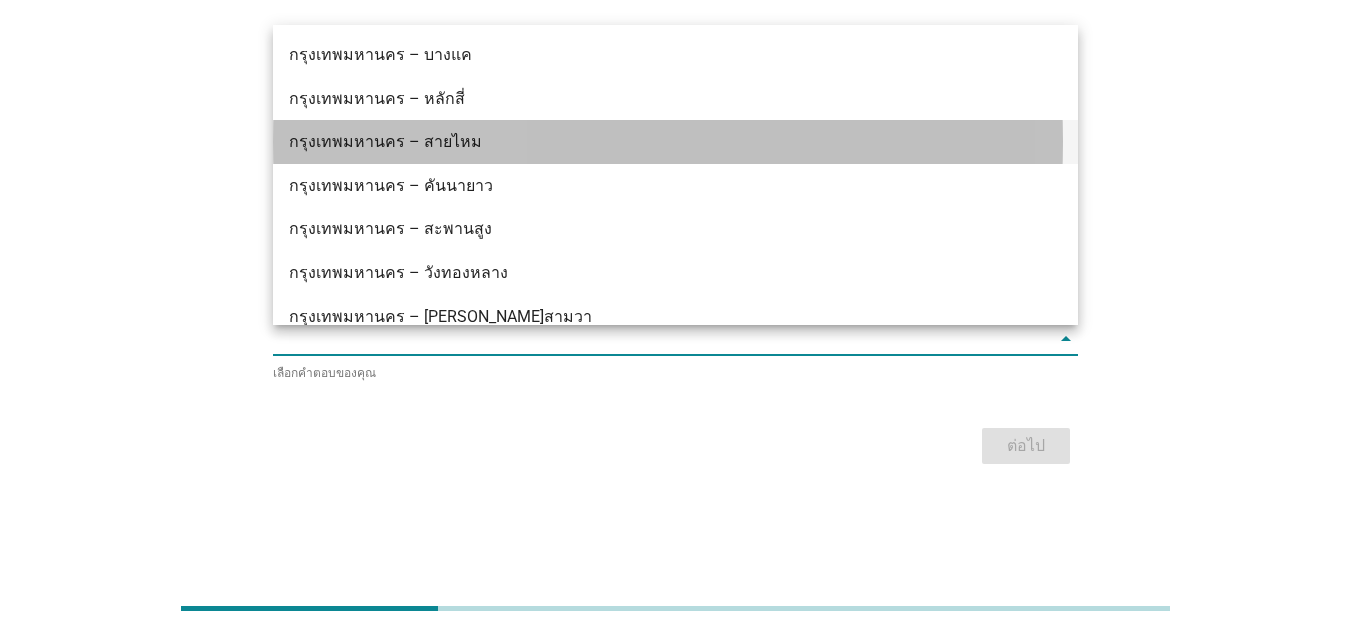 click on "กรุงเทพมหานคร – สายไหม" at bounding box center (643, 142) 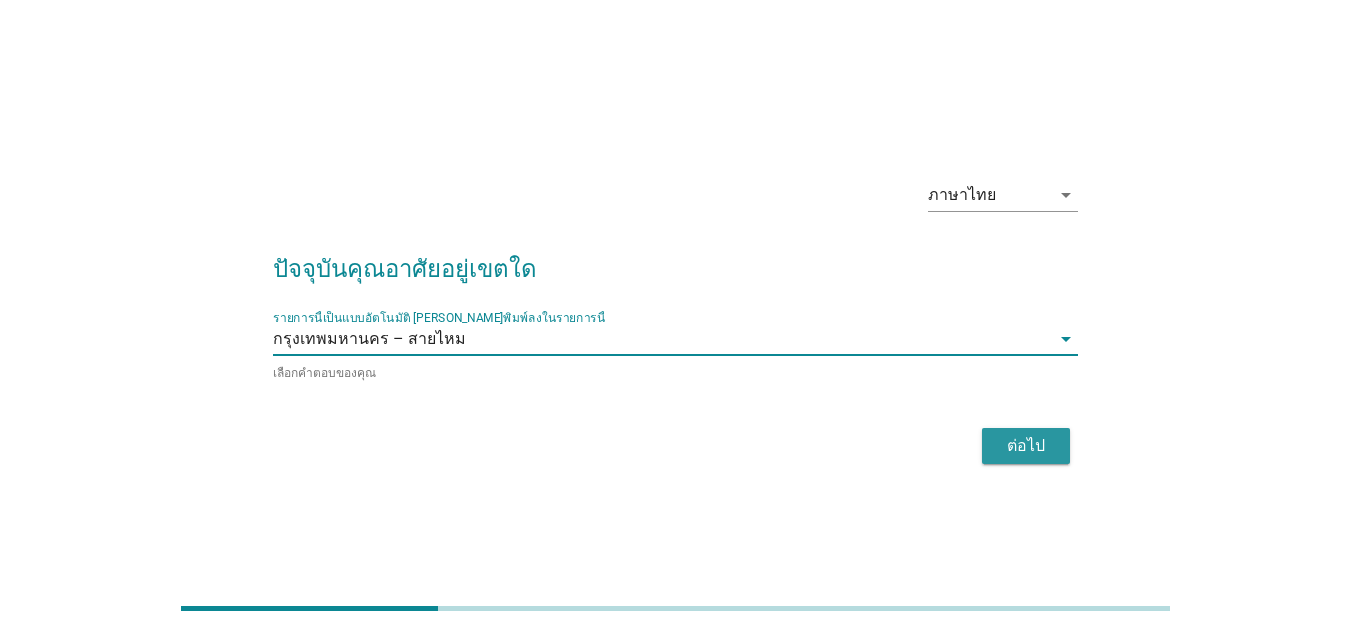 click on "ต่อไป" at bounding box center [1026, 446] 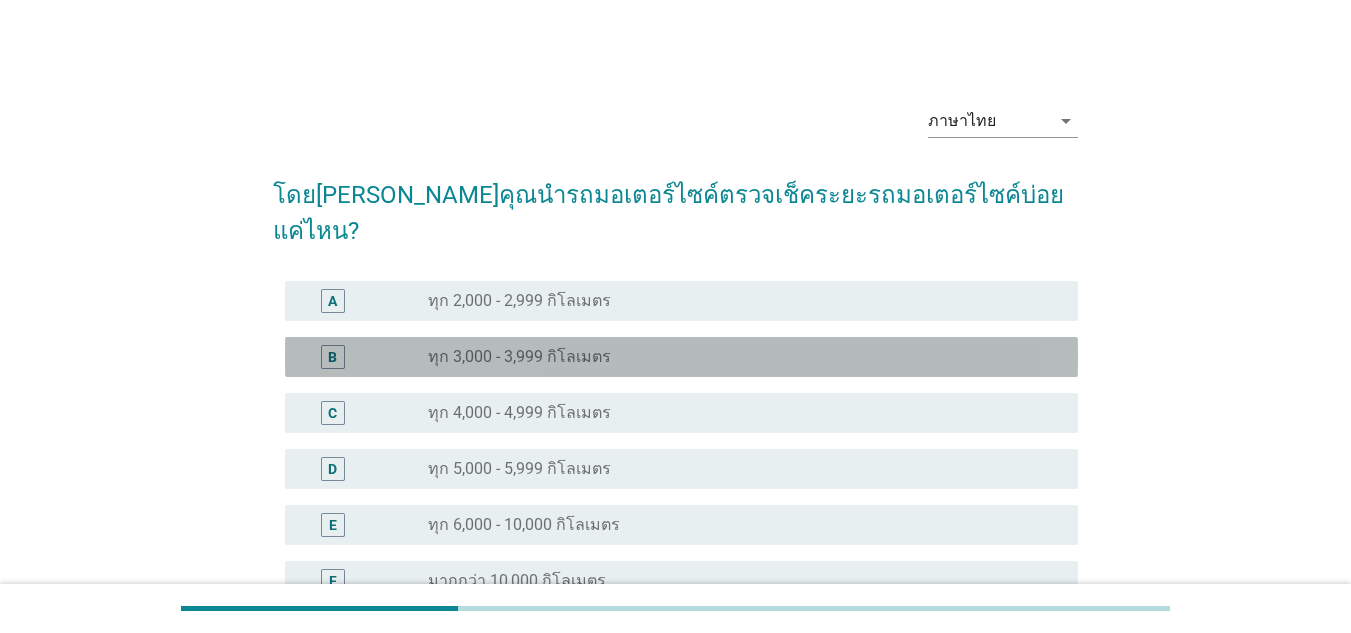 click on "ทุก 3,000 - 3,999 กิโลเมตร" at bounding box center [519, 357] 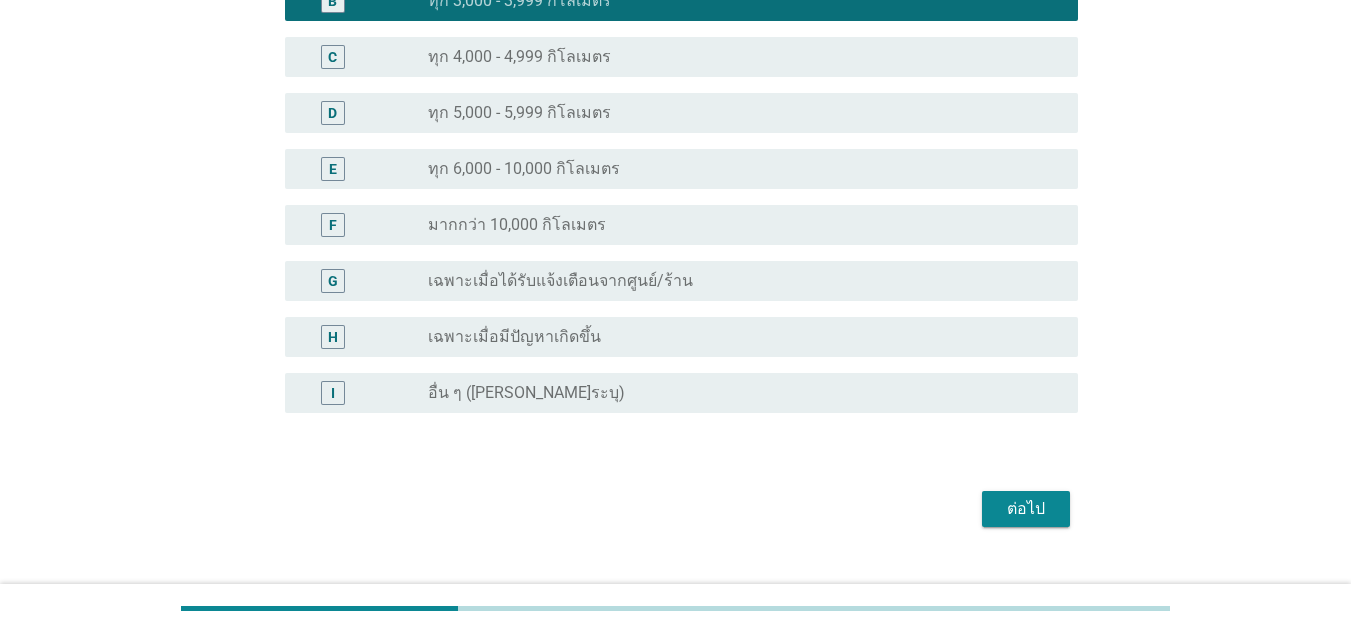 scroll, scrollTop: 357, scrollLeft: 0, axis: vertical 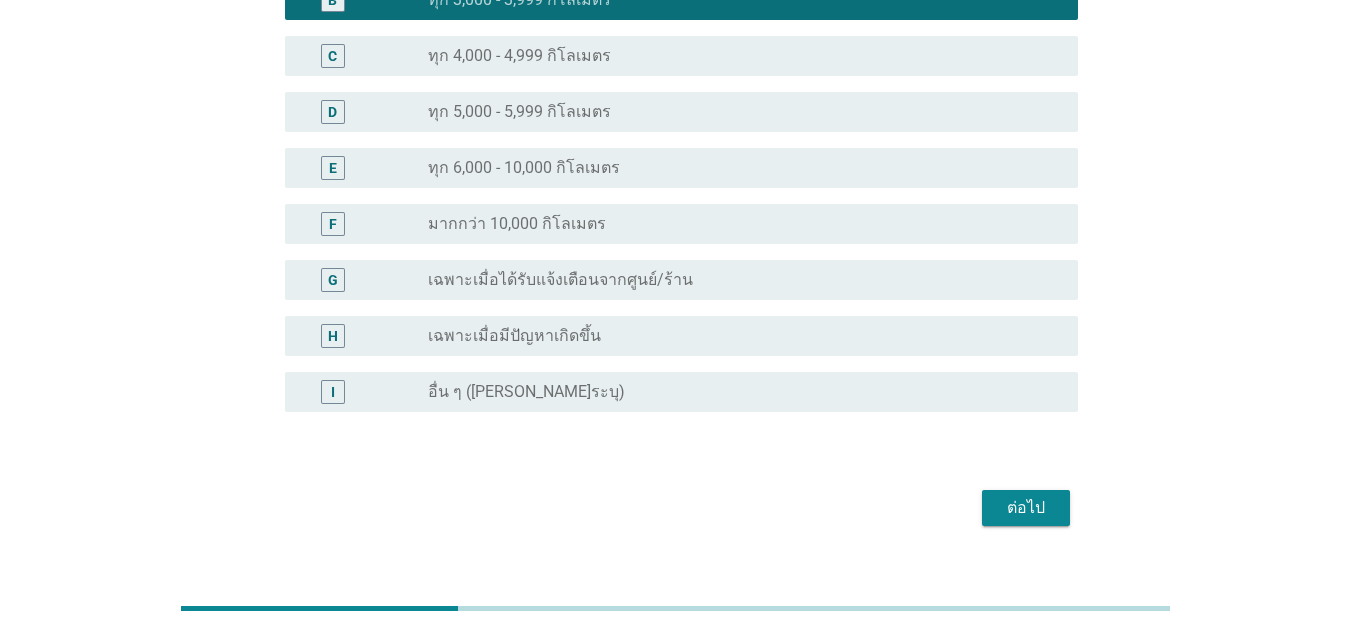 click on "ต่อไป" at bounding box center [1026, 508] 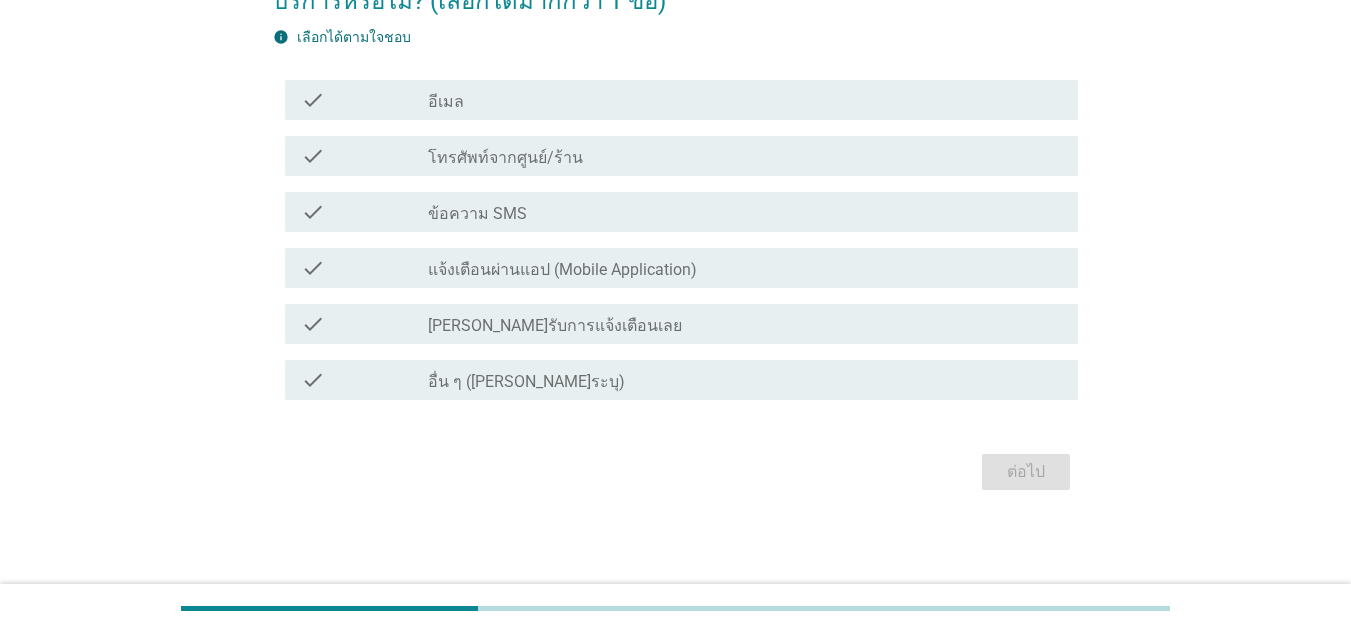 scroll, scrollTop: 0, scrollLeft: 0, axis: both 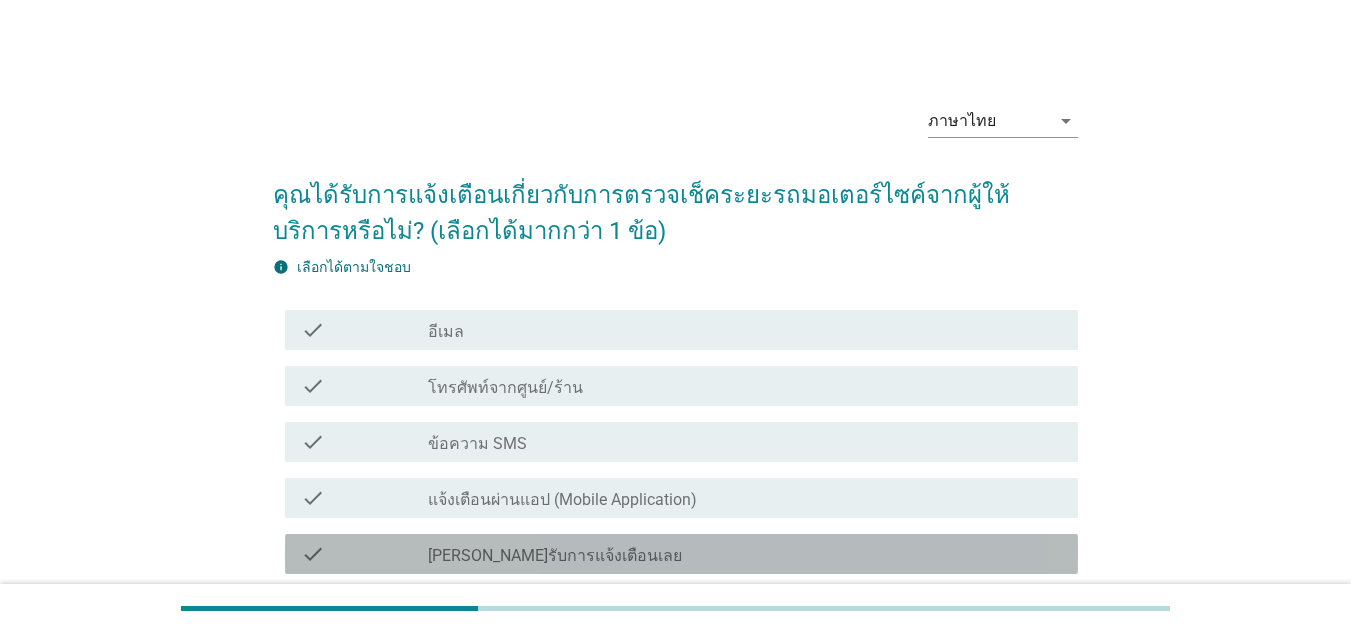 drag, startPoint x: 590, startPoint y: 549, endPoint x: 602, endPoint y: 549, distance: 12 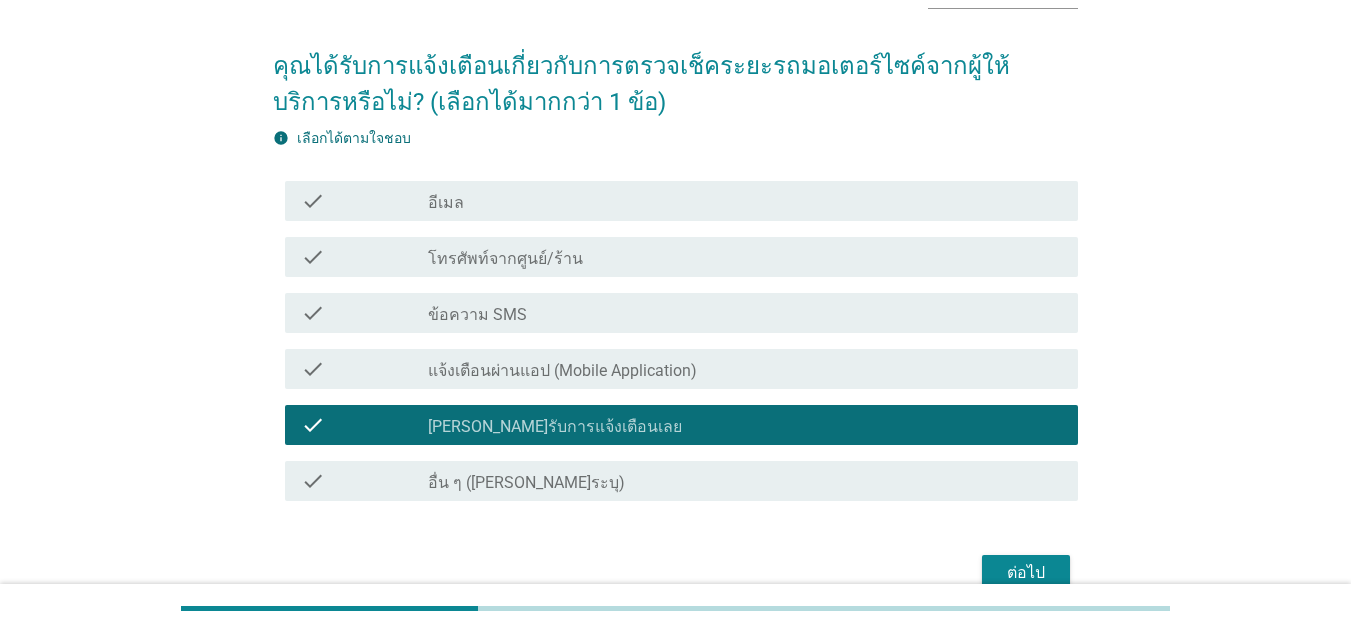scroll, scrollTop: 200, scrollLeft: 0, axis: vertical 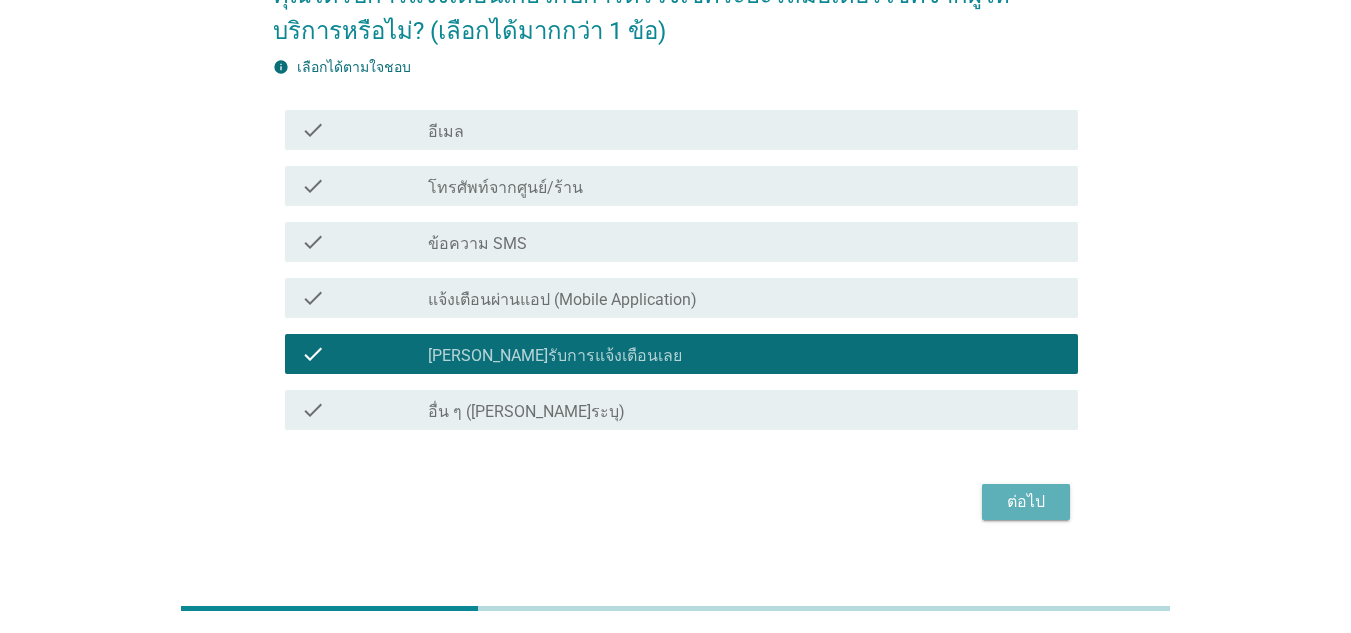 drag, startPoint x: 1043, startPoint y: 507, endPoint x: 1029, endPoint y: 502, distance: 14.866069 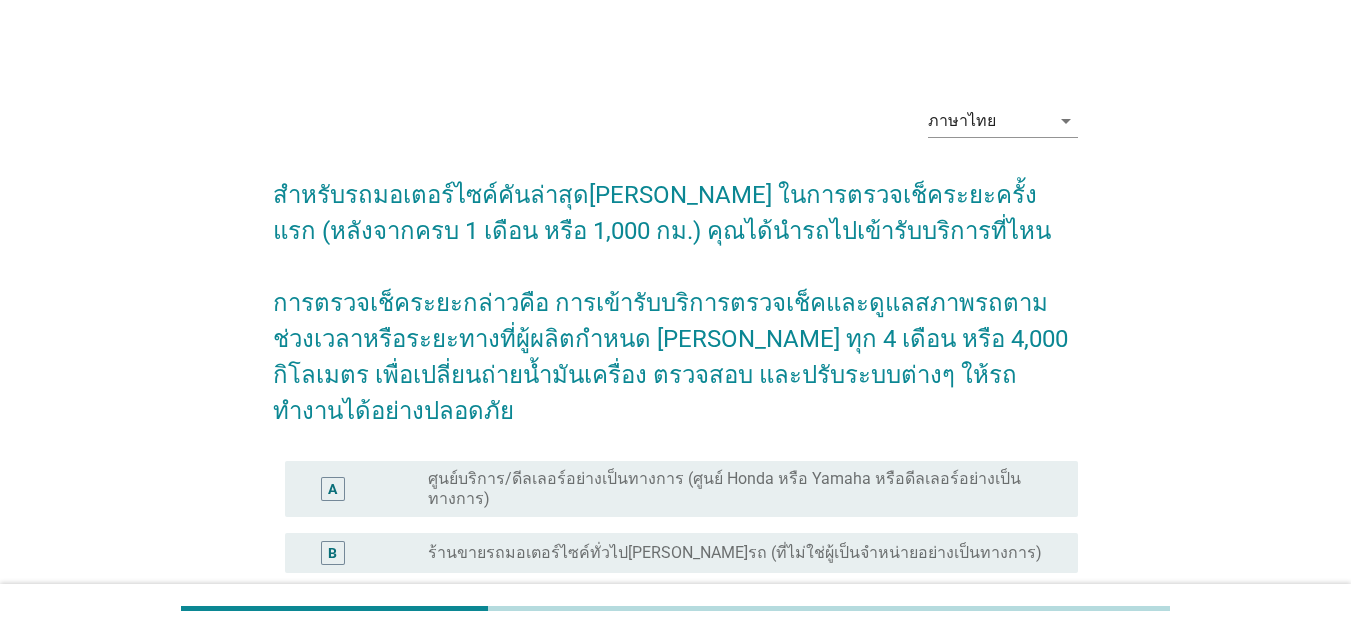 scroll, scrollTop: 200, scrollLeft: 0, axis: vertical 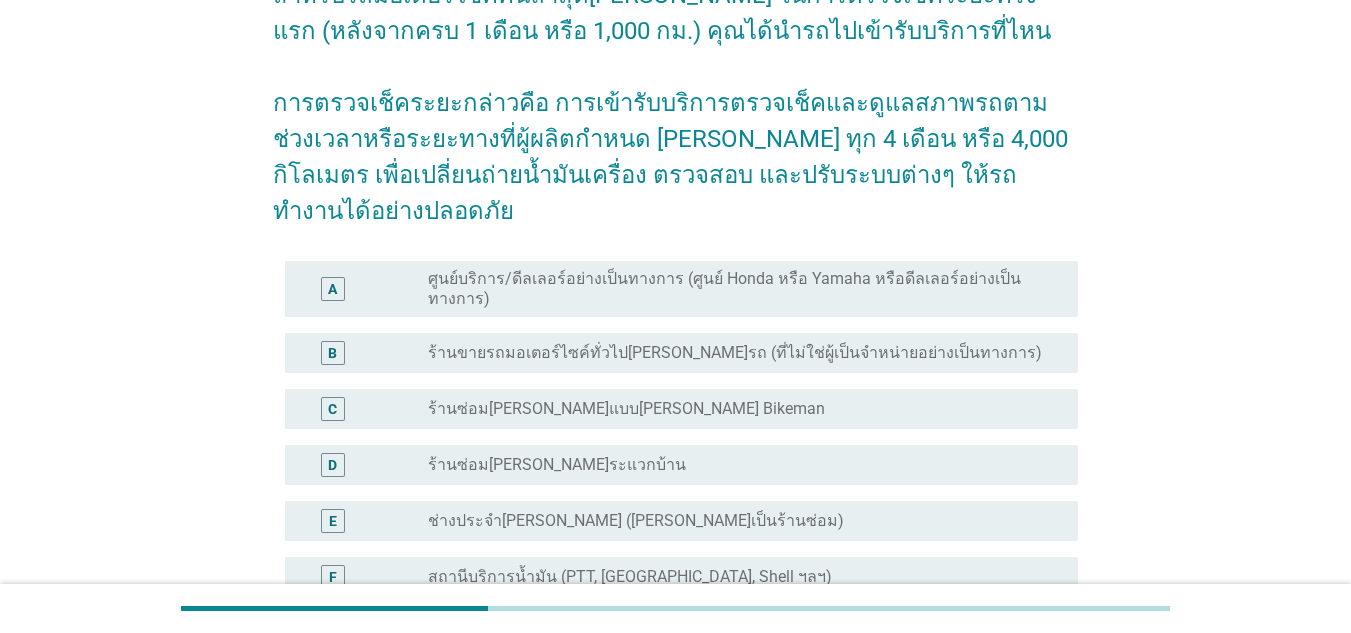 click on "ศูนย์บริการ/ดีลเลอร์อย่างเป็นทางการ (ศูนย์ Honda หรือ Yamaha หรือดีลเลอร์อย่างเป็นทางการ)" at bounding box center [737, 289] 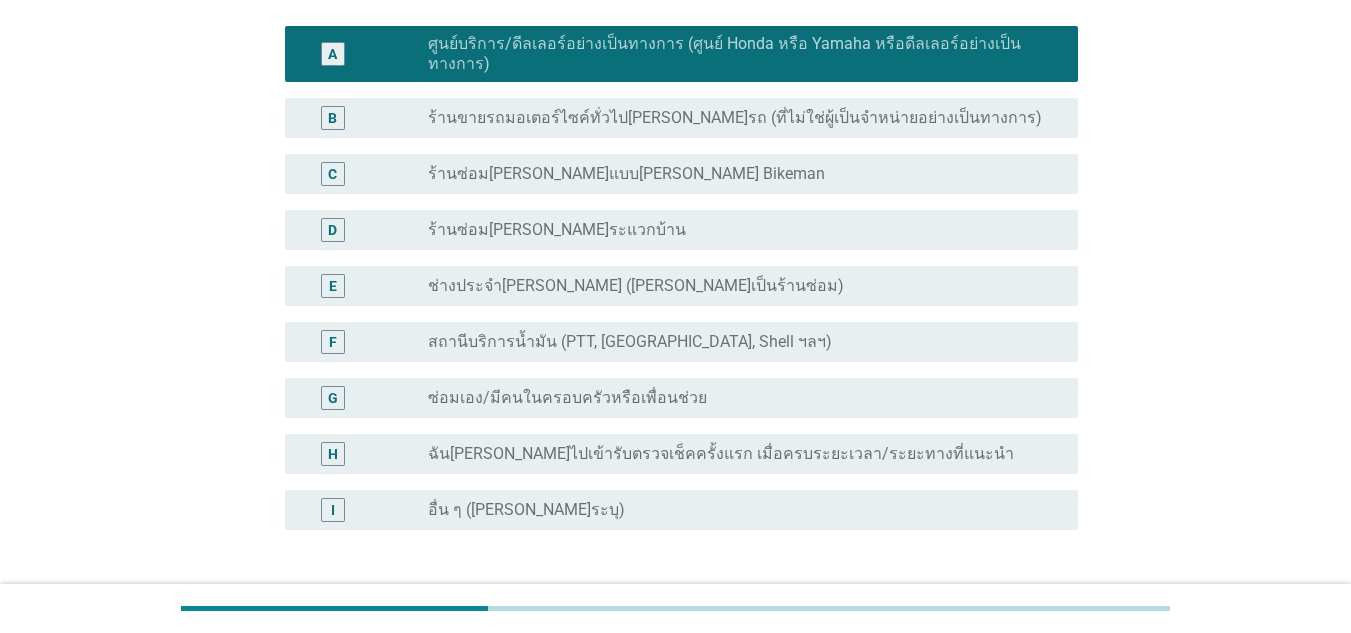 scroll, scrollTop: 500, scrollLeft: 0, axis: vertical 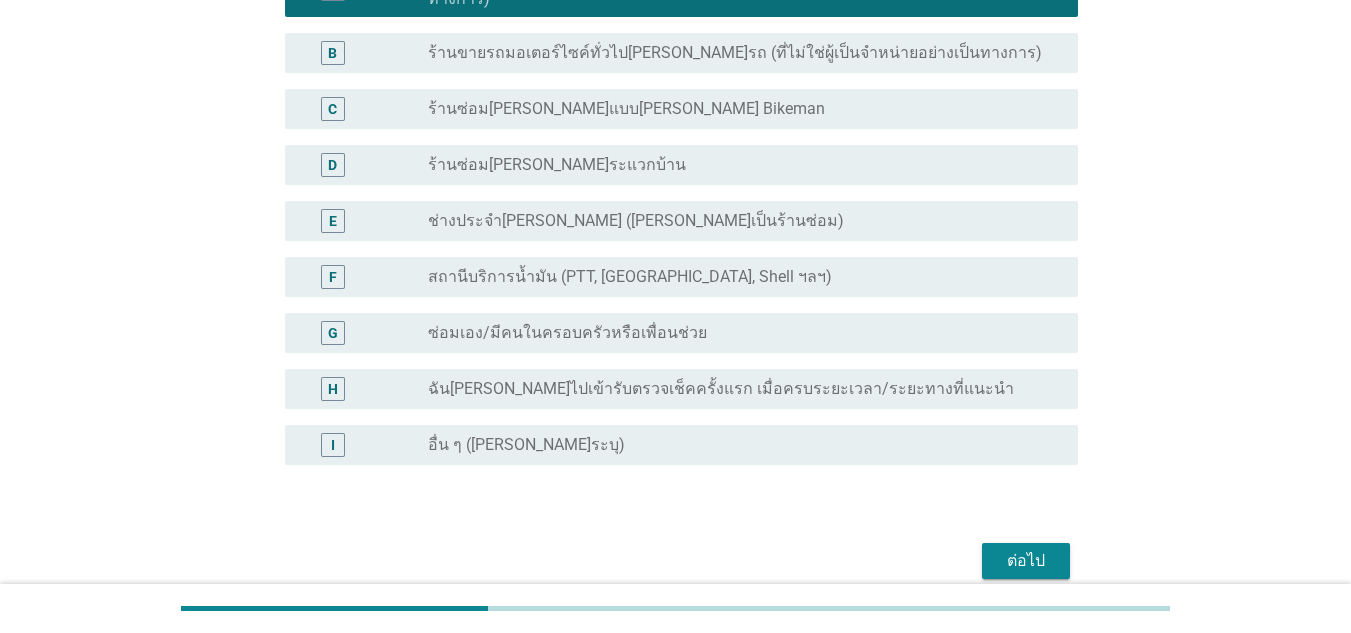click on "ต่อไป" at bounding box center [1026, 561] 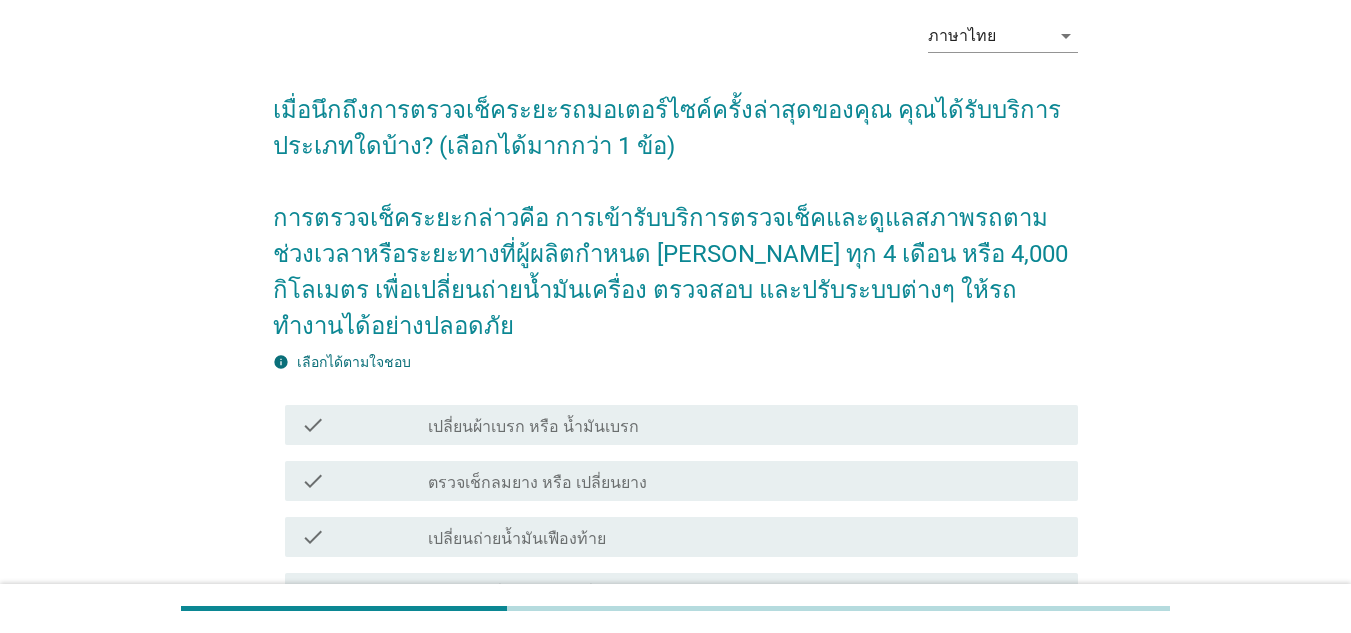 scroll, scrollTop: 200, scrollLeft: 0, axis: vertical 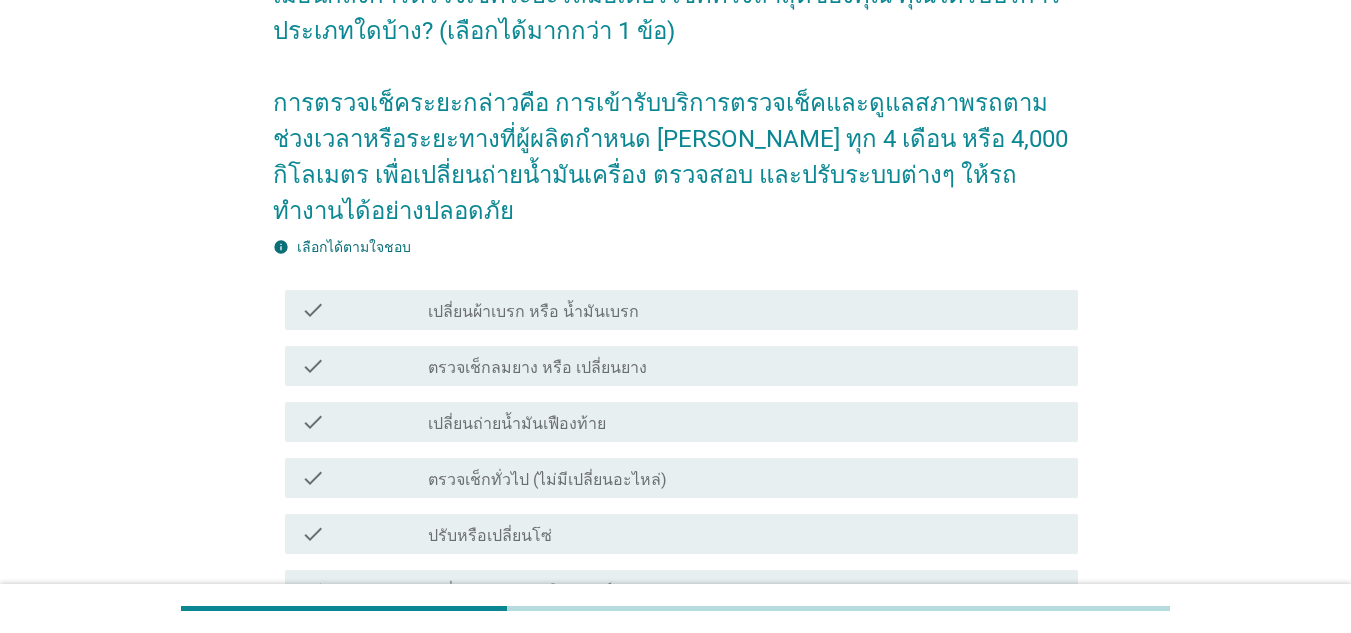 click on "ตรวจเช็กทั่วไป (ไม่มีเปลี่ยนอะไหล่)" at bounding box center [547, 480] 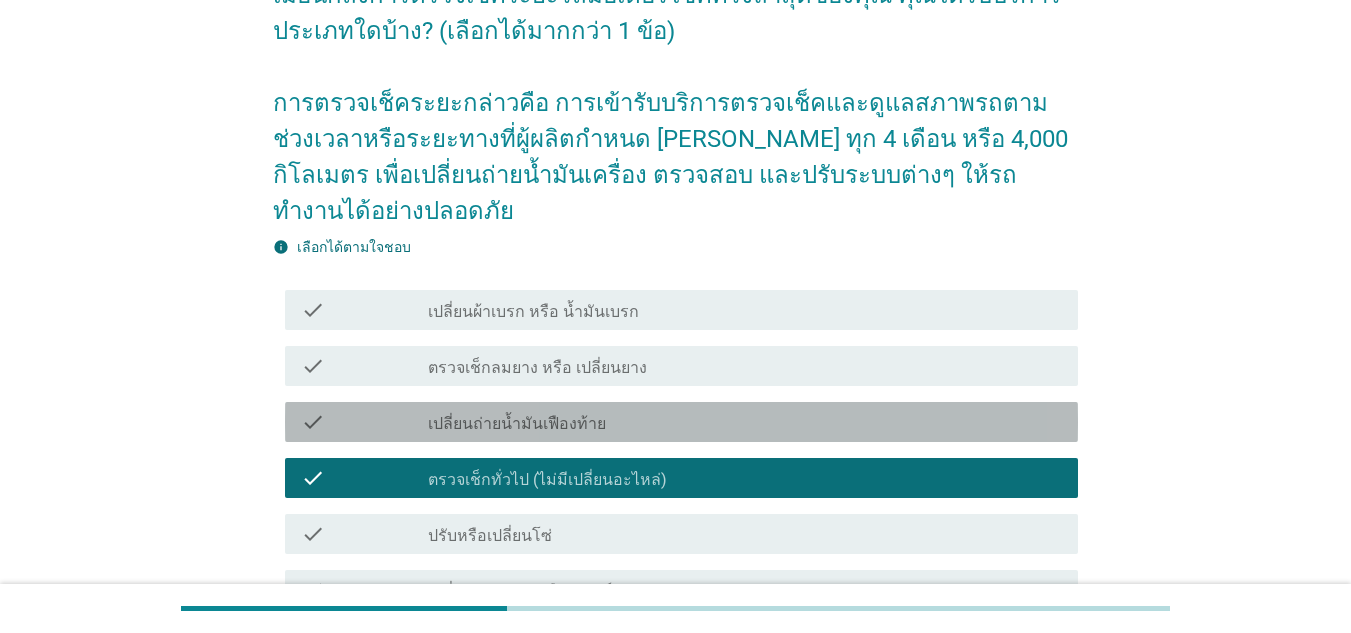 click on "check_box_outline_blank เปลี่ยนถ่ายน้ำมันเฟืองท้าย" at bounding box center [745, 422] 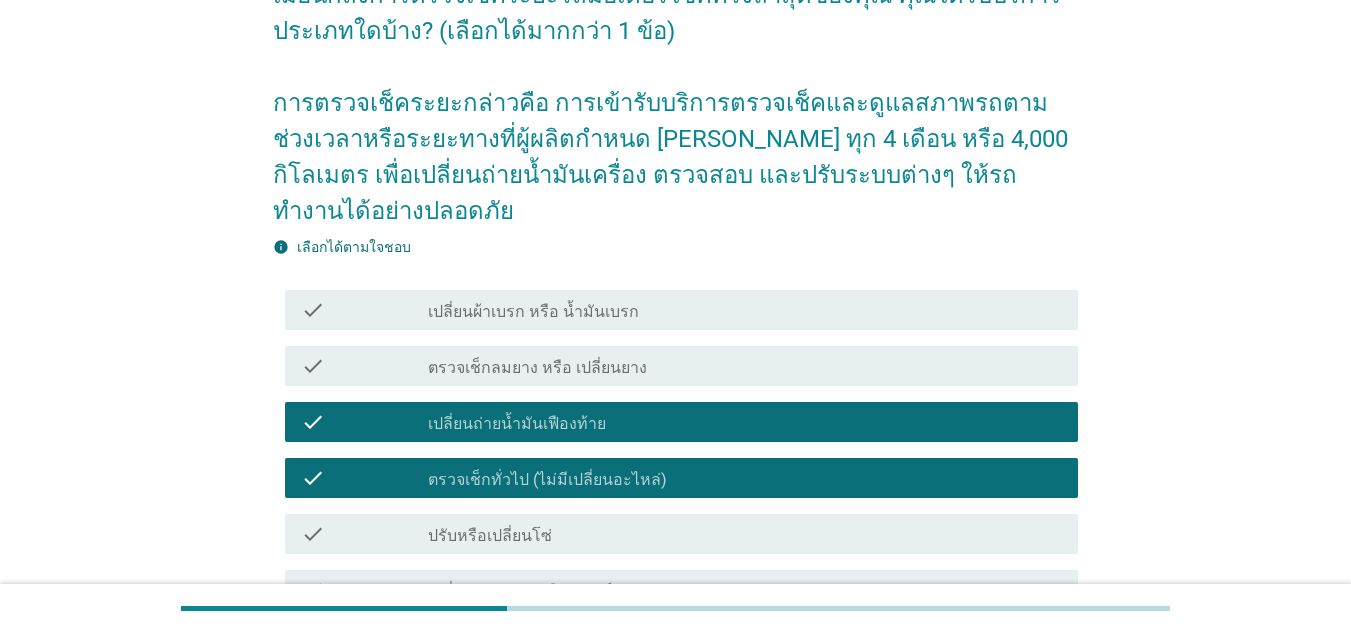 click on "check_box_outline_blank เปลี่ยนถ่ายน้ำมันเฟืองท้าย" at bounding box center [745, 422] 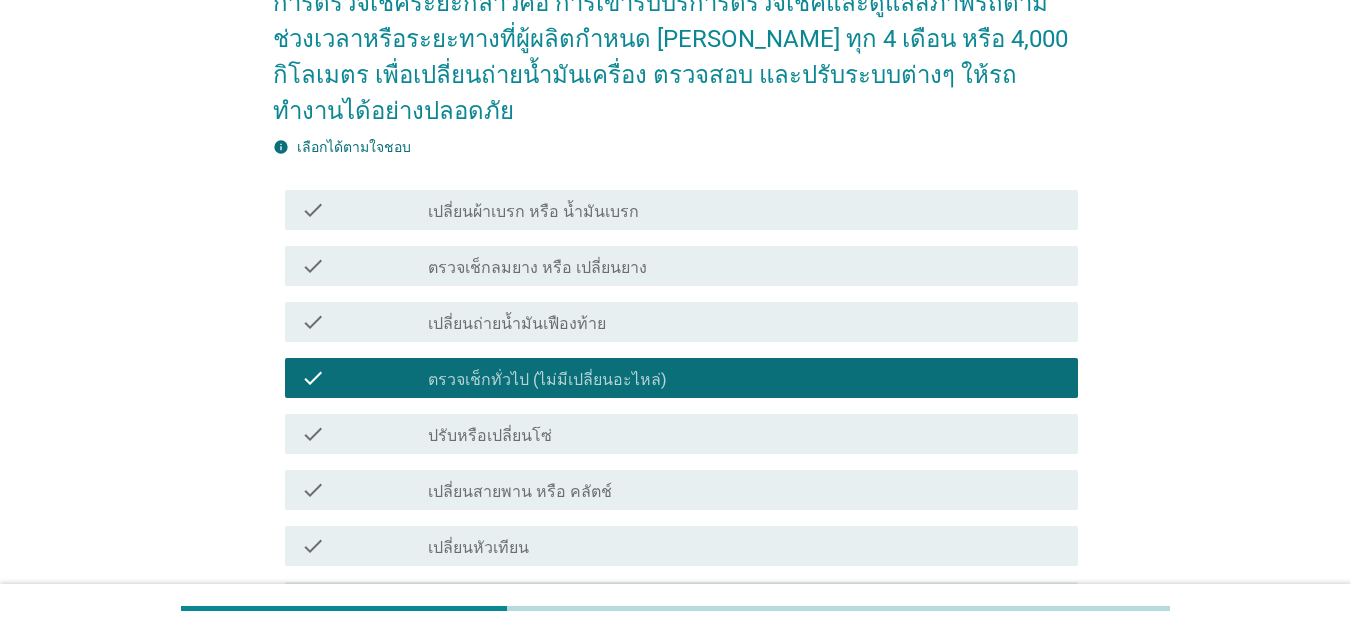 scroll, scrollTop: 400, scrollLeft: 0, axis: vertical 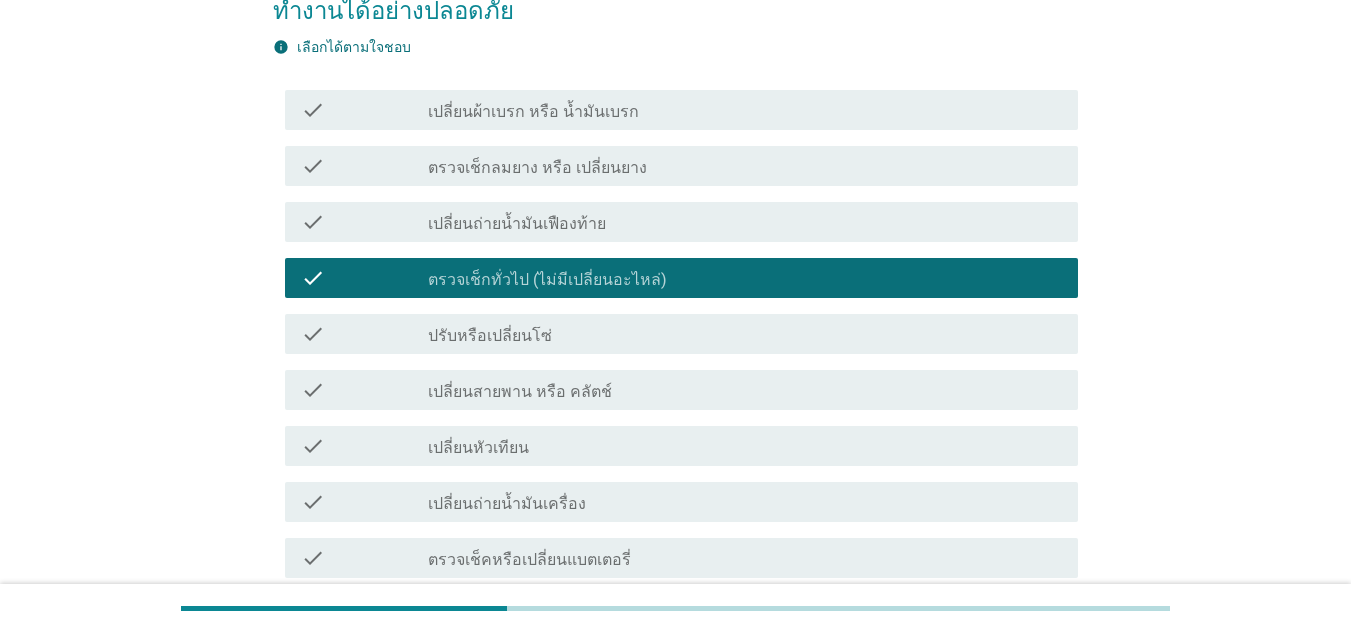 click on "check_box_outline_blank เปลี่ยนถ่ายน้ำมันเครื่อง" at bounding box center (745, 502) 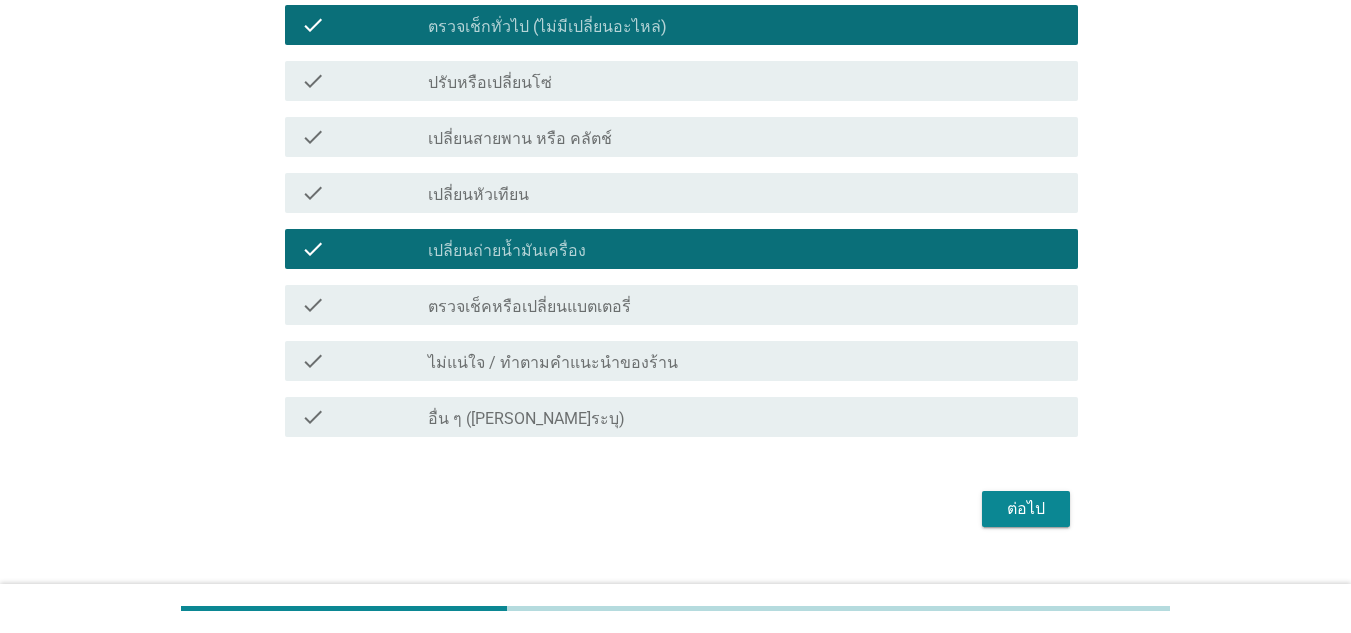 scroll, scrollTop: 654, scrollLeft: 0, axis: vertical 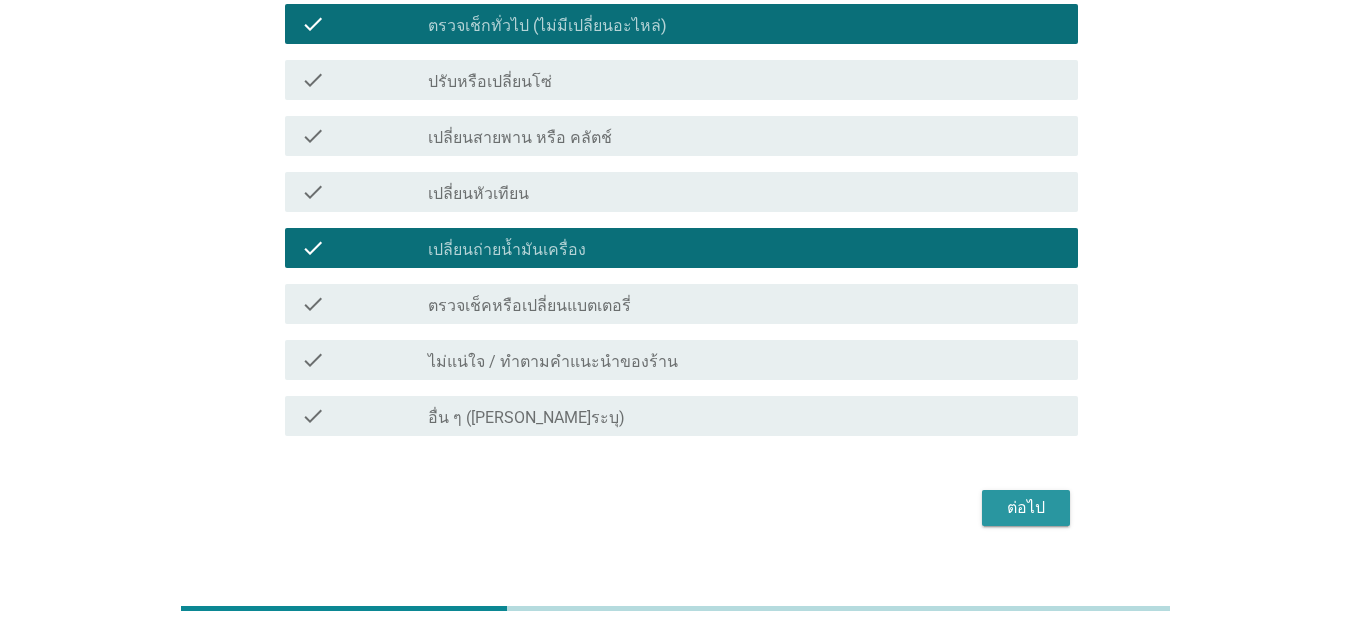 click on "ต่อไป" at bounding box center [1026, 508] 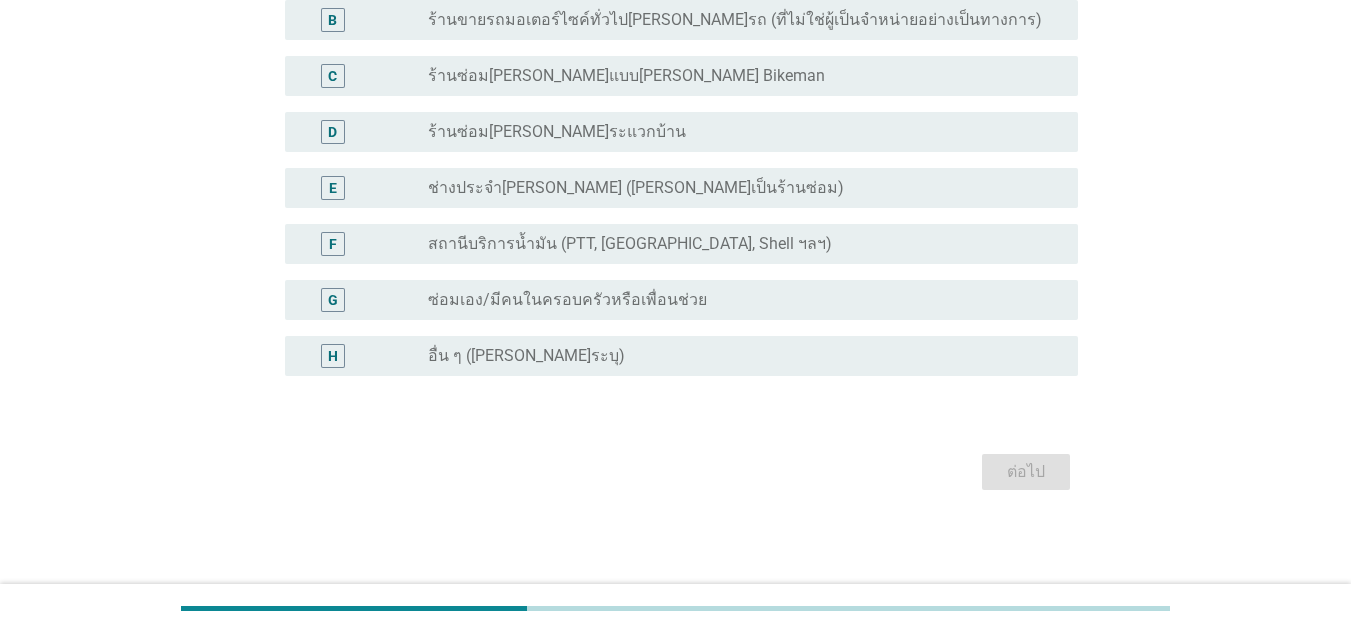 scroll, scrollTop: 0, scrollLeft: 0, axis: both 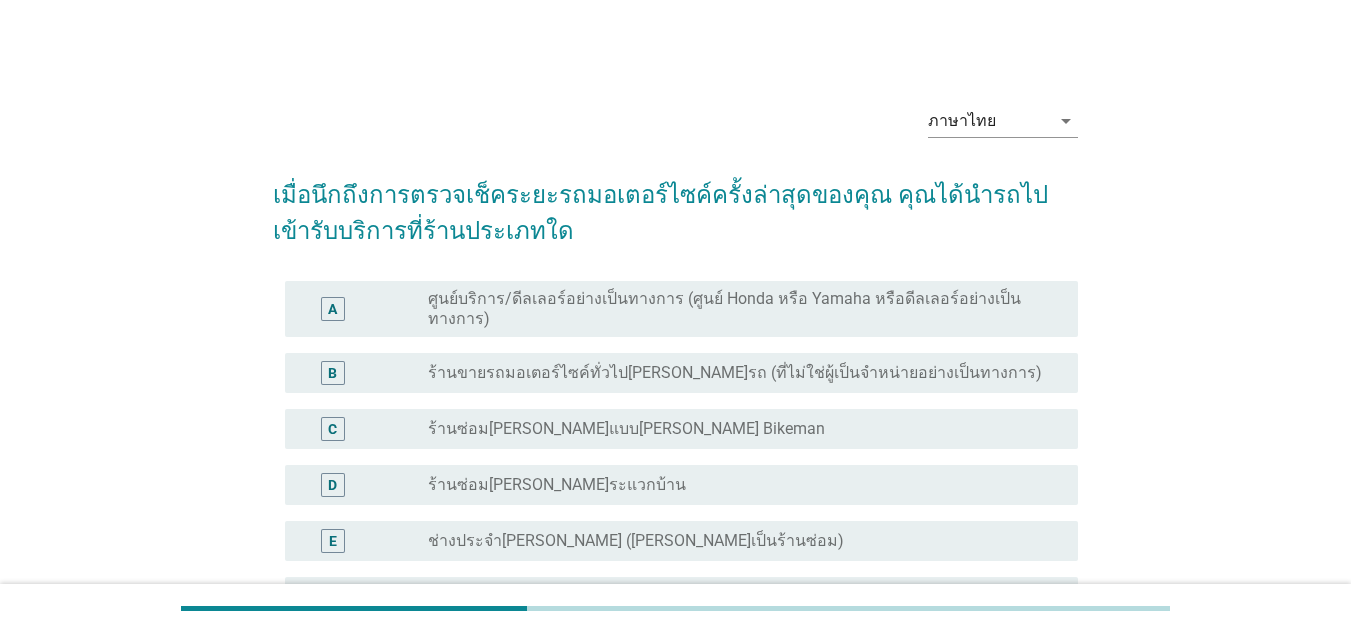 click on "ศูนย์บริการ/ดีลเลอร์อย่างเป็นทางการ (ศูนย์ Honda หรือ Yamaha หรือดีลเลอร์อย่างเป็นทางการ)" at bounding box center (737, 309) 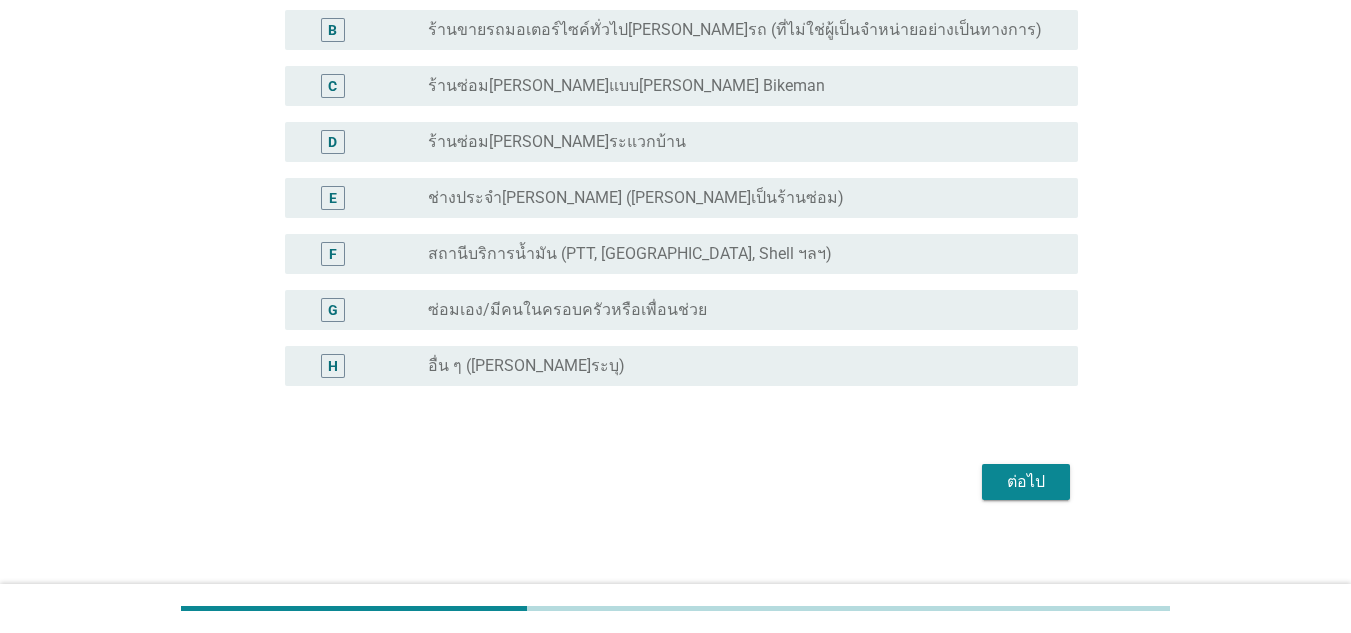 scroll, scrollTop: 353, scrollLeft: 0, axis: vertical 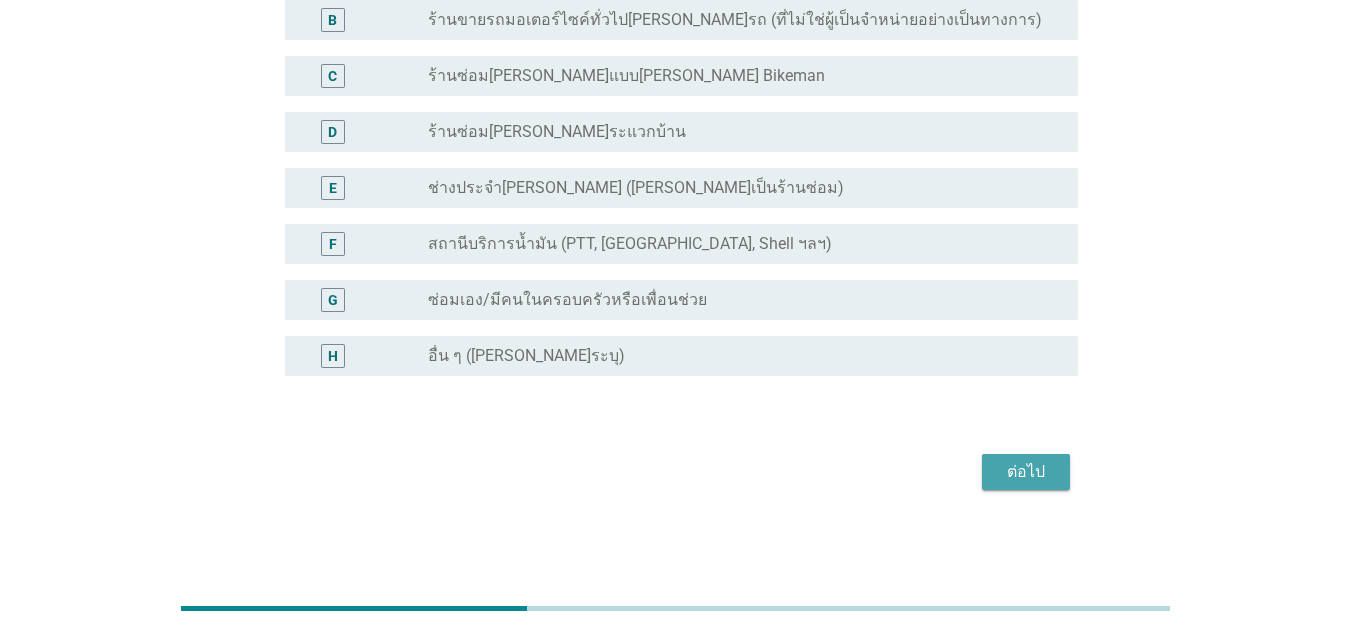 click on "ต่อไป" at bounding box center (1026, 472) 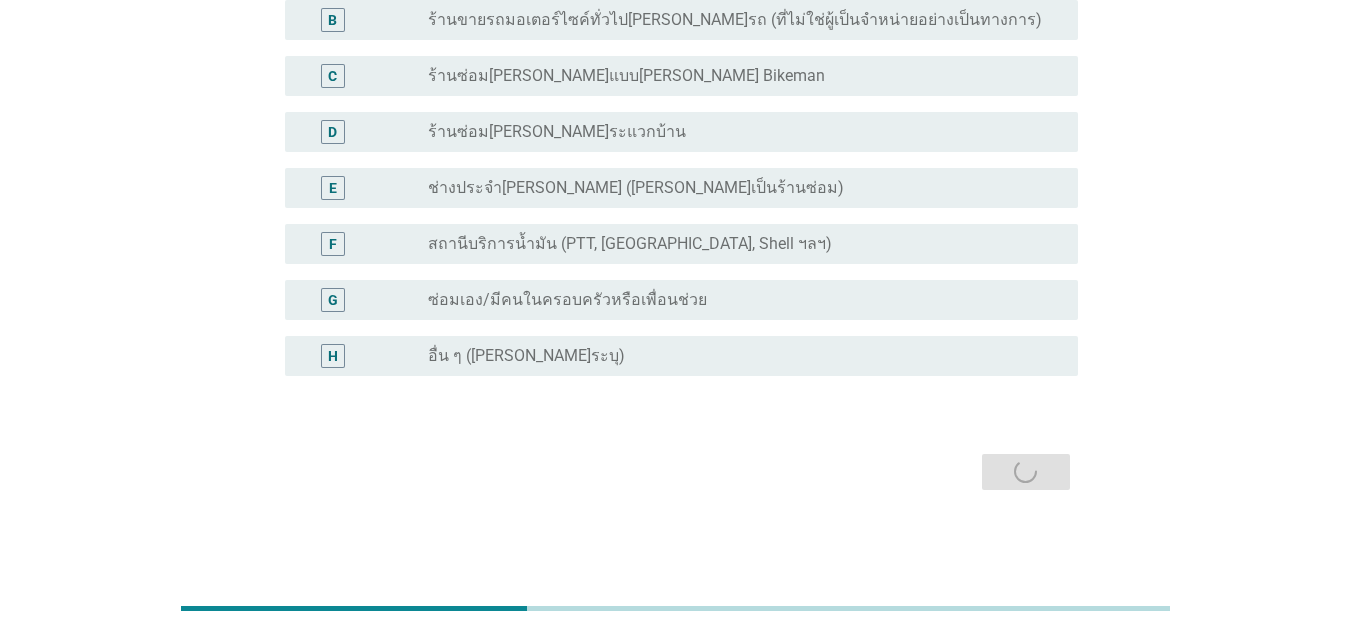 scroll, scrollTop: 0, scrollLeft: 0, axis: both 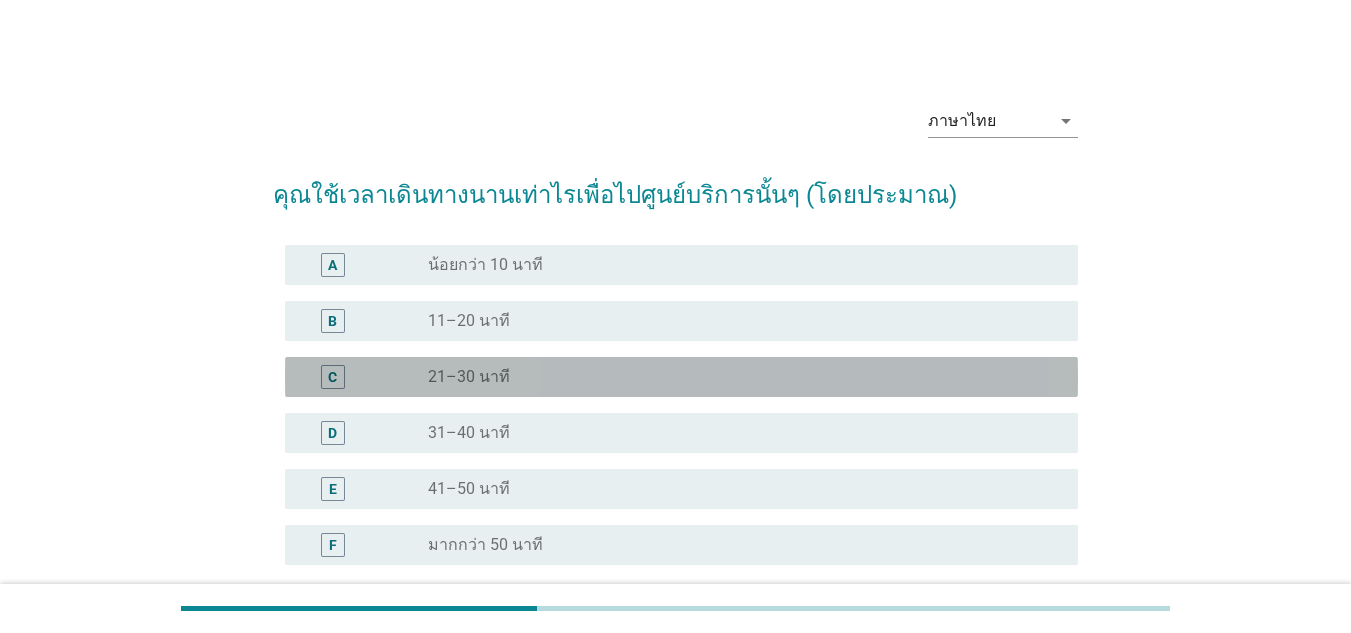 click on "C     radio_button_unchecked 21–30 นาที" at bounding box center (681, 377) 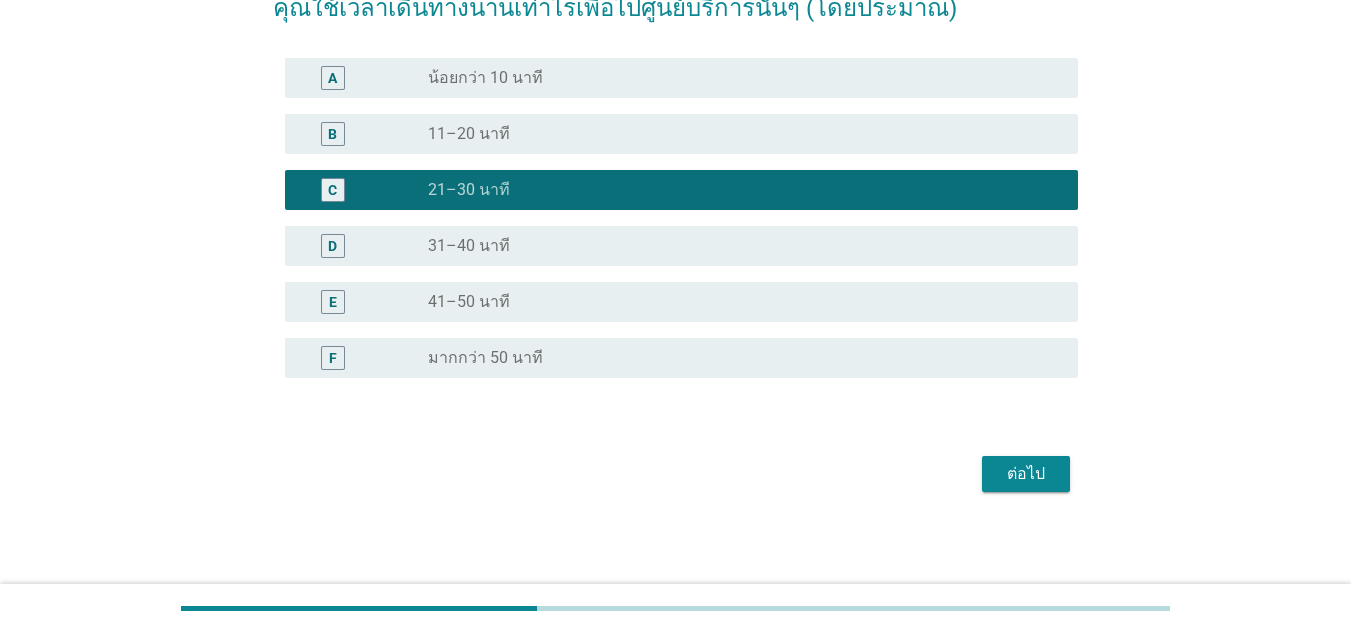 scroll, scrollTop: 189, scrollLeft: 0, axis: vertical 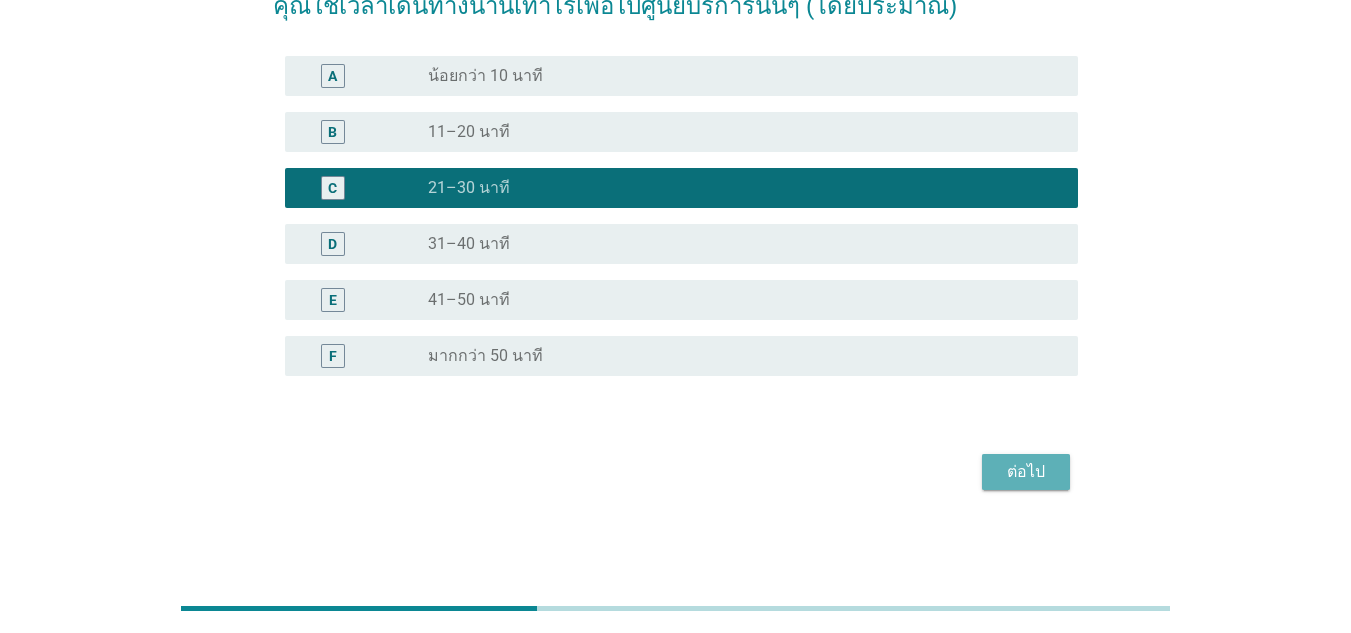 drag, startPoint x: 1033, startPoint y: 471, endPoint x: 908, endPoint y: 458, distance: 125.67418 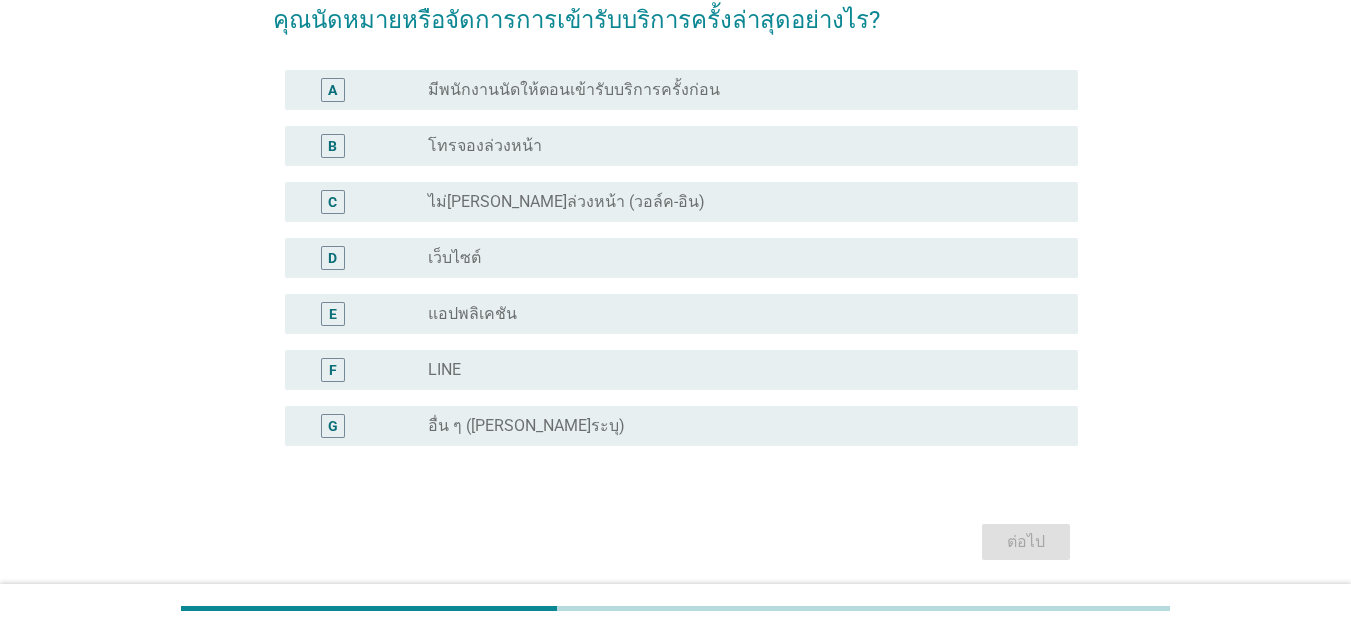 scroll, scrollTop: 200, scrollLeft: 0, axis: vertical 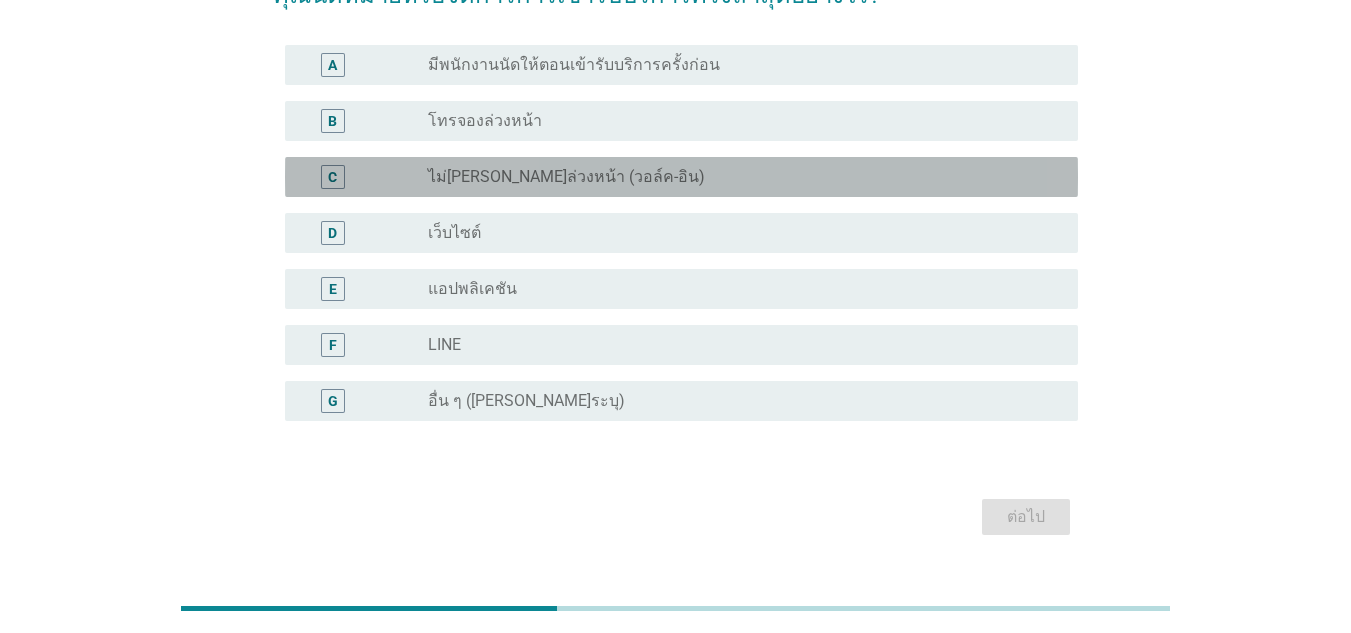 click on "ไม่[PERSON_NAME]ล่วงหน้า (วอล์ค-อิน)" at bounding box center [566, 177] 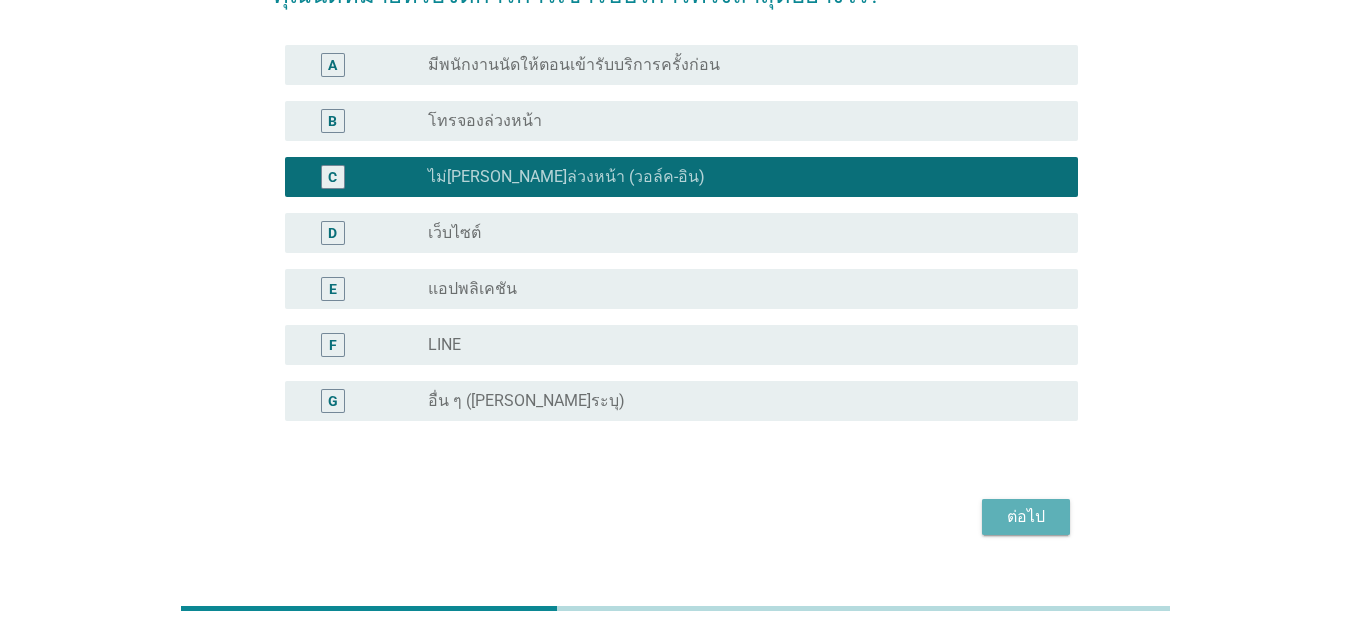 drag, startPoint x: 1021, startPoint y: 520, endPoint x: 958, endPoint y: 506, distance: 64.53681 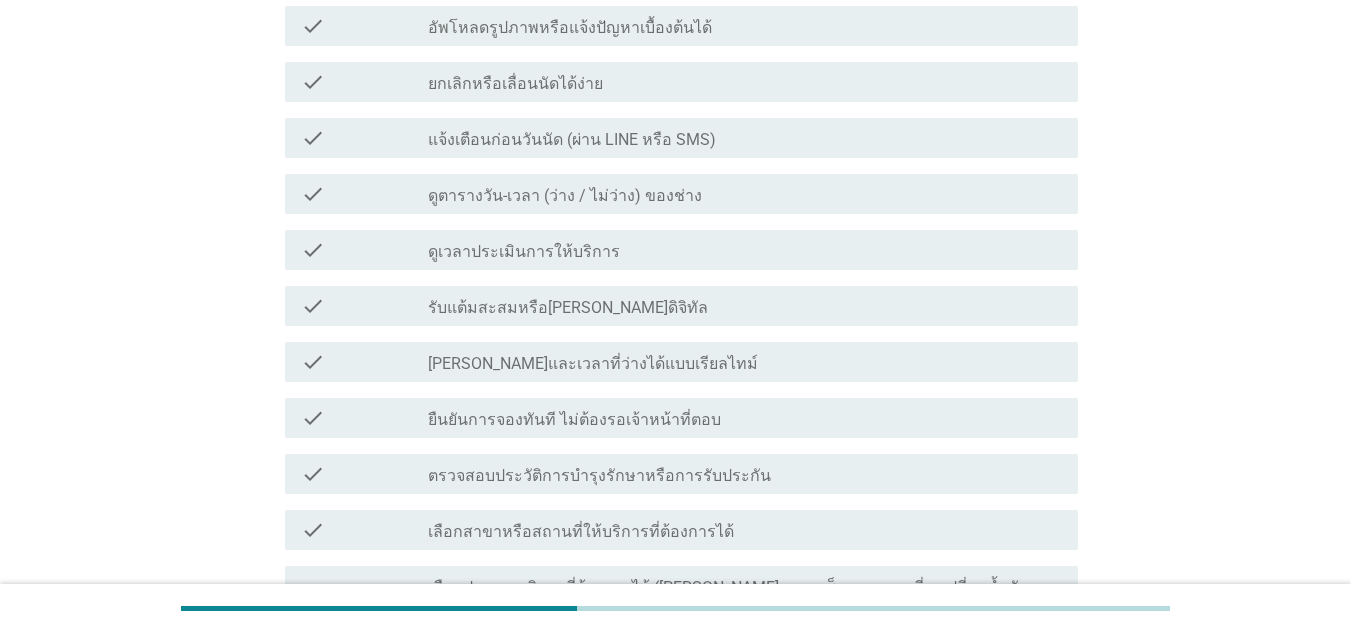 scroll, scrollTop: 400, scrollLeft: 0, axis: vertical 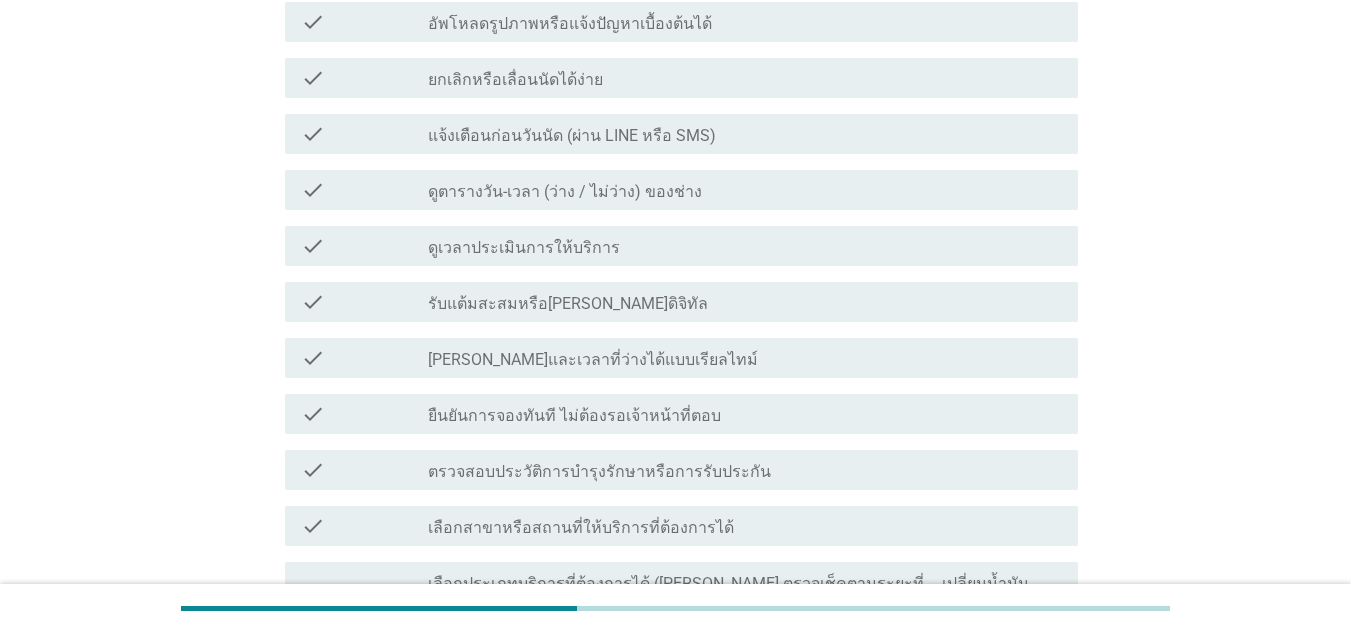 click on "check_box_outline_blank ดูเวลาประเมินการให้บริการ" at bounding box center (745, 246) 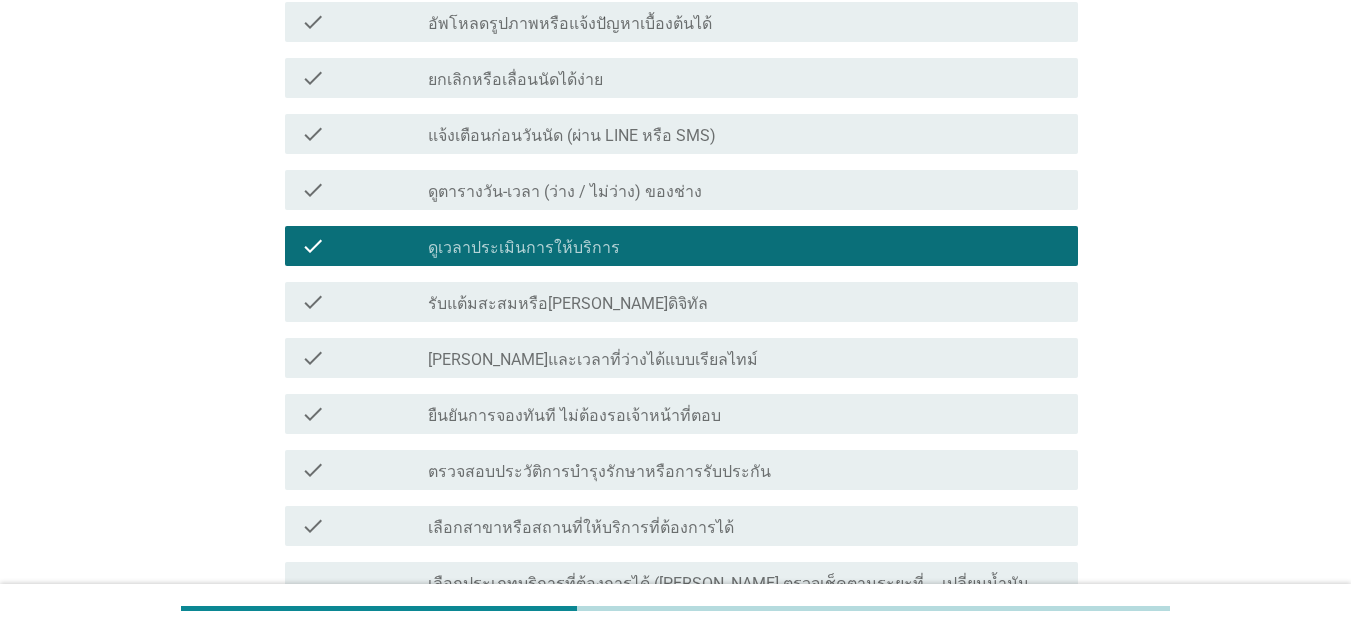 click on "ตรวจสอบประวัติการบำรุงรักษาหรือการรับประกัน" at bounding box center (599, 472) 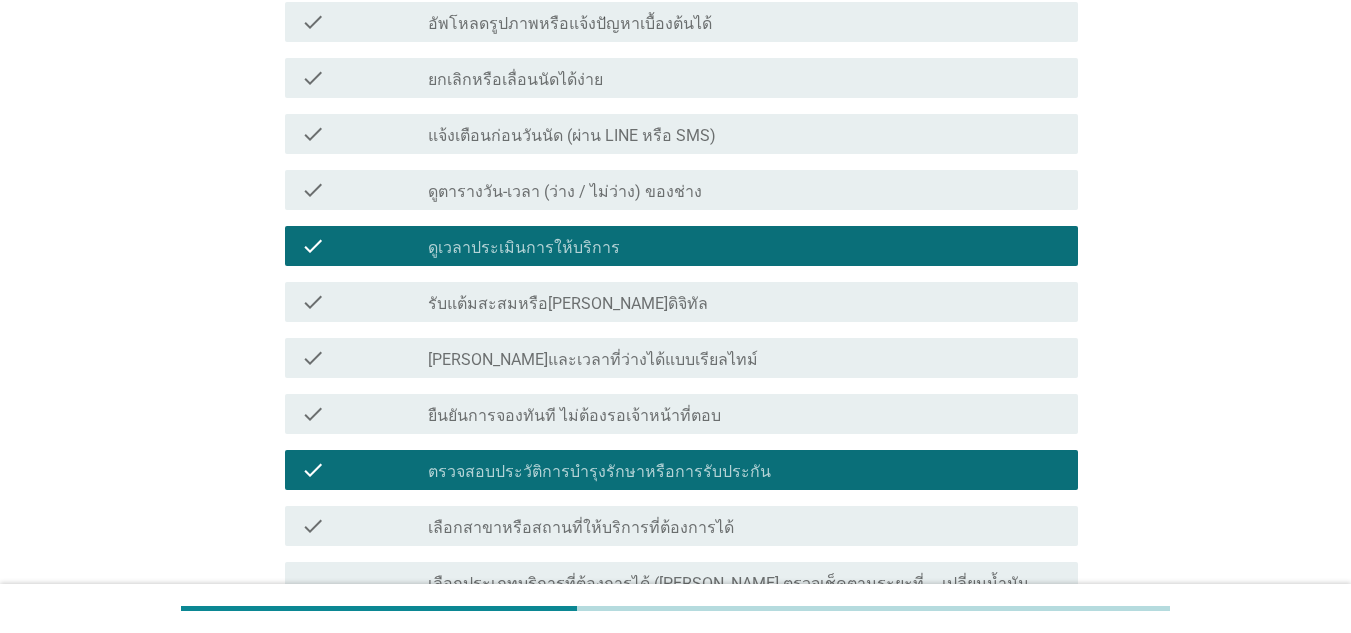 scroll, scrollTop: 500, scrollLeft: 0, axis: vertical 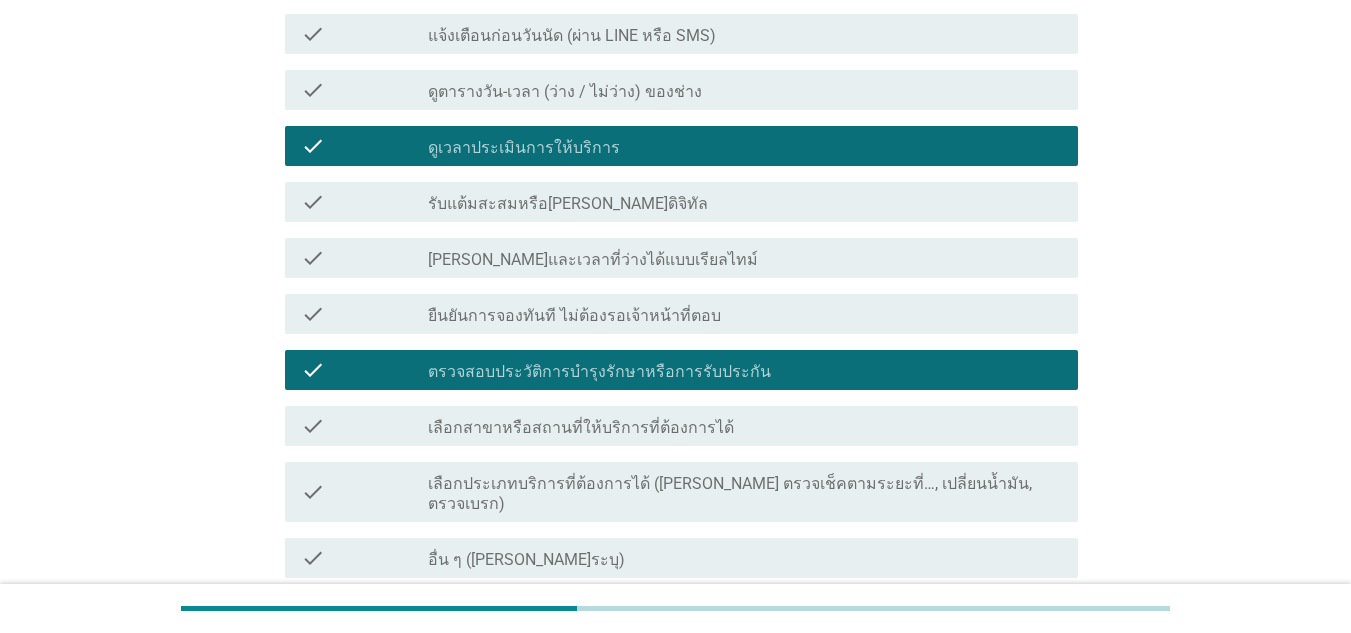click on "check_box_outline_blank เลือกสาขาหรือสถานที่ให้บริการที่ต้องการได้" at bounding box center (745, 426) 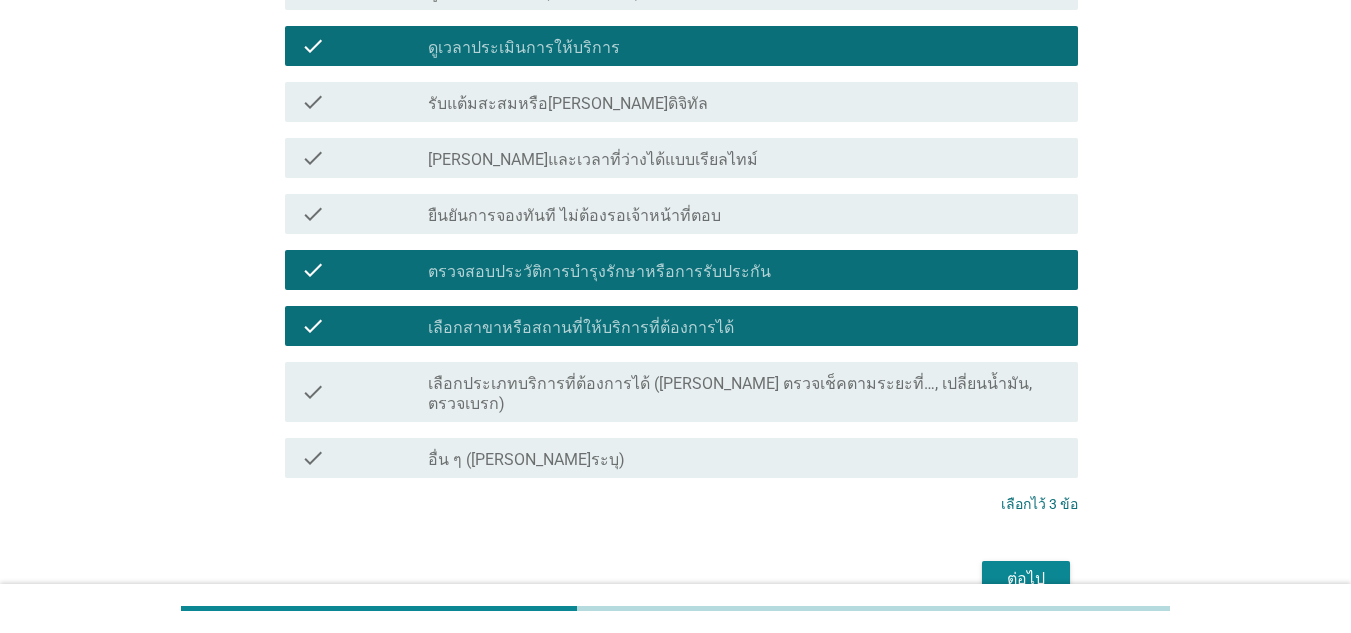 scroll, scrollTop: 651, scrollLeft: 0, axis: vertical 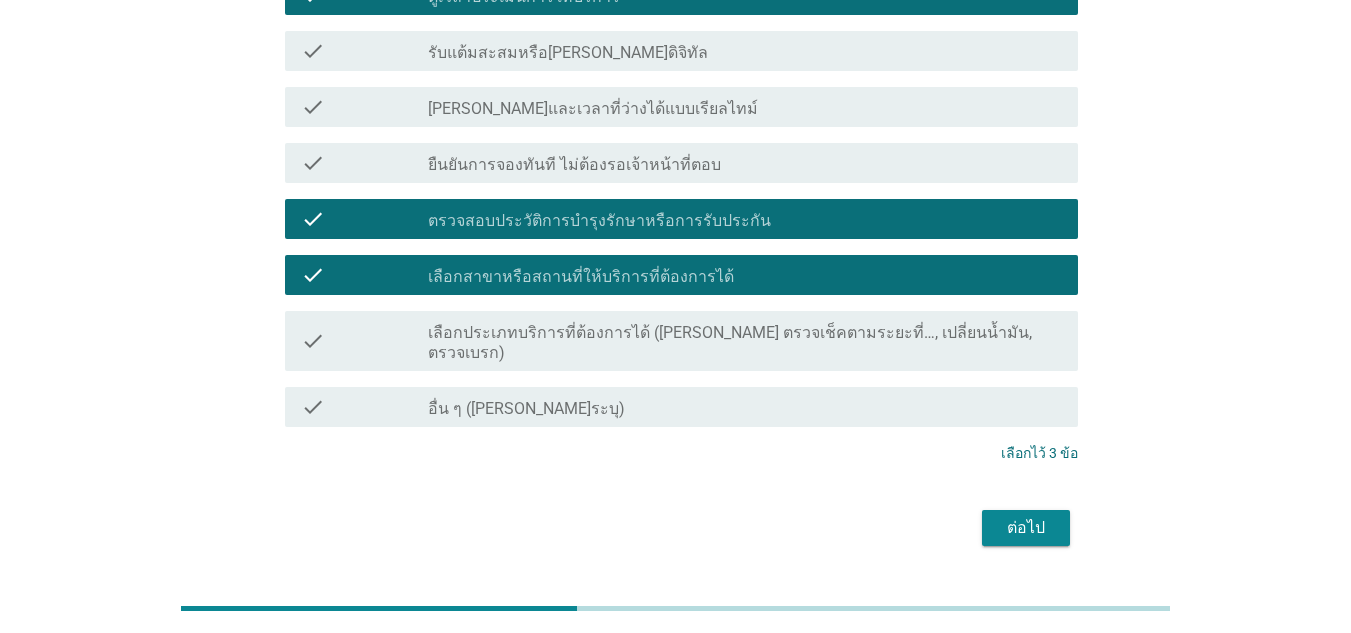 click on "เลือกประเภทบริการที่ต้องการได้ ([PERSON_NAME] ตรวจเช็คตามระยะที่…, เปลี่ยนน้ำมัน, ตรวจเบรก)" at bounding box center (745, 343) 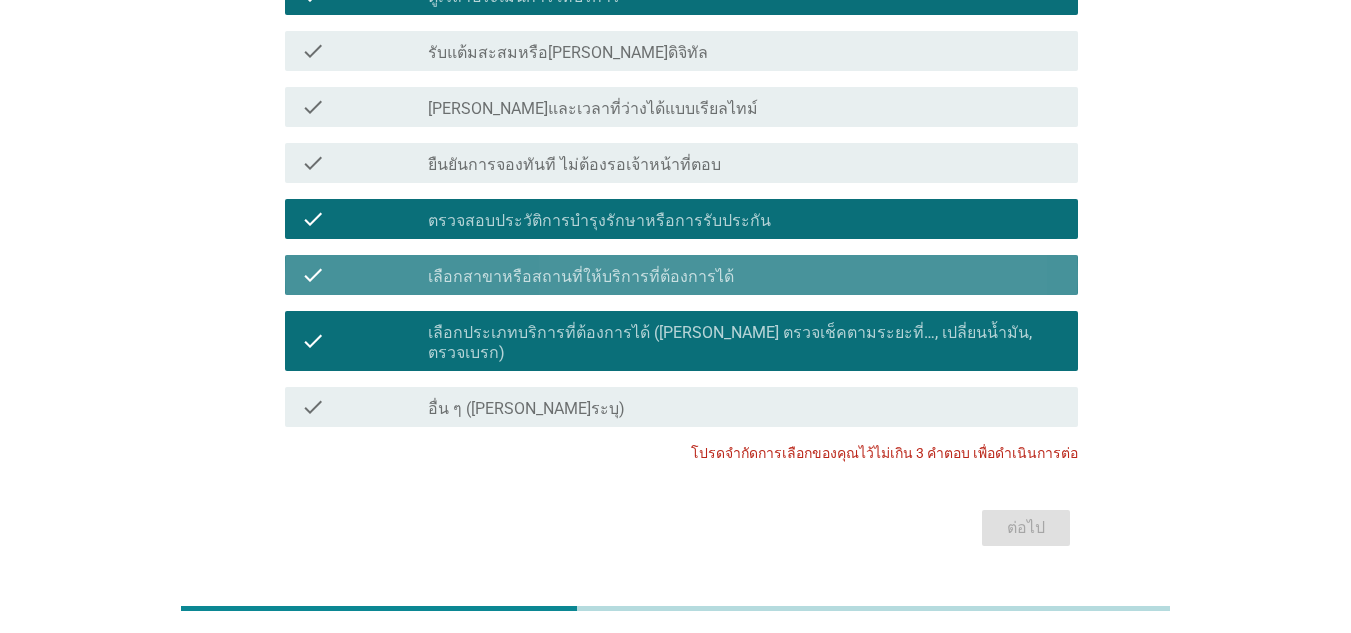 click on "check_box_outline_blank เลือกสาขาหรือสถานที่ให้บริการที่ต้องการได้" at bounding box center (745, 275) 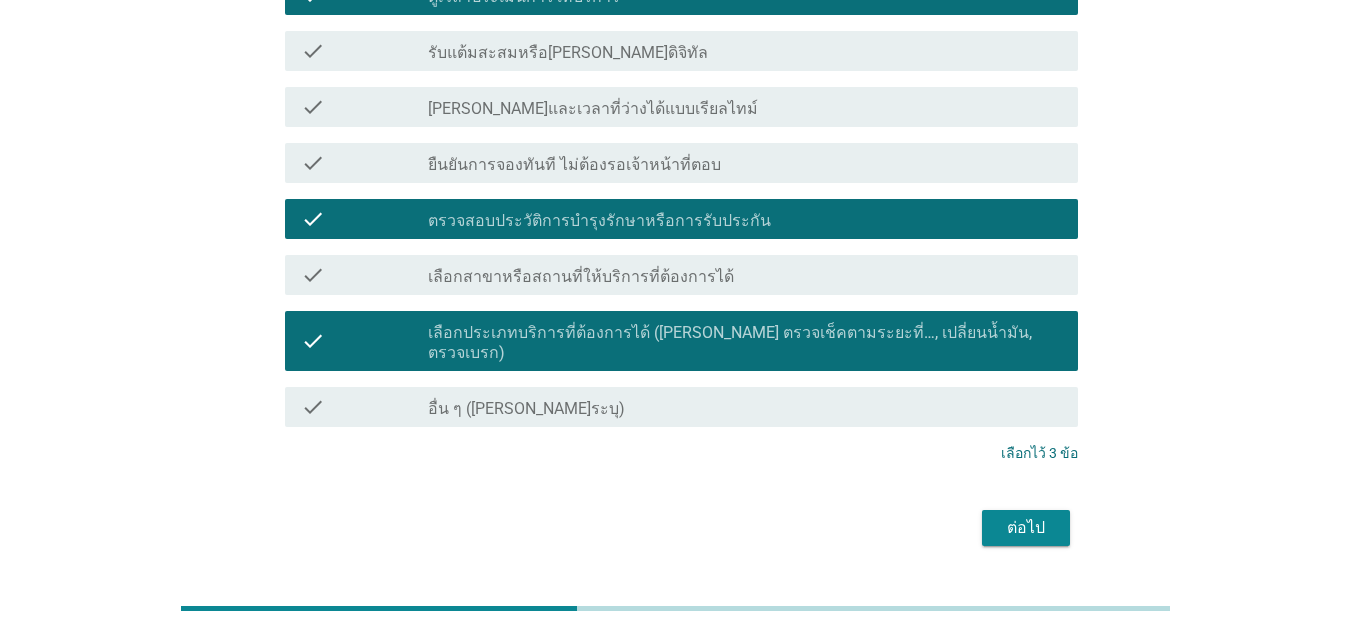 drag, startPoint x: 1072, startPoint y: 472, endPoint x: 1057, endPoint y: 472, distance: 15 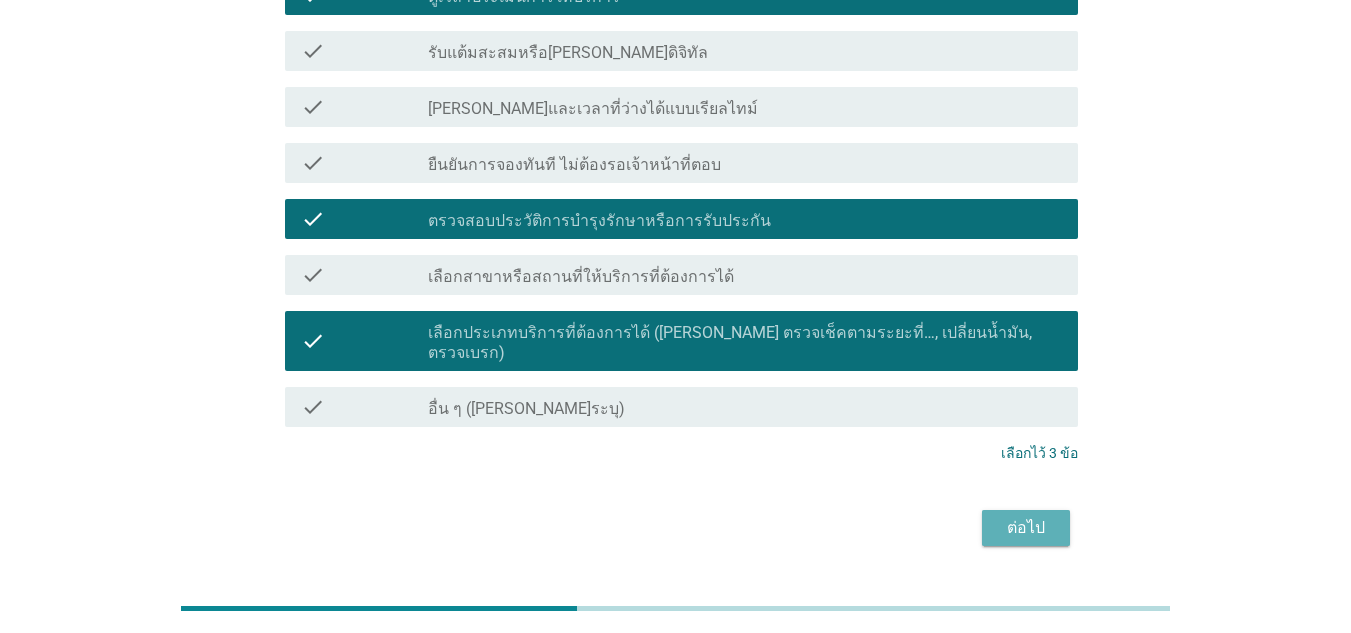click on "ต่อไป" at bounding box center (1026, 528) 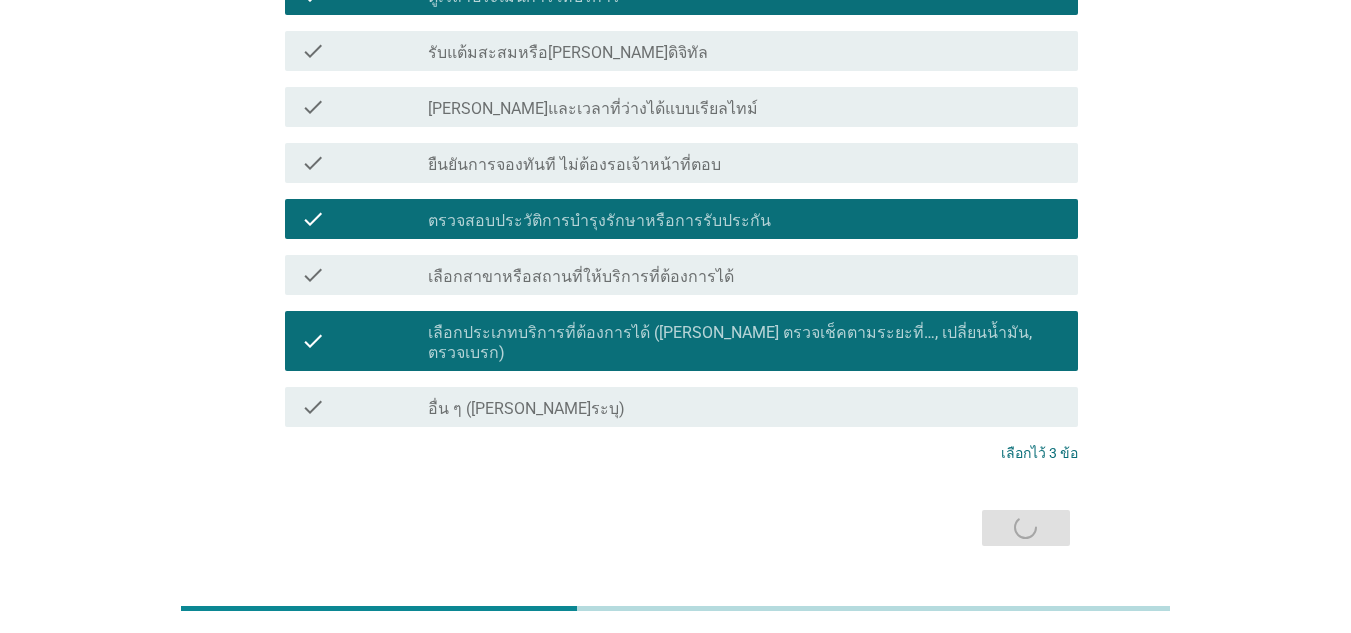 scroll, scrollTop: 0, scrollLeft: 0, axis: both 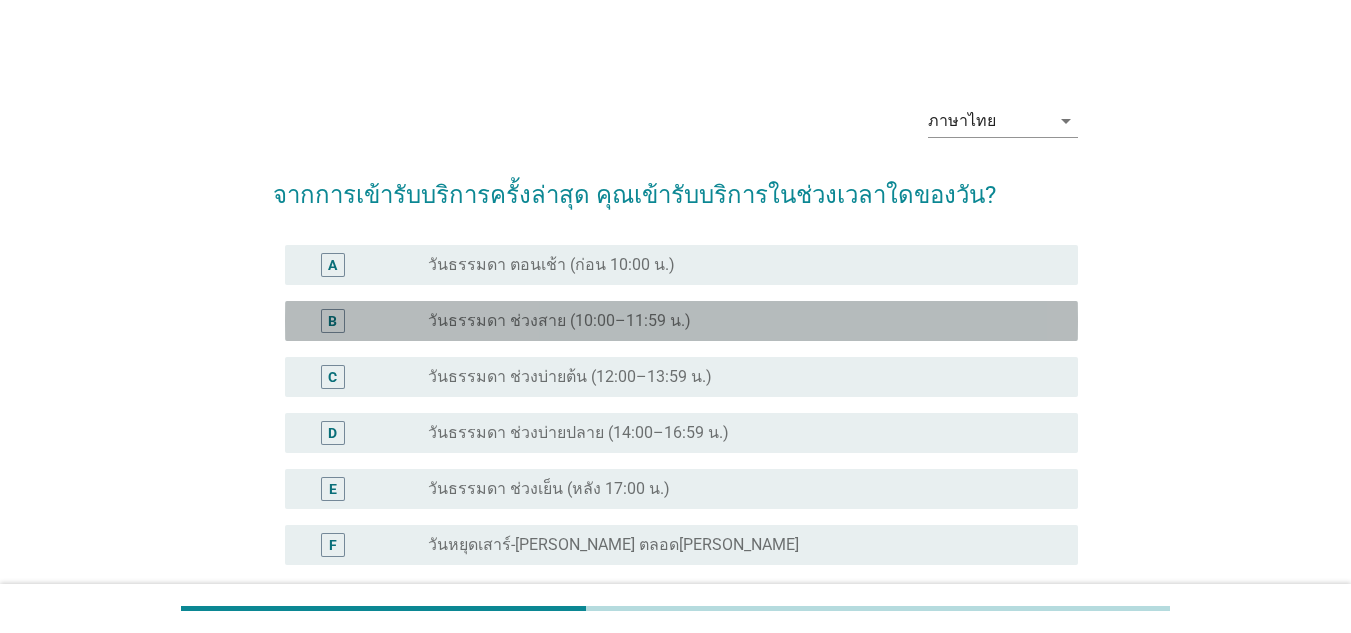 click on "วันธรรมดา ช่วงสาย (10:00–11:59 น.)" at bounding box center (559, 321) 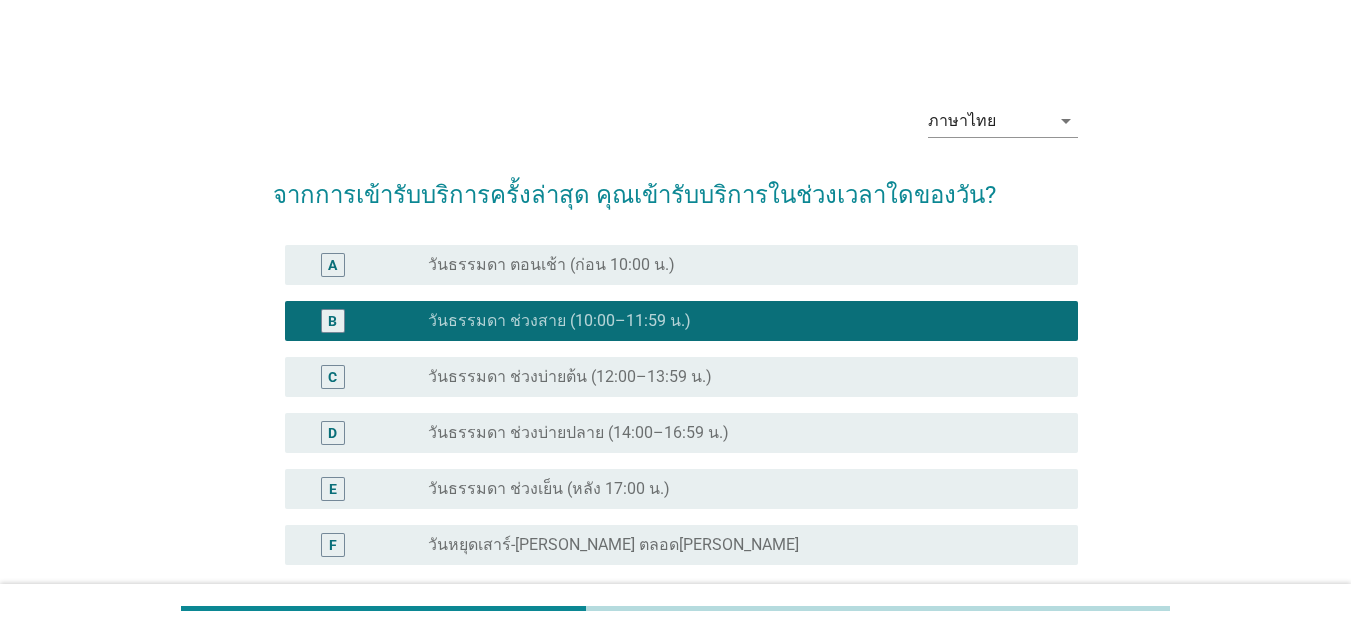 click on "radio_button_unchecked วันธรรมดา ตอนเช้า (ก่อน 10:00 น.)" at bounding box center (737, 265) 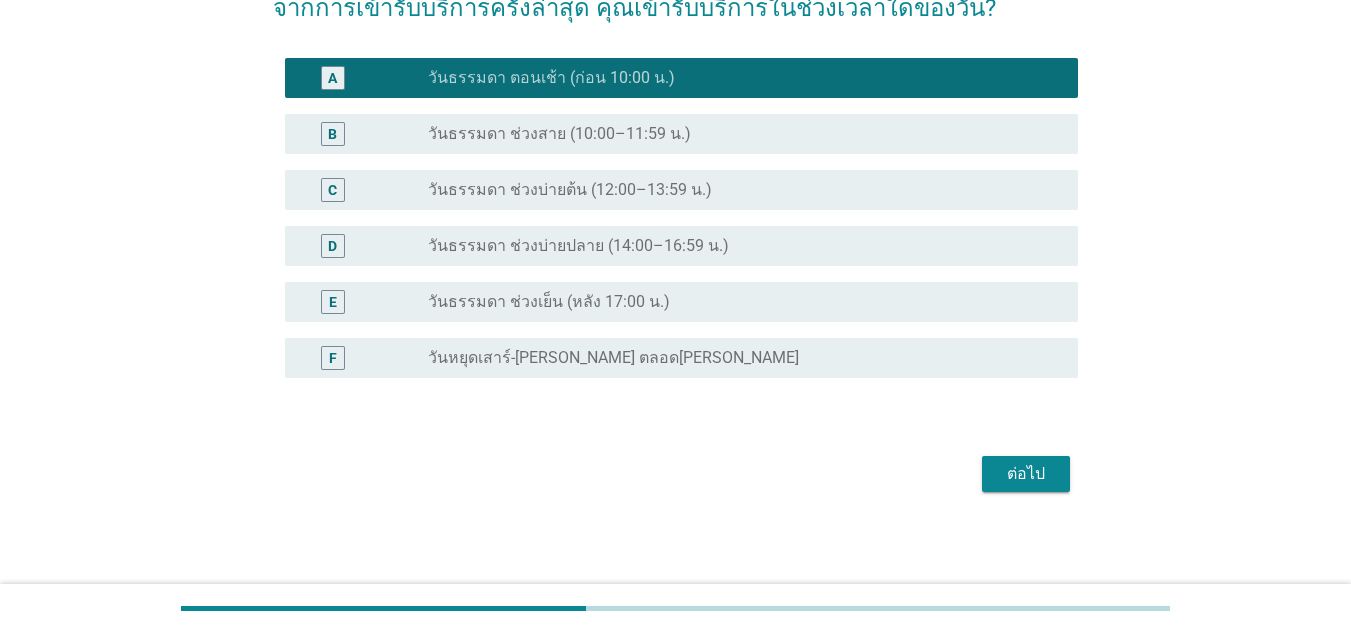 scroll, scrollTop: 189, scrollLeft: 0, axis: vertical 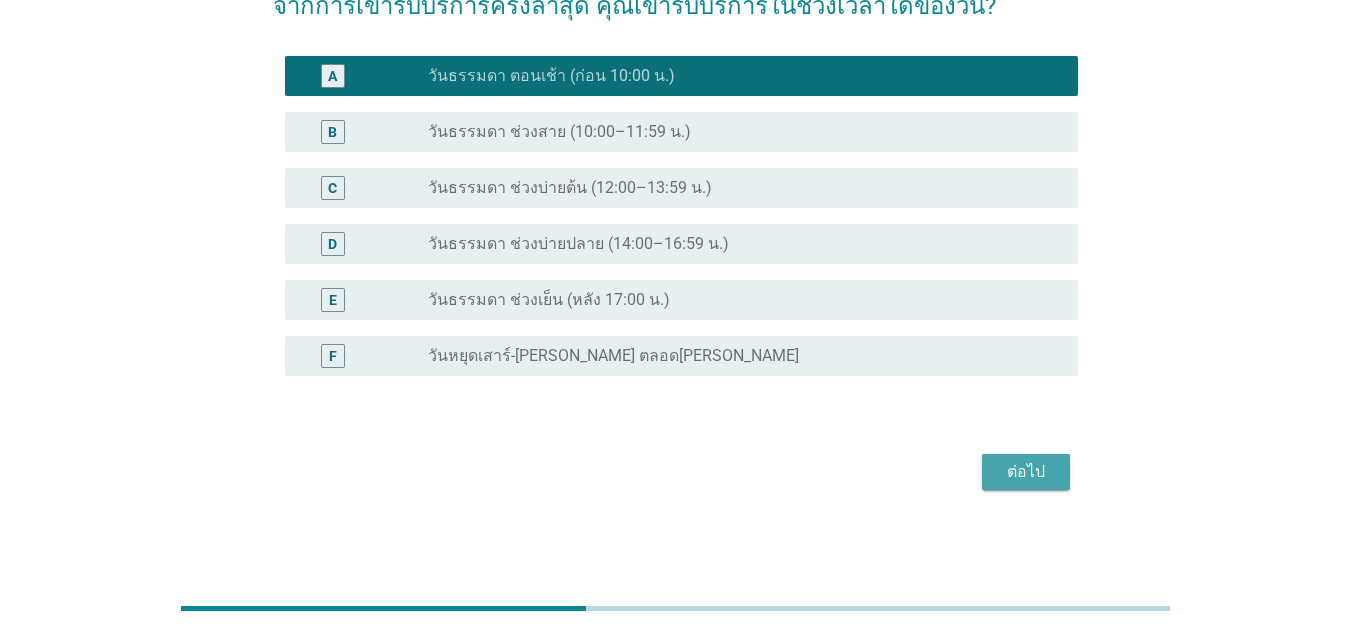 drag, startPoint x: 1047, startPoint y: 475, endPoint x: 901, endPoint y: 471, distance: 146.05478 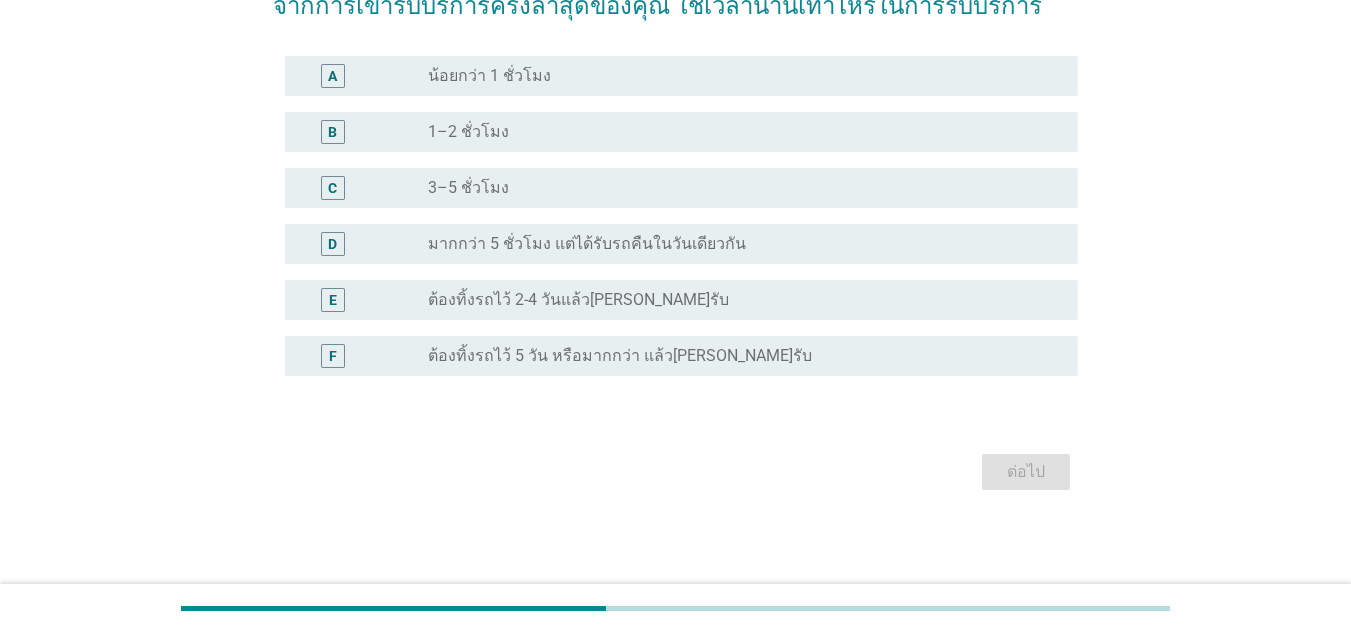 scroll, scrollTop: 0, scrollLeft: 0, axis: both 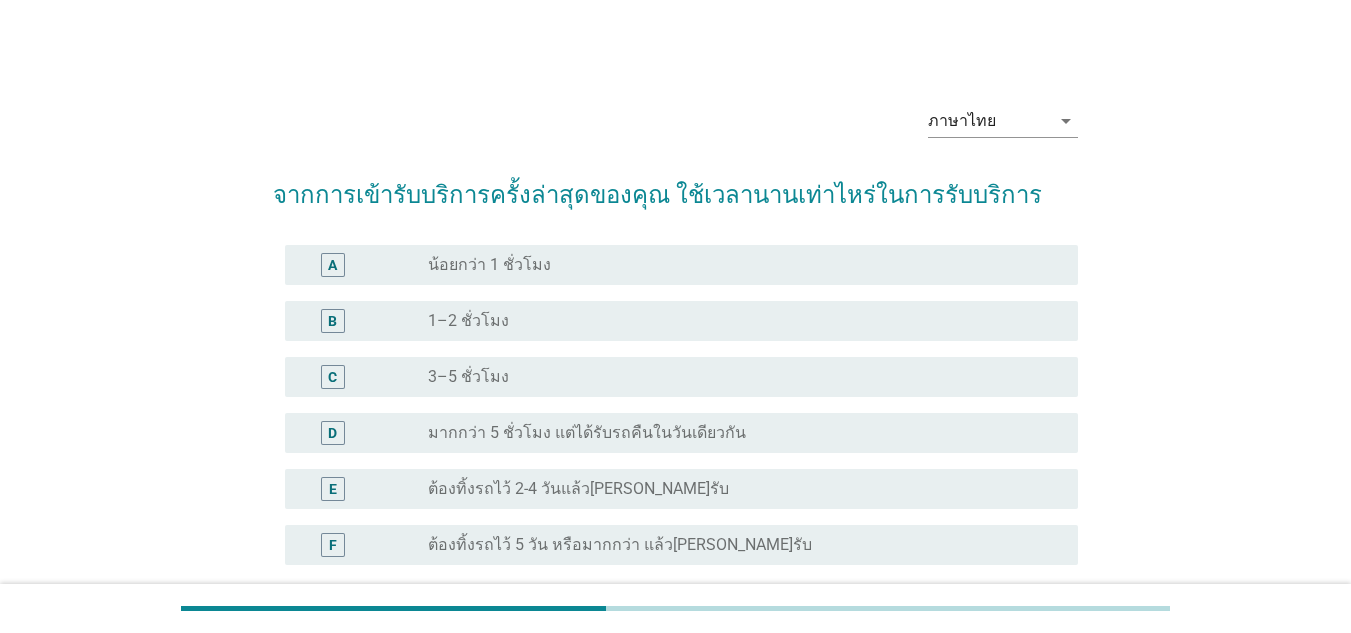 click on "radio_button_unchecked น้อยกว่า 1 ชั่วโมง" at bounding box center [737, 265] 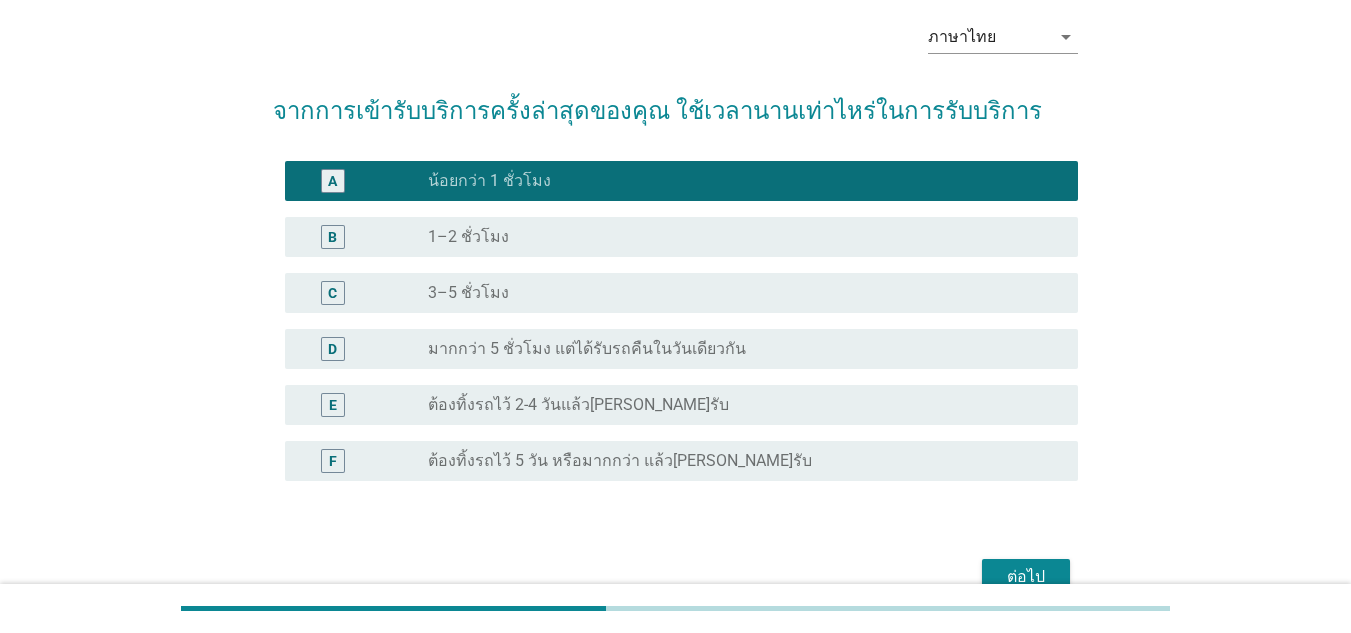 scroll, scrollTop: 189, scrollLeft: 0, axis: vertical 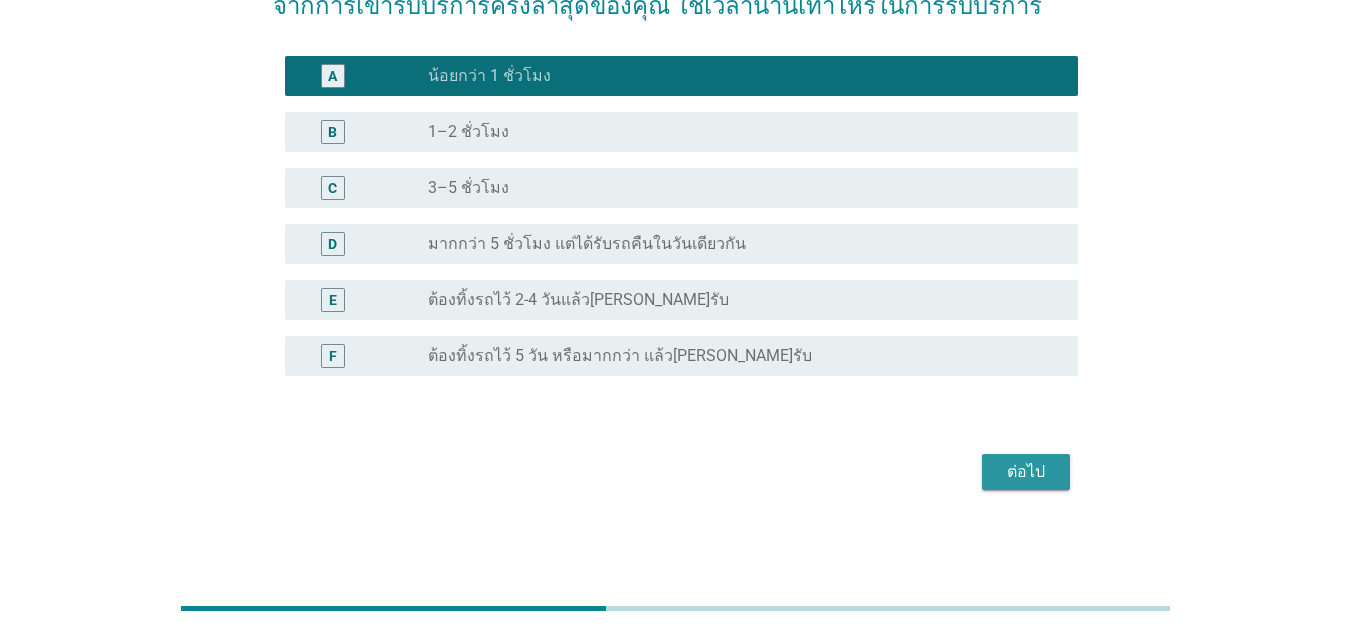 drag, startPoint x: 1025, startPoint y: 478, endPoint x: 987, endPoint y: 465, distance: 40.16217 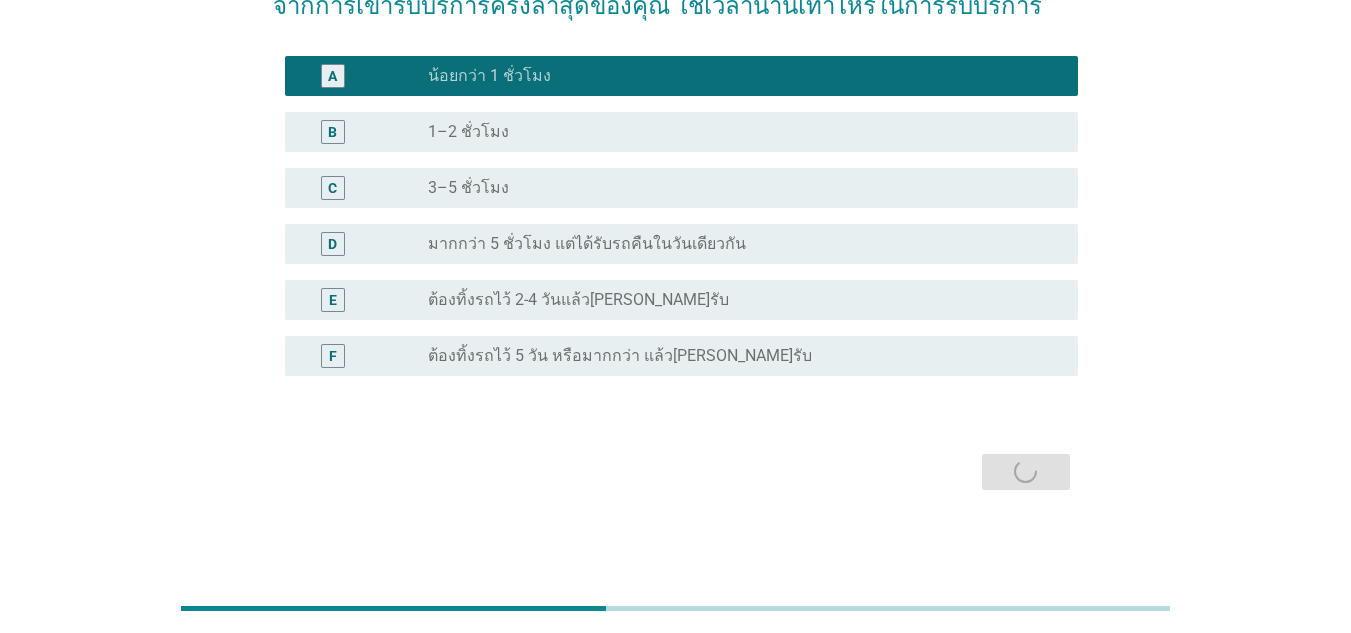 scroll, scrollTop: 0, scrollLeft: 0, axis: both 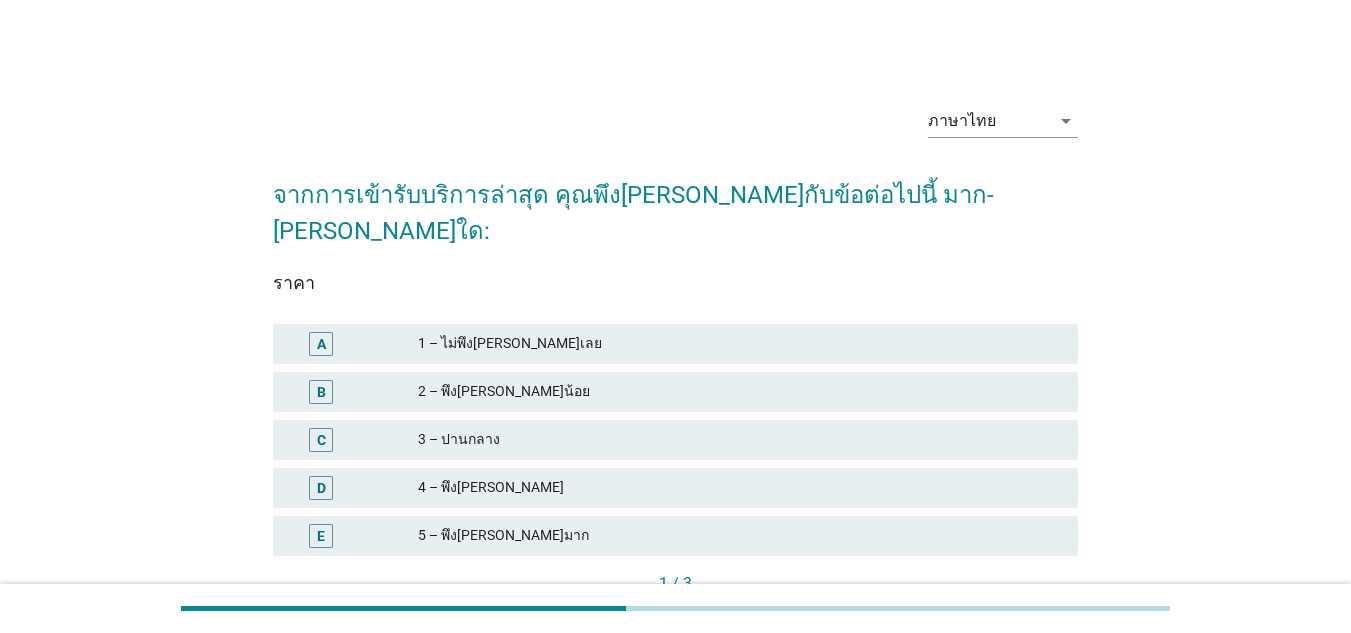 click on "4 – พึง[PERSON_NAME]" at bounding box center [740, 488] 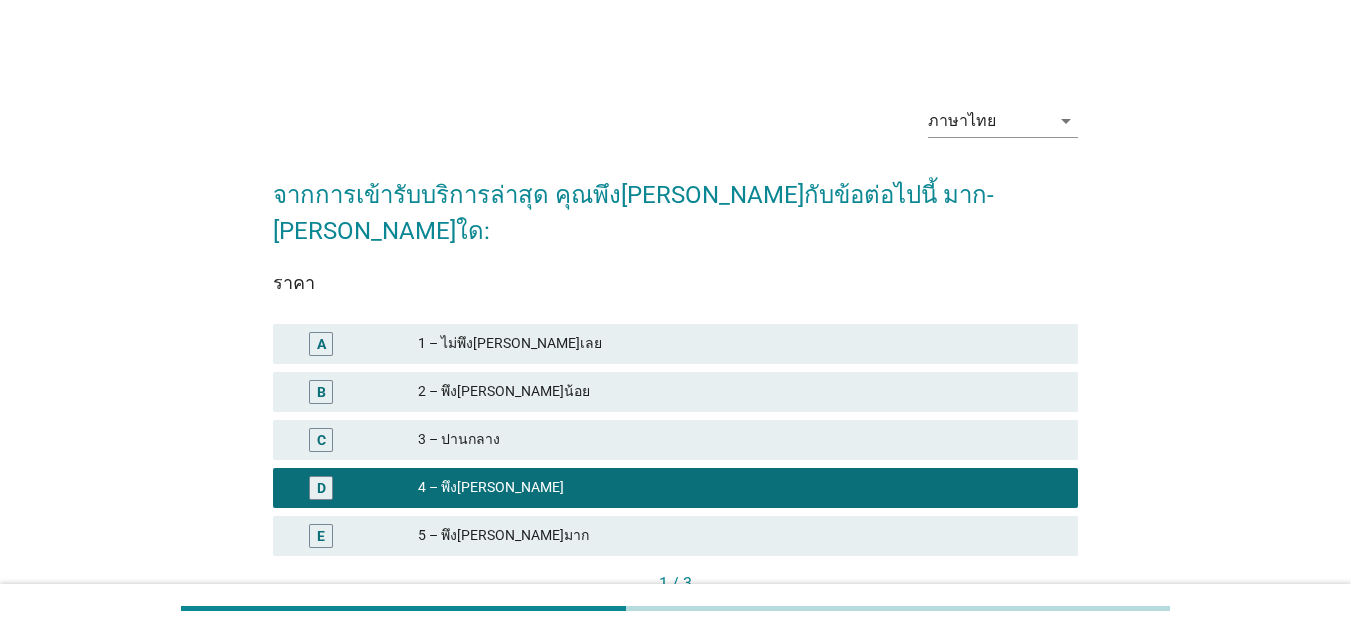 click on "ต่อไป" at bounding box center (1034, 617) 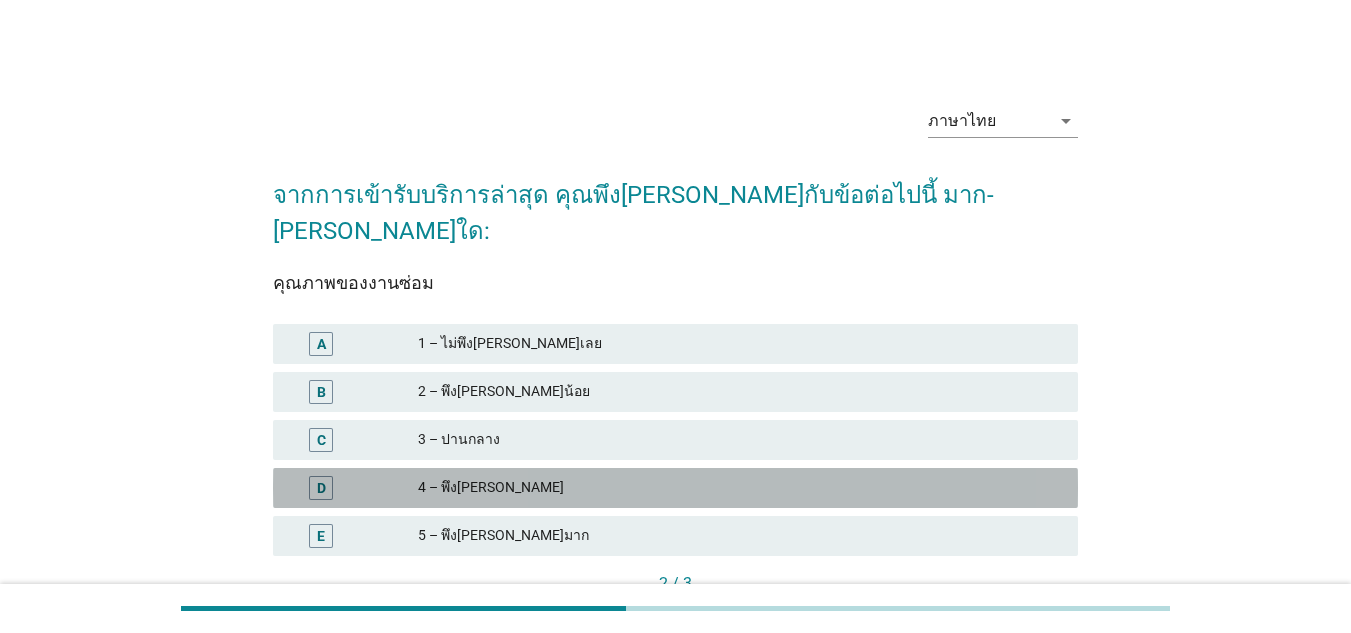 click on "4 – พึง[PERSON_NAME]" at bounding box center [740, 488] 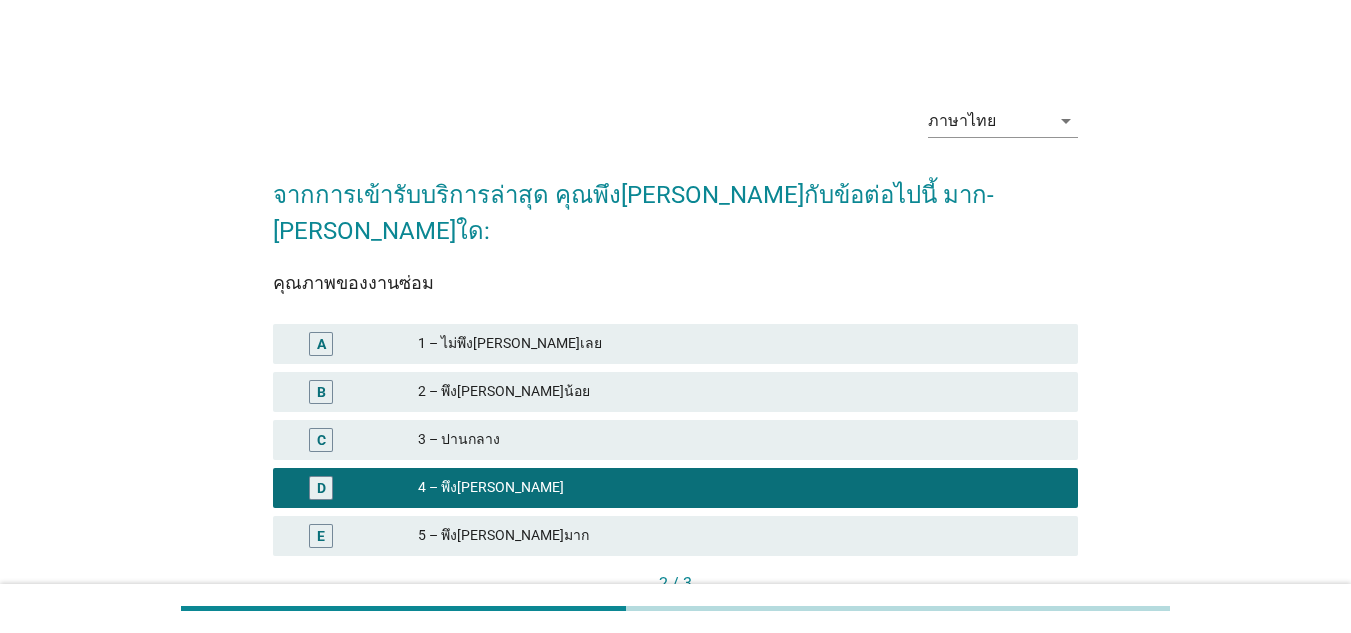 click on "ต่อไป" at bounding box center (1034, 618) 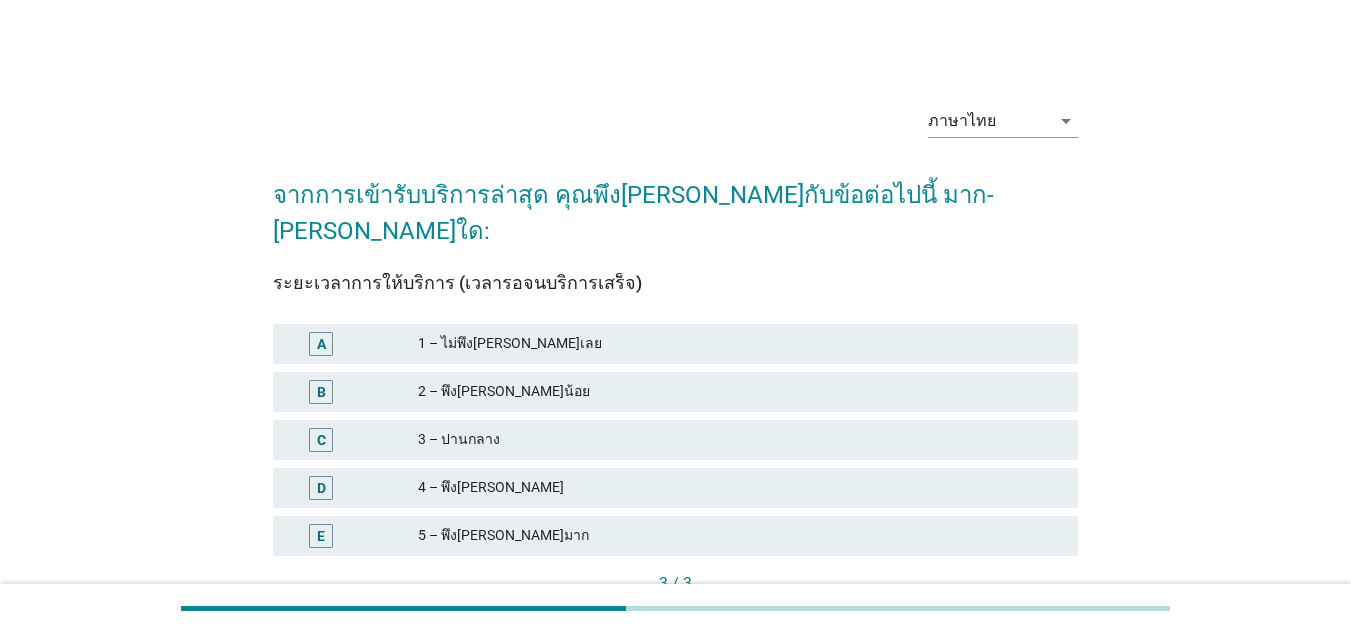 click on "4 – พึง[PERSON_NAME]" at bounding box center (740, 488) 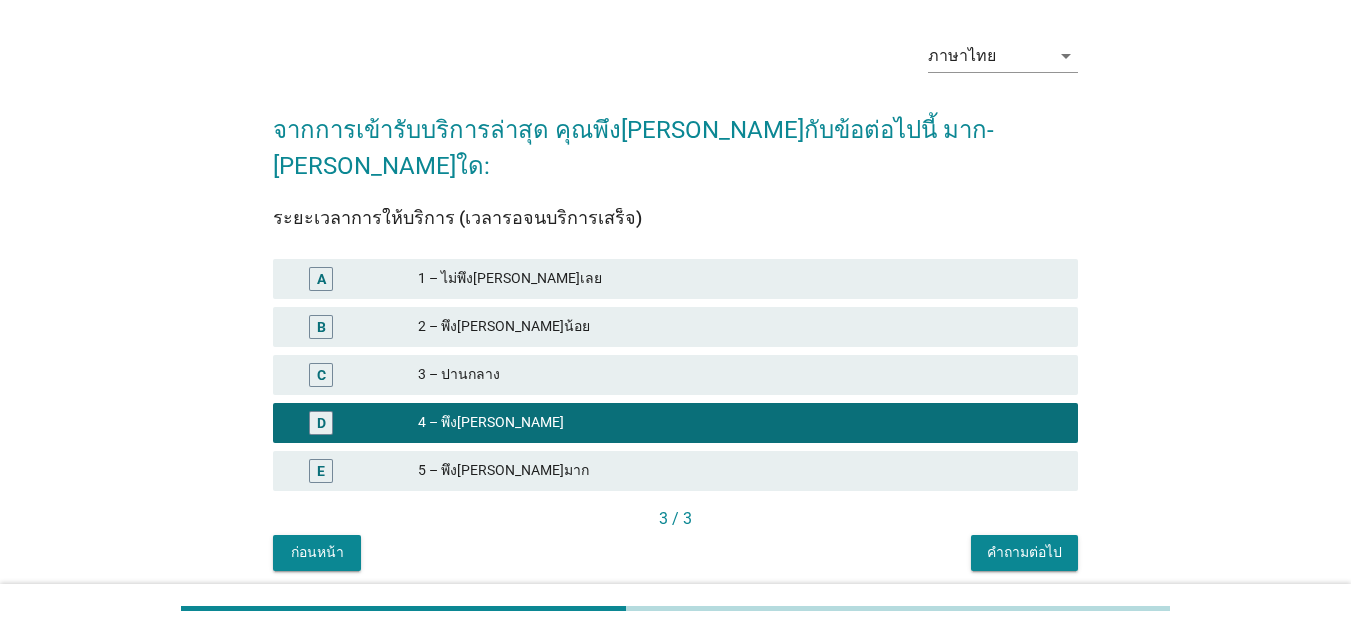 scroll, scrollTop: 100, scrollLeft: 0, axis: vertical 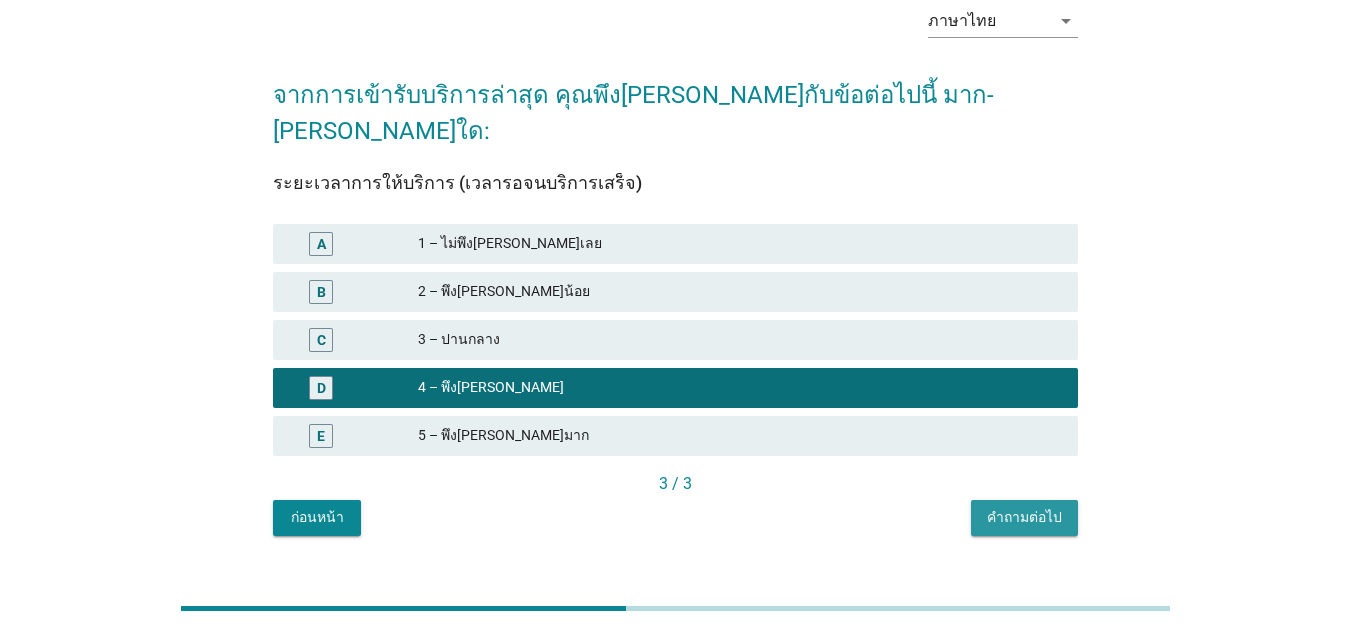 click on "คำถามต่อไป" at bounding box center (1024, 518) 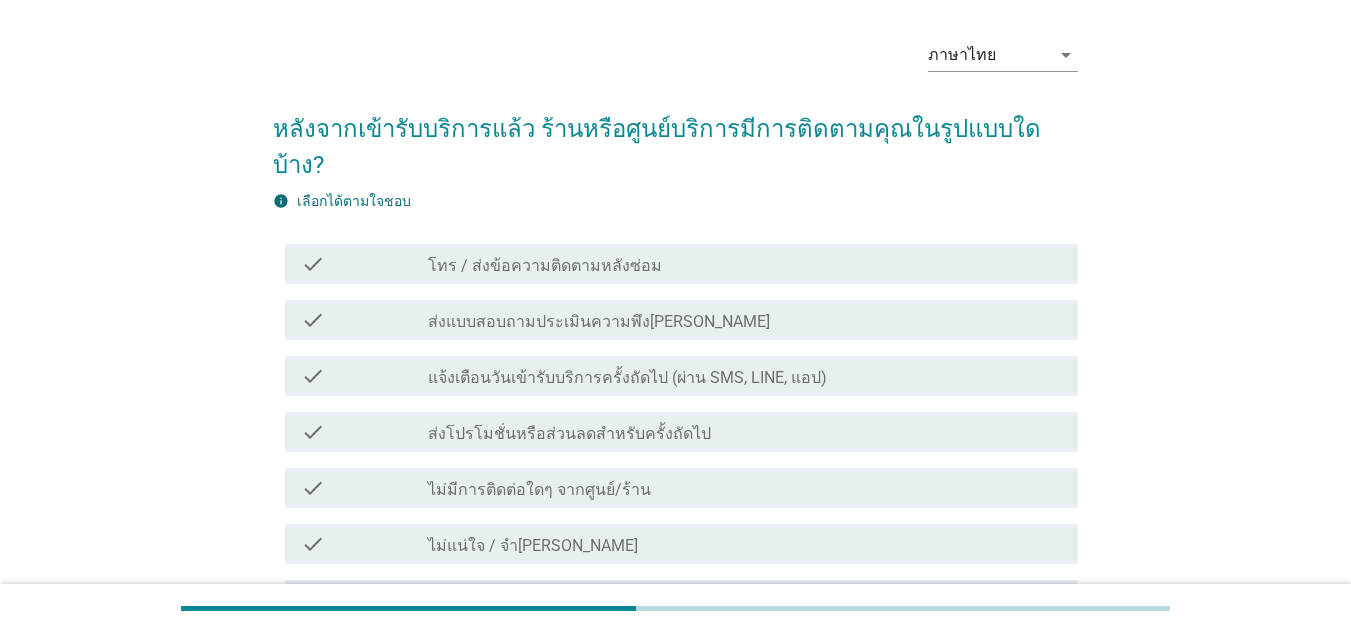scroll, scrollTop: 100, scrollLeft: 0, axis: vertical 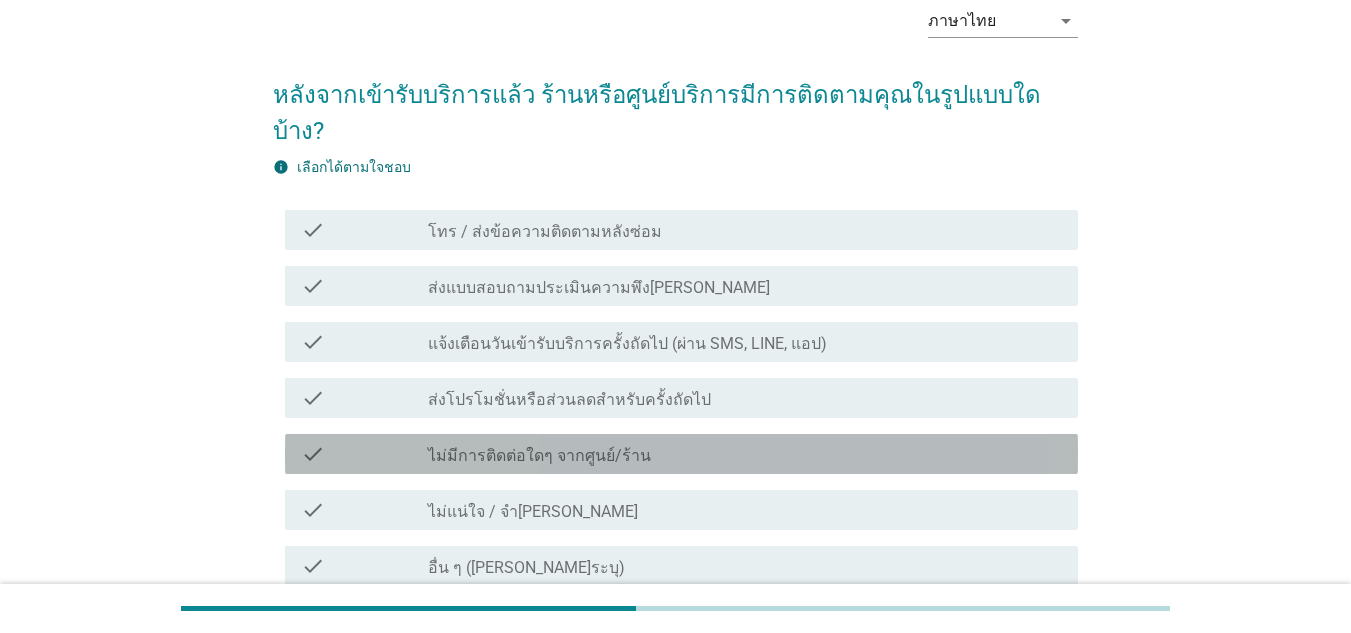 click on "ไม่มีการติดต่อใดๆ จากศูนย์/ร้าน" at bounding box center [539, 456] 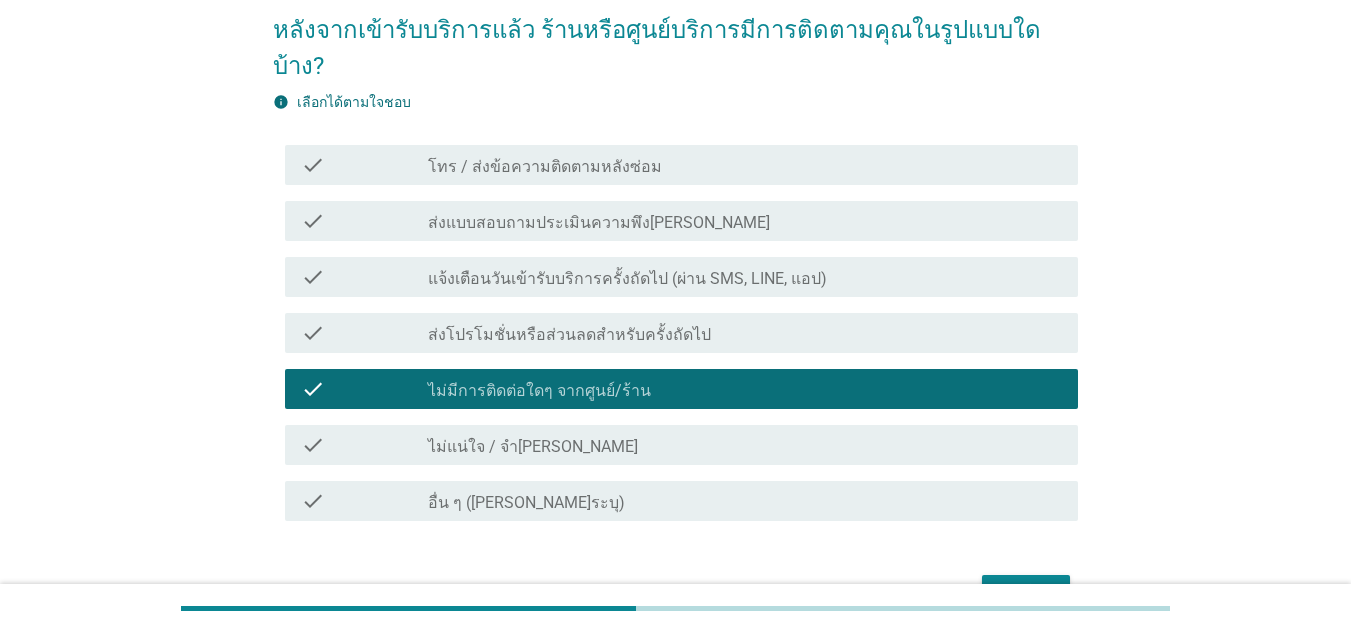 scroll, scrollTop: 200, scrollLeft: 0, axis: vertical 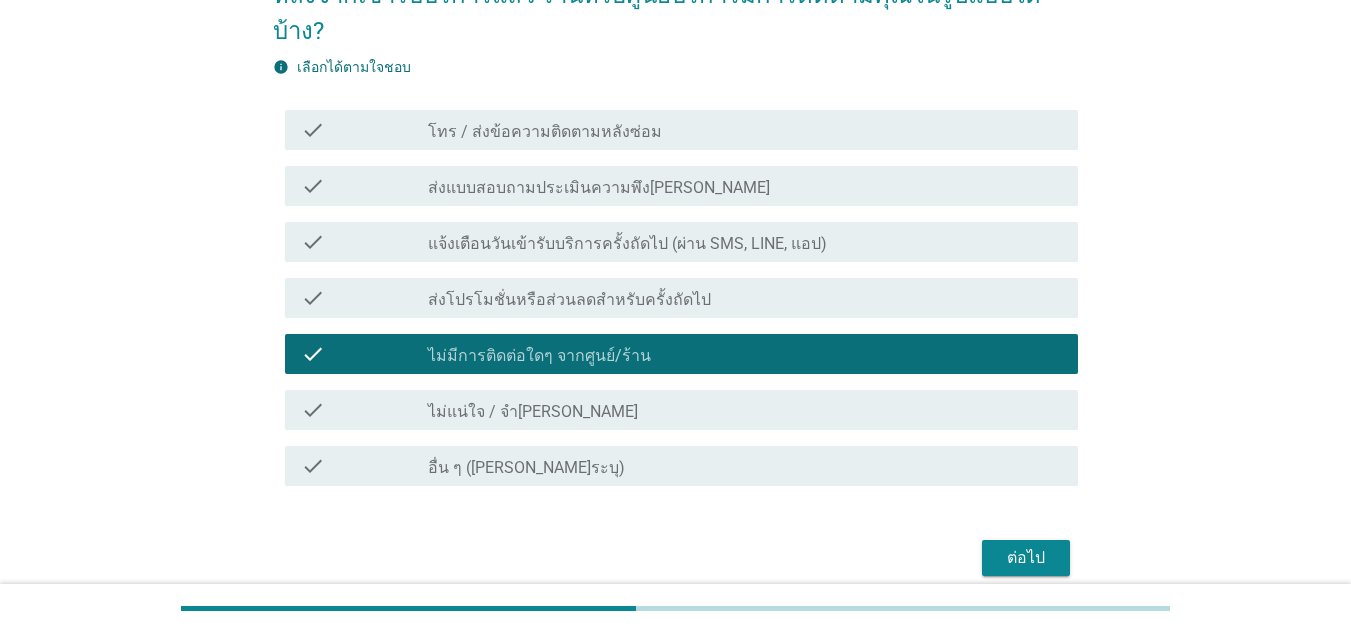 click on "ต่อไป" at bounding box center [1026, 558] 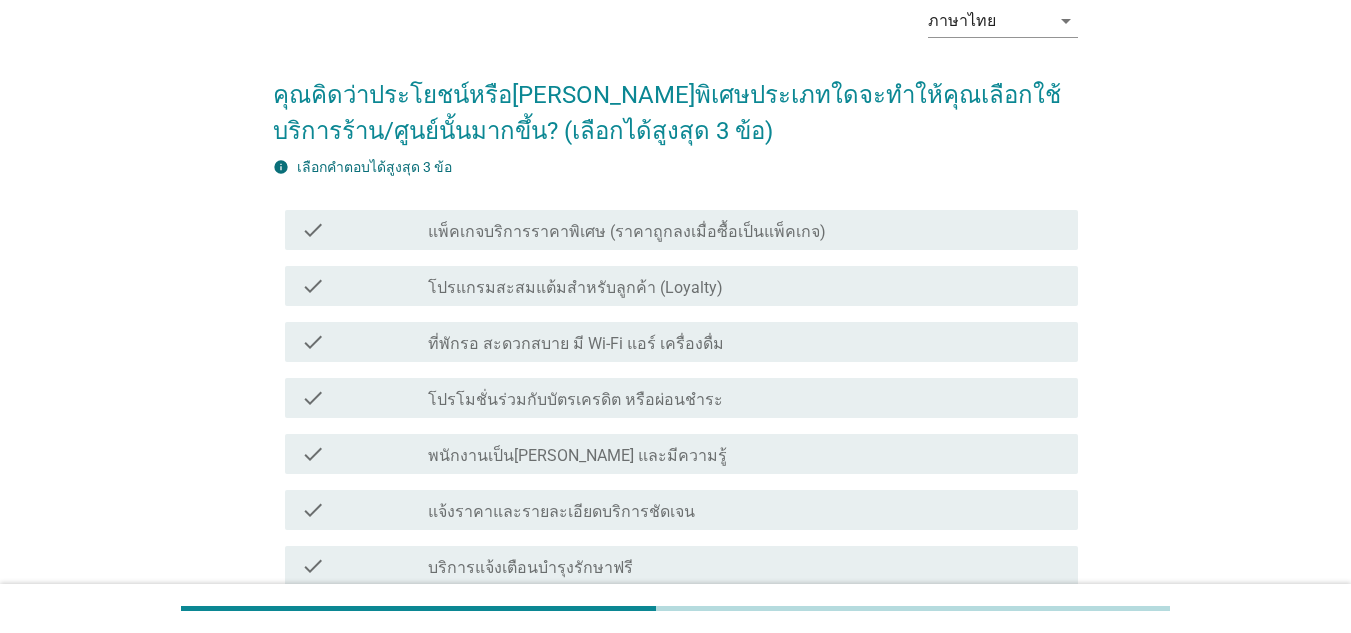 scroll, scrollTop: 200, scrollLeft: 0, axis: vertical 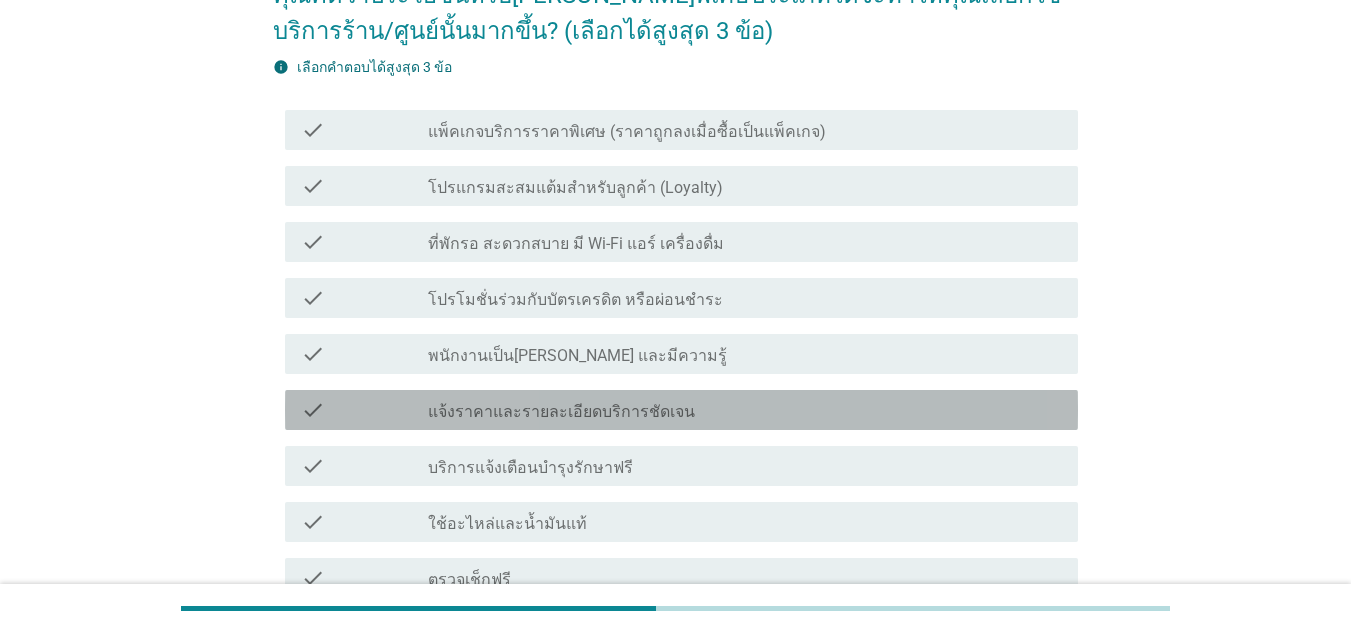 click on "แจ้งราคาและรายละเอียดบริการชัดเจน" at bounding box center (561, 412) 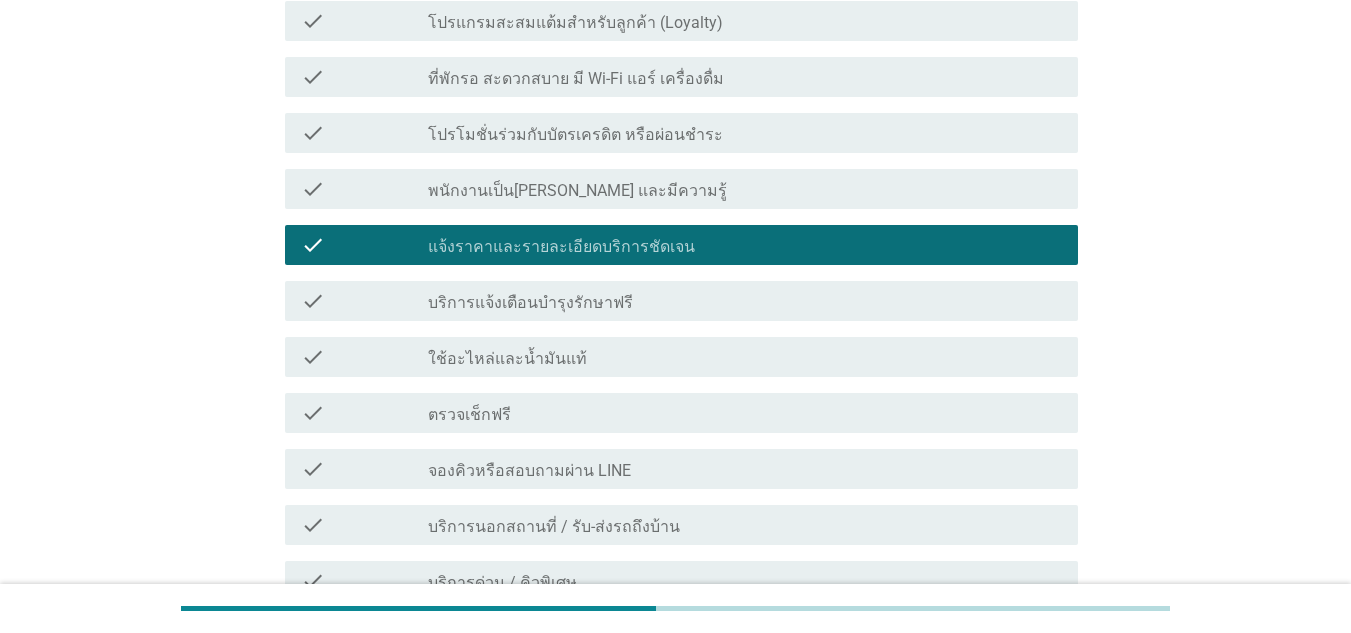 scroll, scrollTop: 400, scrollLeft: 0, axis: vertical 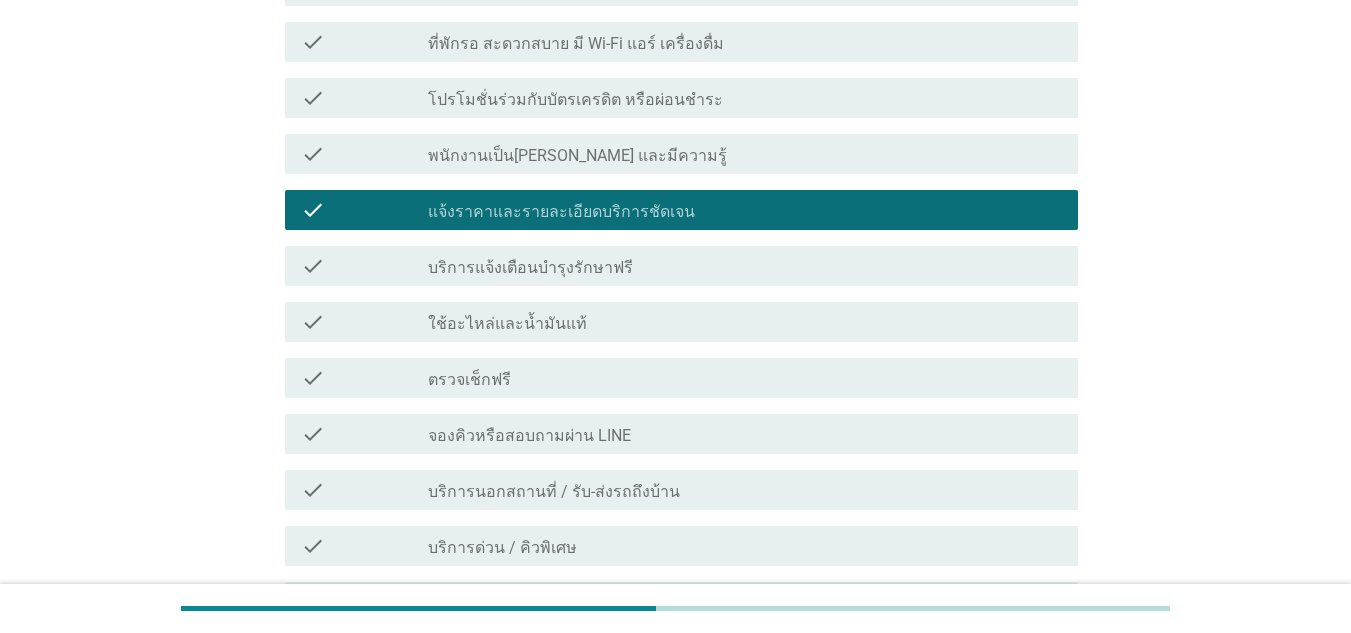 click on "check_box_outline_blank ใช้อะไหล่และน้ำมันแท้" at bounding box center (745, 322) 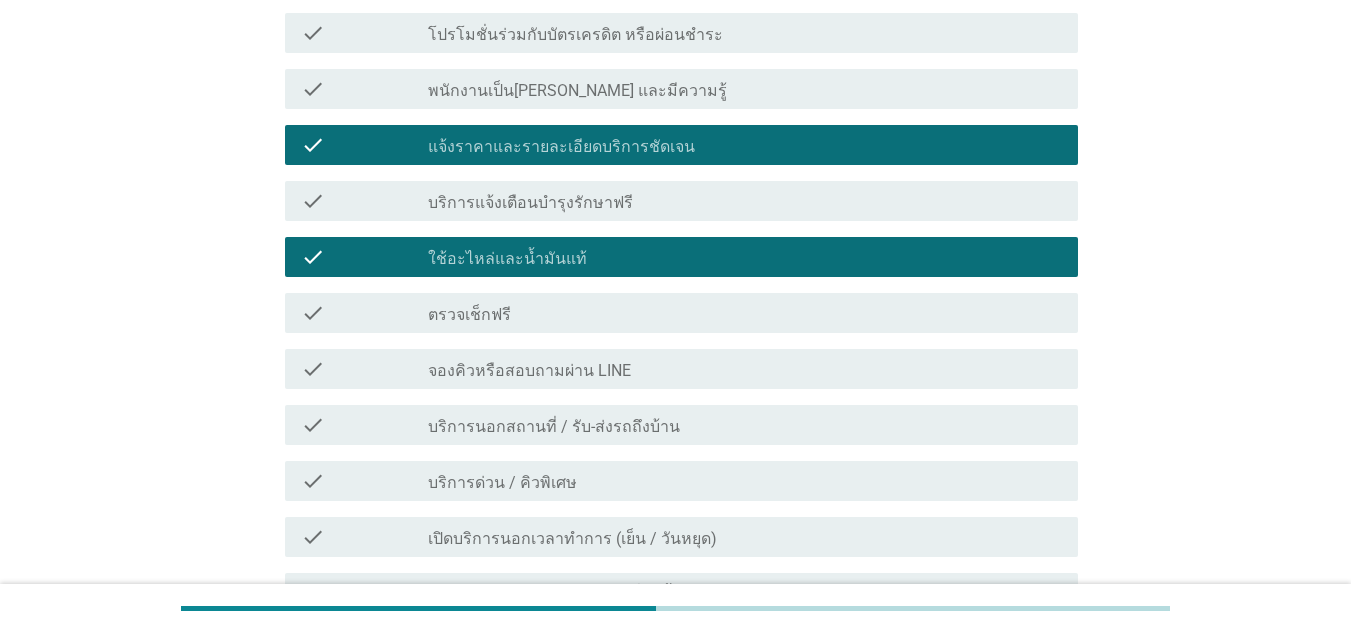 scroll, scrollTop: 500, scrollLeft: 0, axis: vertical 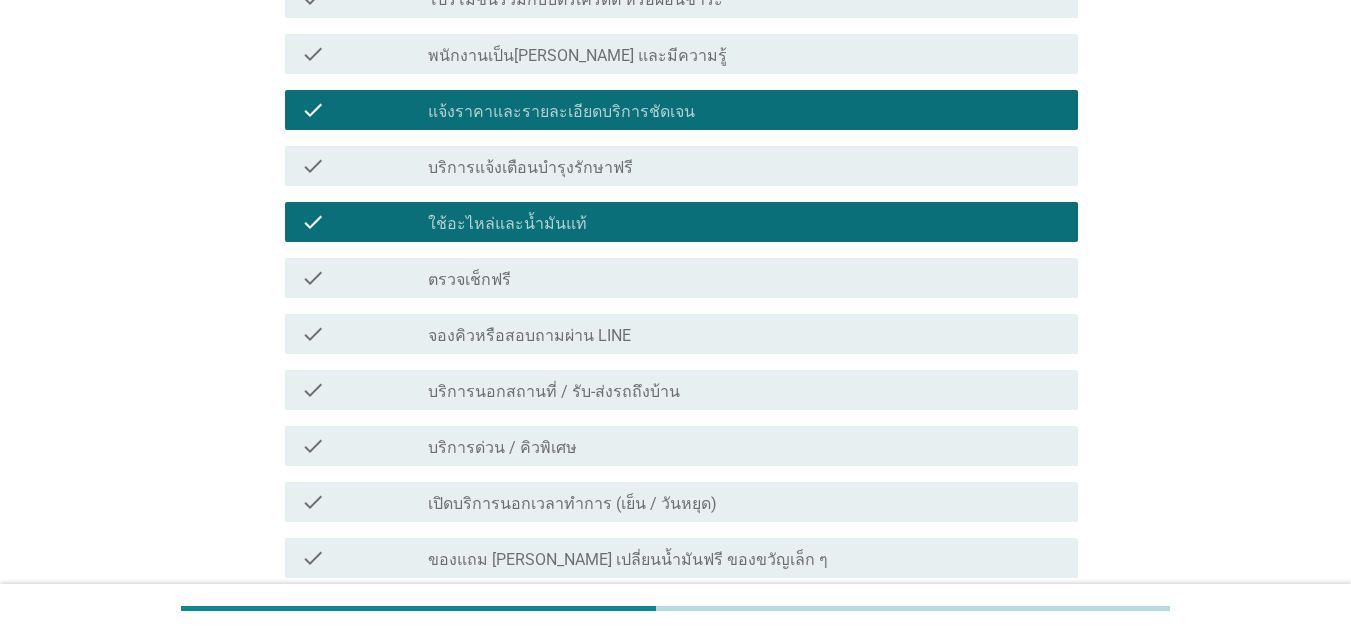 click on "check_box_outline_blank ตรวจเช็กฟรี" at bounding box center [745, 278] 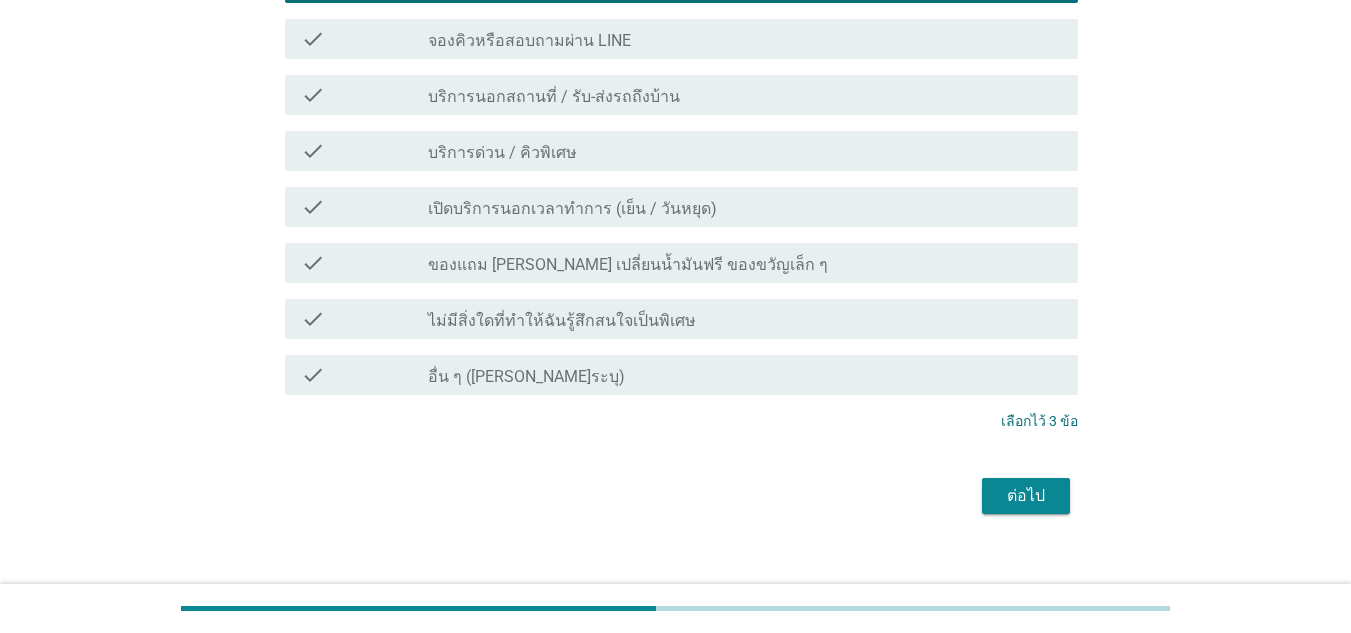 scroll, scrollTop: 800, scrollLeft: 0, axis: vertical 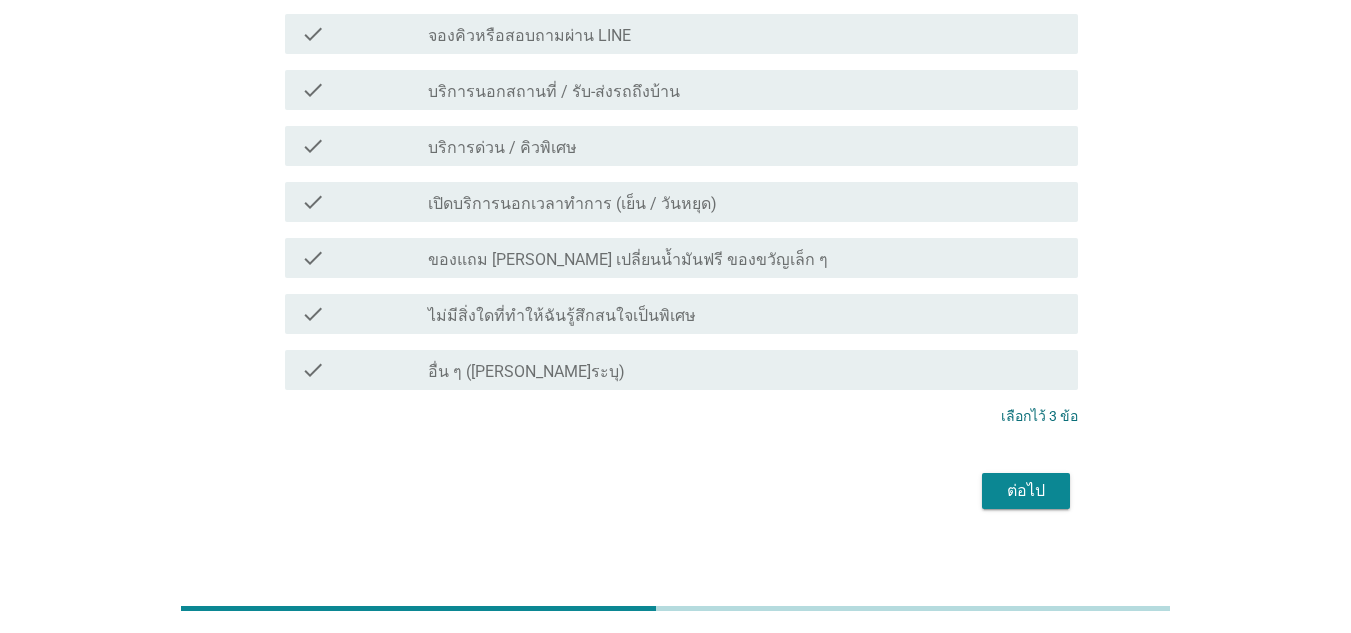 drag, startPoint x: 1018, startPoint y: 489, endPoint x: 981, endPoint y: 479, distance: 38.327538 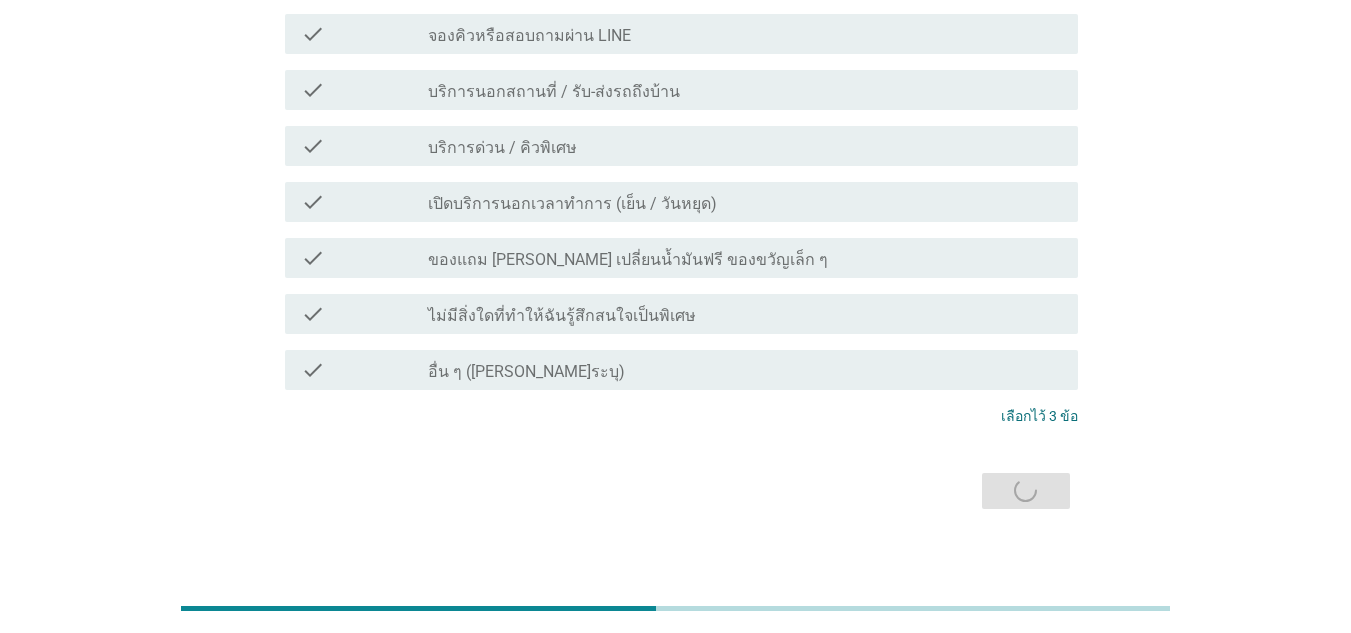 scroll, scrollTop: 0, scrollLeft: 0, axis: both 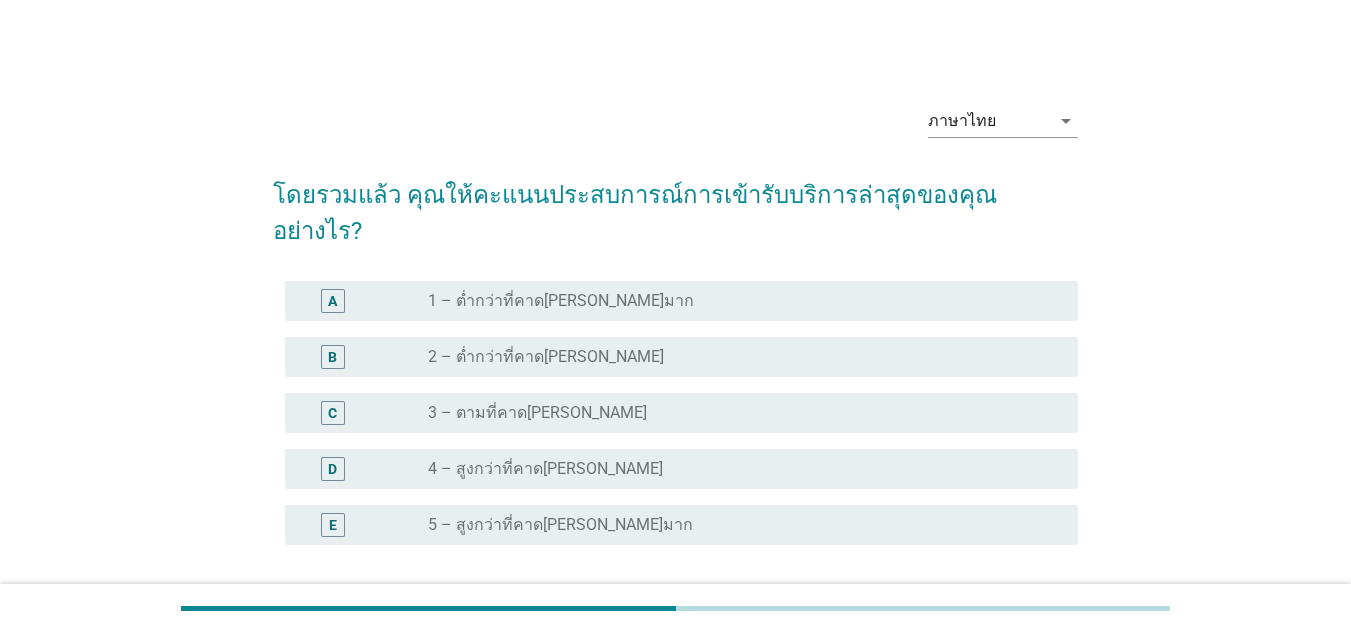 click on "radio_button_unchecked 3 – ตามที่คาด[PERSON_NAME]" at bounding box center [737, 413] 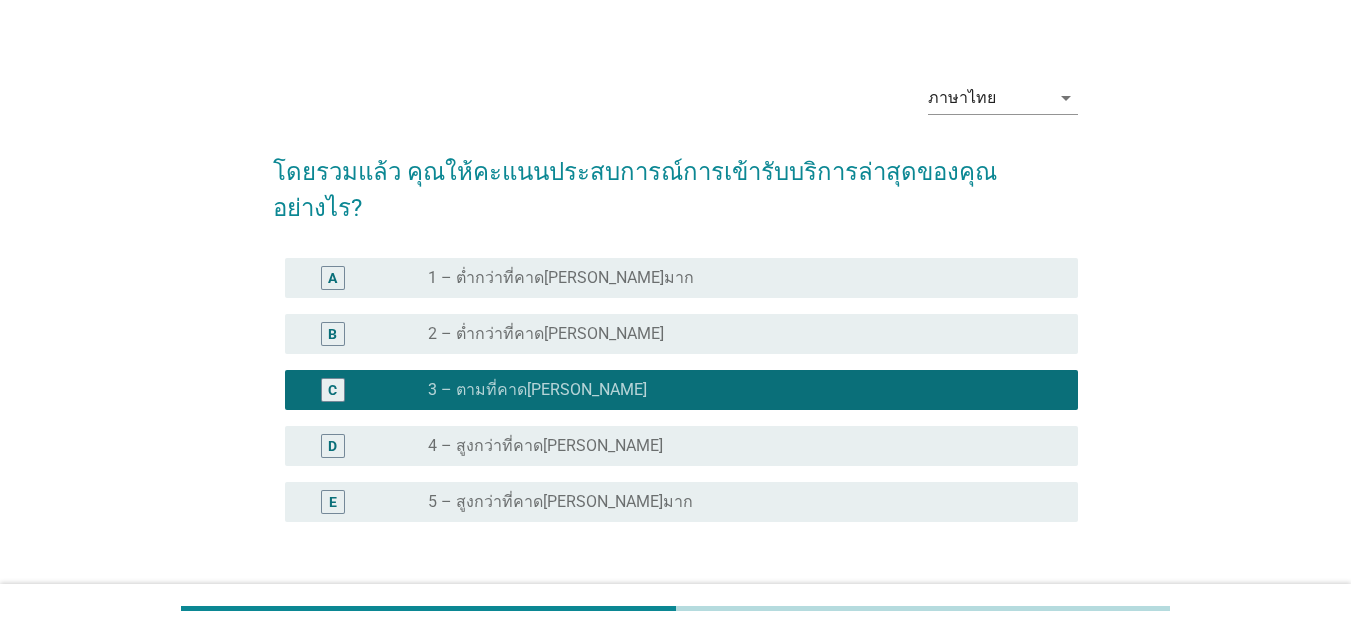 scroll, scrollTop: 133, scrollLeft: 0, axis: vertical 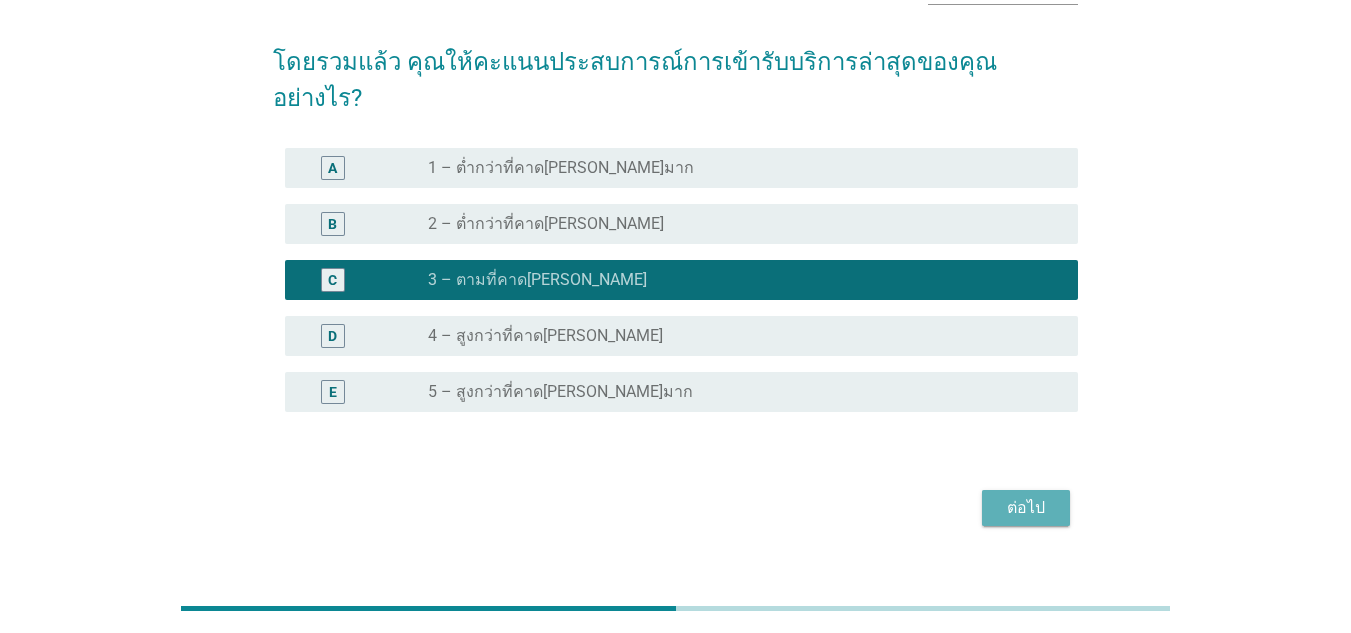 drag, startPoint x: 1029, startPoint y: 470, endPoint x: 933, endPoint y: 468, distance: 96.02083 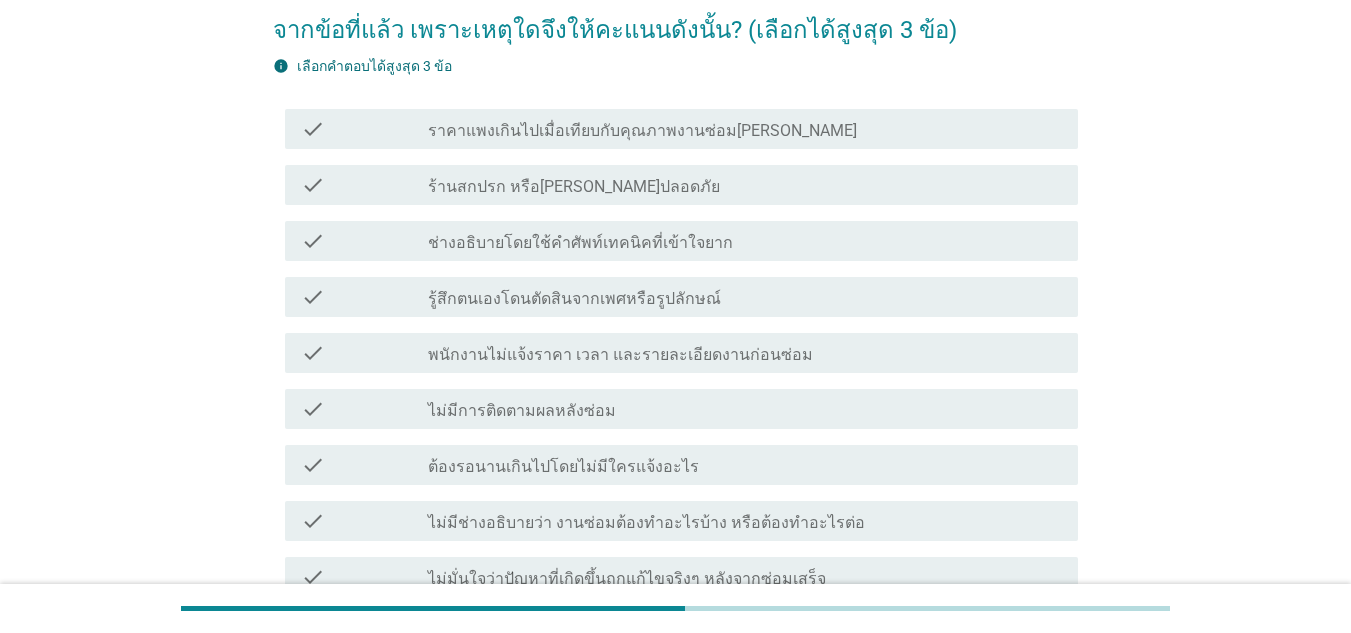 scroll, scrollTop: 200, scrollLeft: 0, axis: vertical 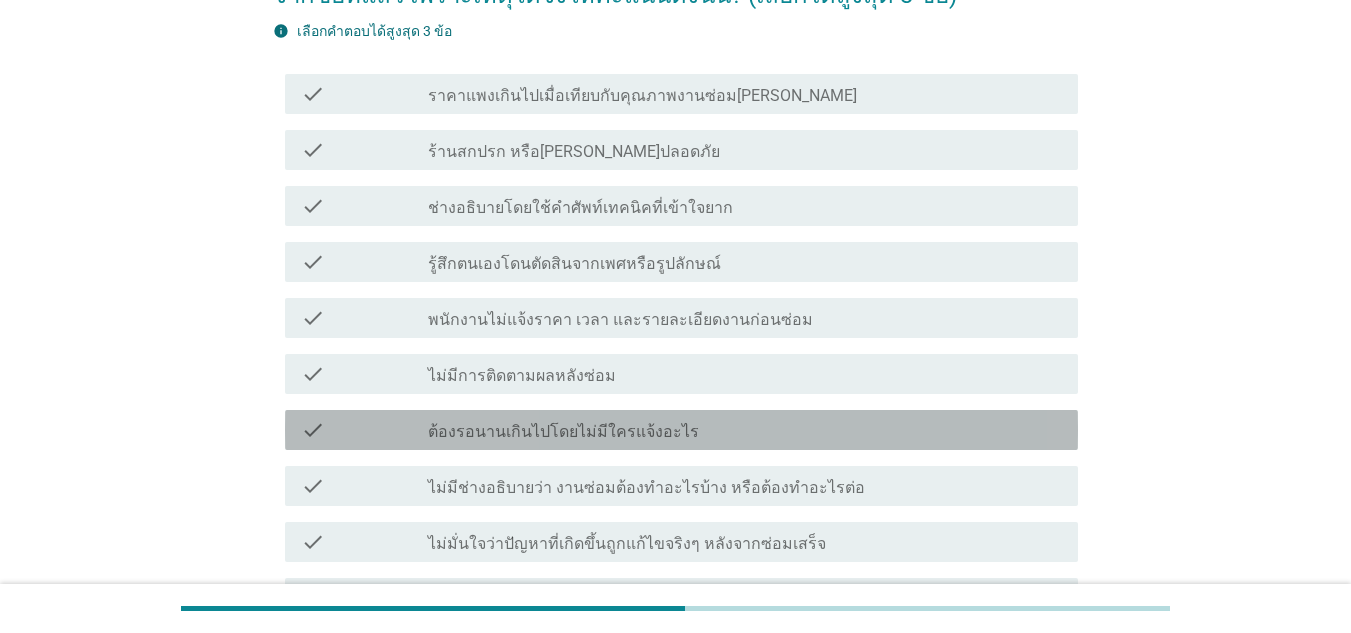 click on "check_box_outline_blank ต้องรอนานเกินไปโดยไม่มีใครแจ้งอะไร" at bounding box center [745, 430] 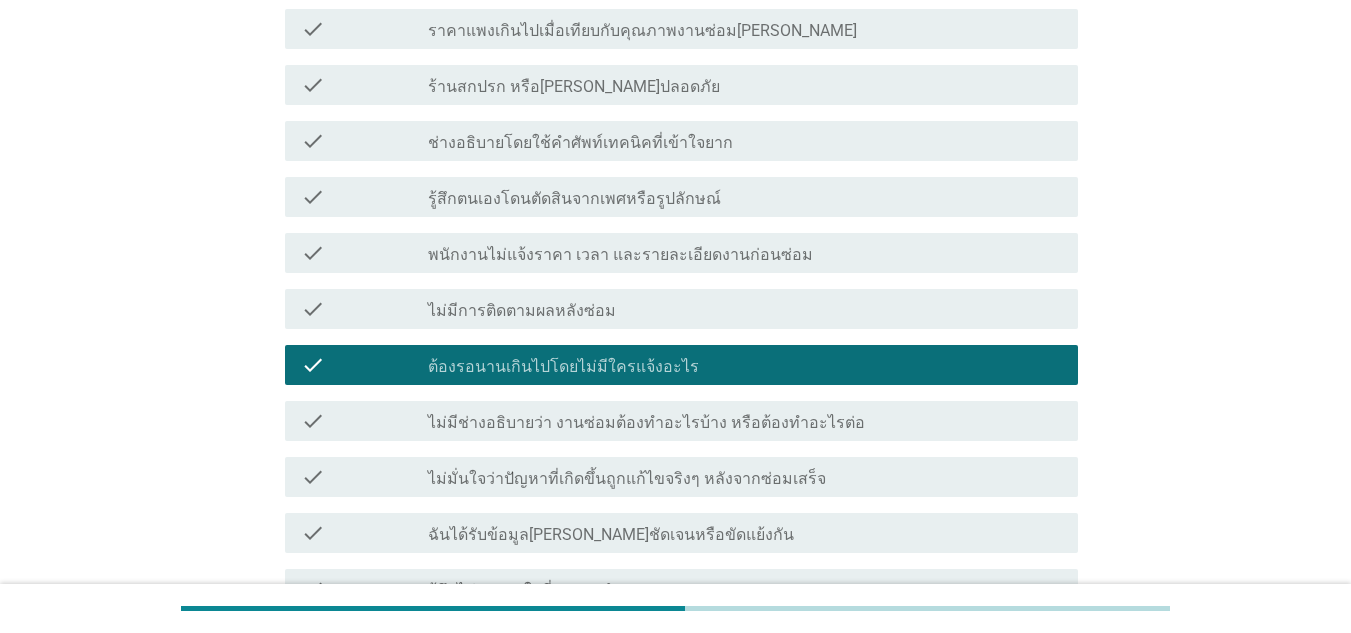 scroll, scrollTop: 300, scrollLeft: 0, axis: vertical 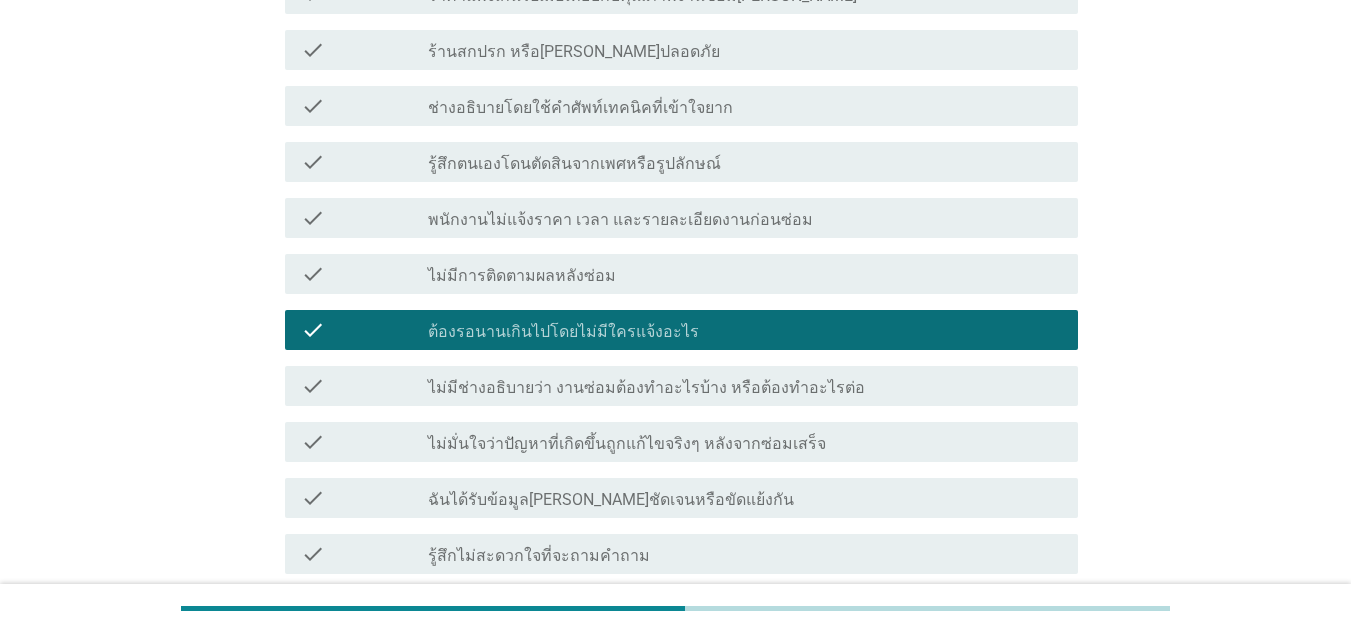 click on "check_box_outline_blank ไม่มีการติดตามผลหลังซ่อม" at bounding box center (745, 274) 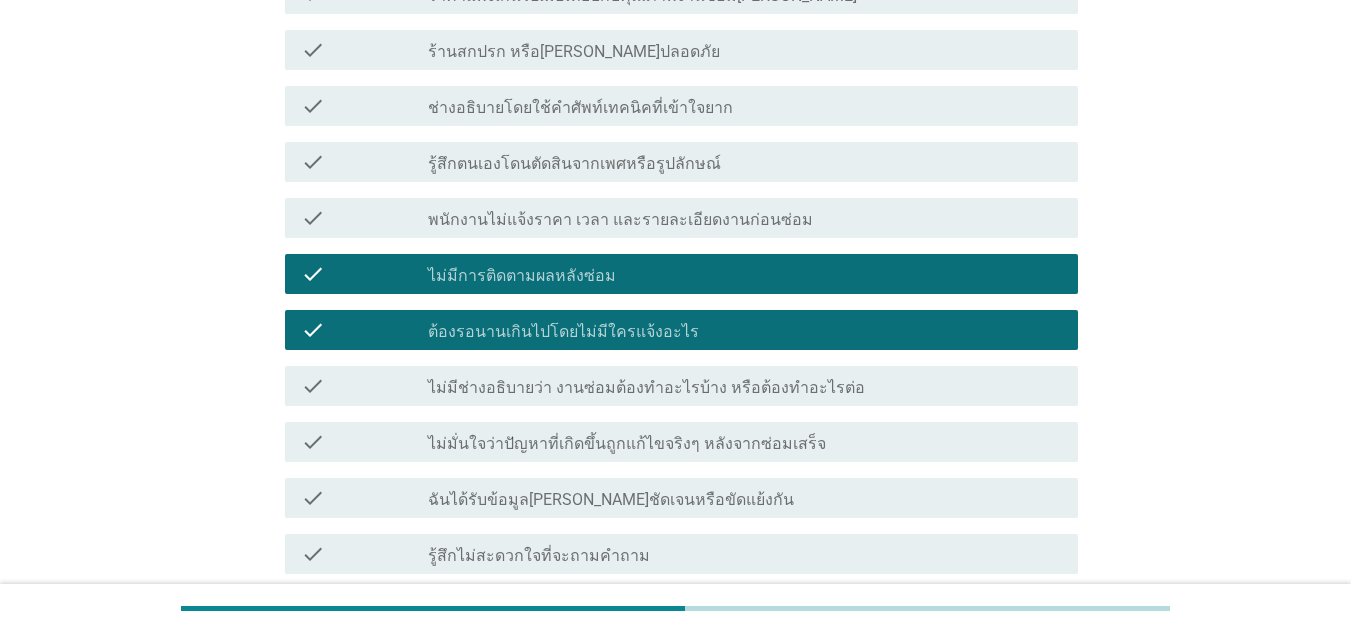 click on "check     check_box_outline_blank ไม่มั่นใจว่าปัญหาที่เกิดขึ้นถูกแก้ไขจริงๆ หลังจากซ่อมเสร็จ" at bounding box center [681, 442] 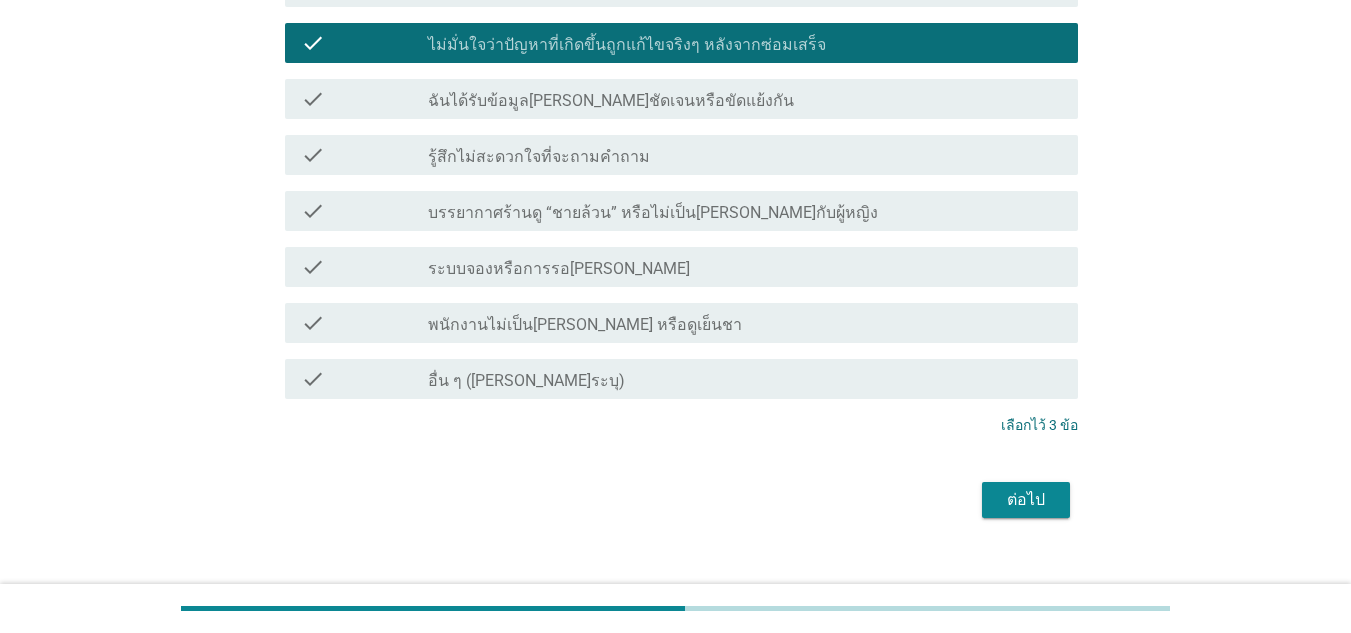 scroll, scrollTop: 700, scrollLeft: 0, axis: vertical 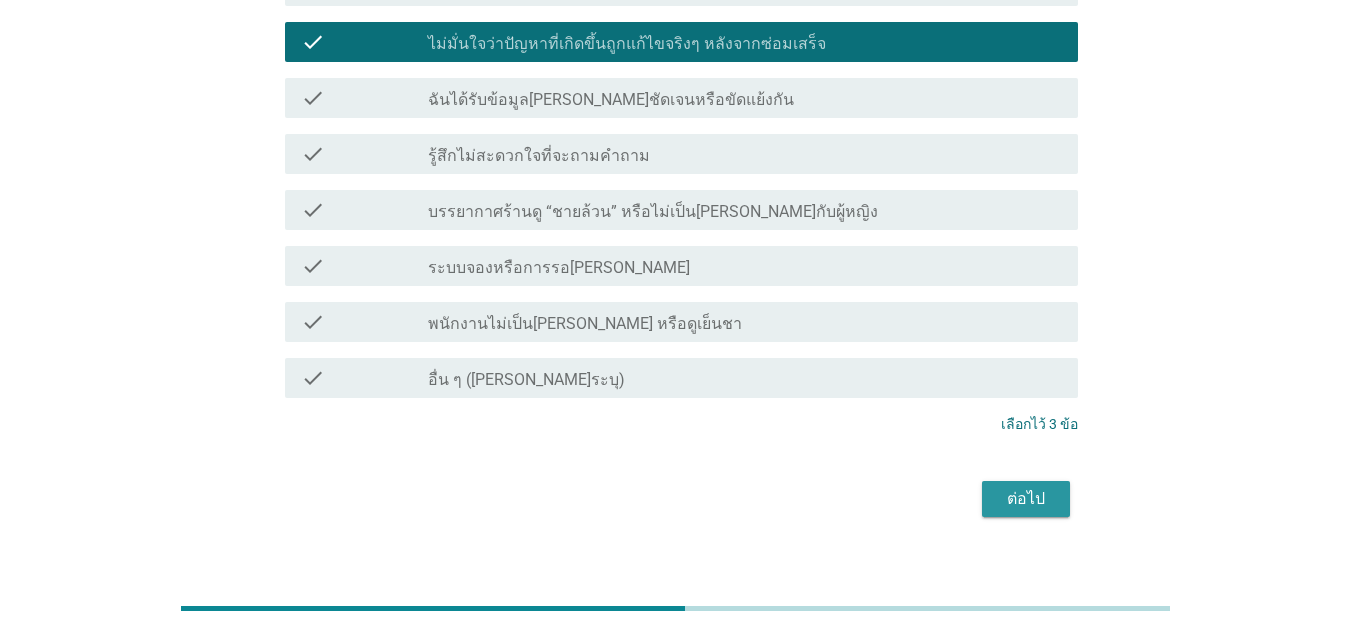 click on "ต่อไป" at bounding box center [1026, 499] 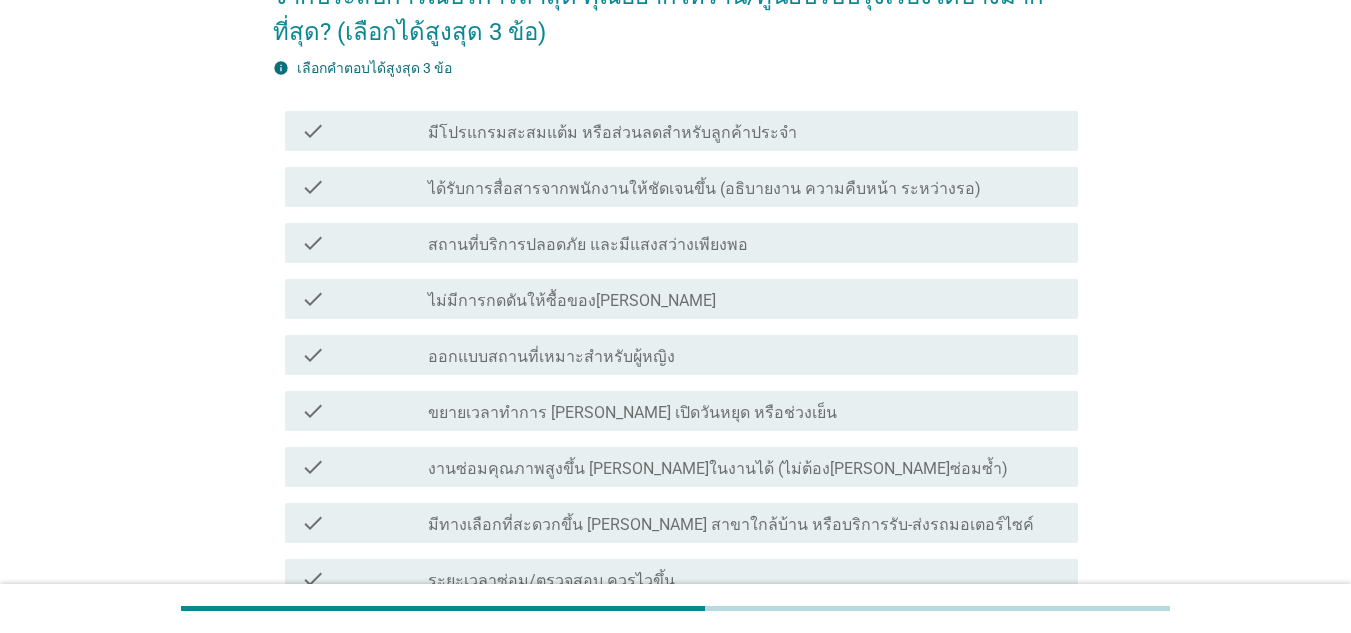 scroll, scrollTop: 200, scrollLeft: 0, axis: vertical 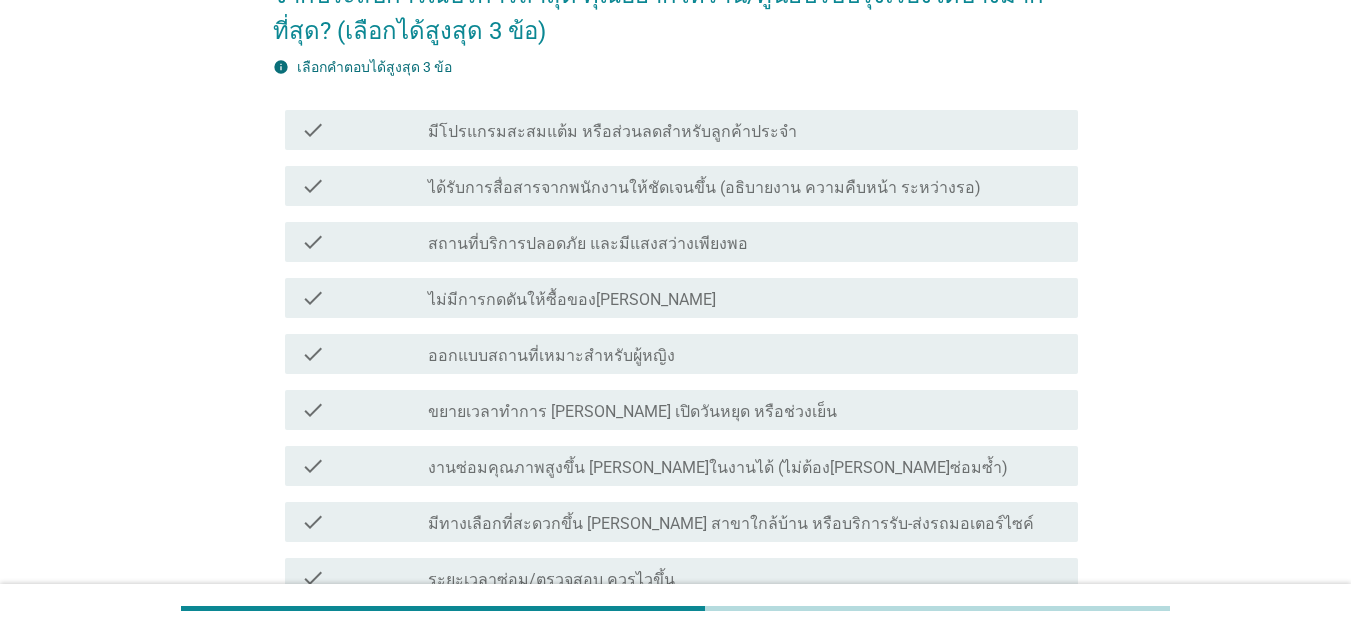 click on "ไม่มีการกดดันให้ซื้อของ[PERSON_NAME]" at bounding box center (572, 300) 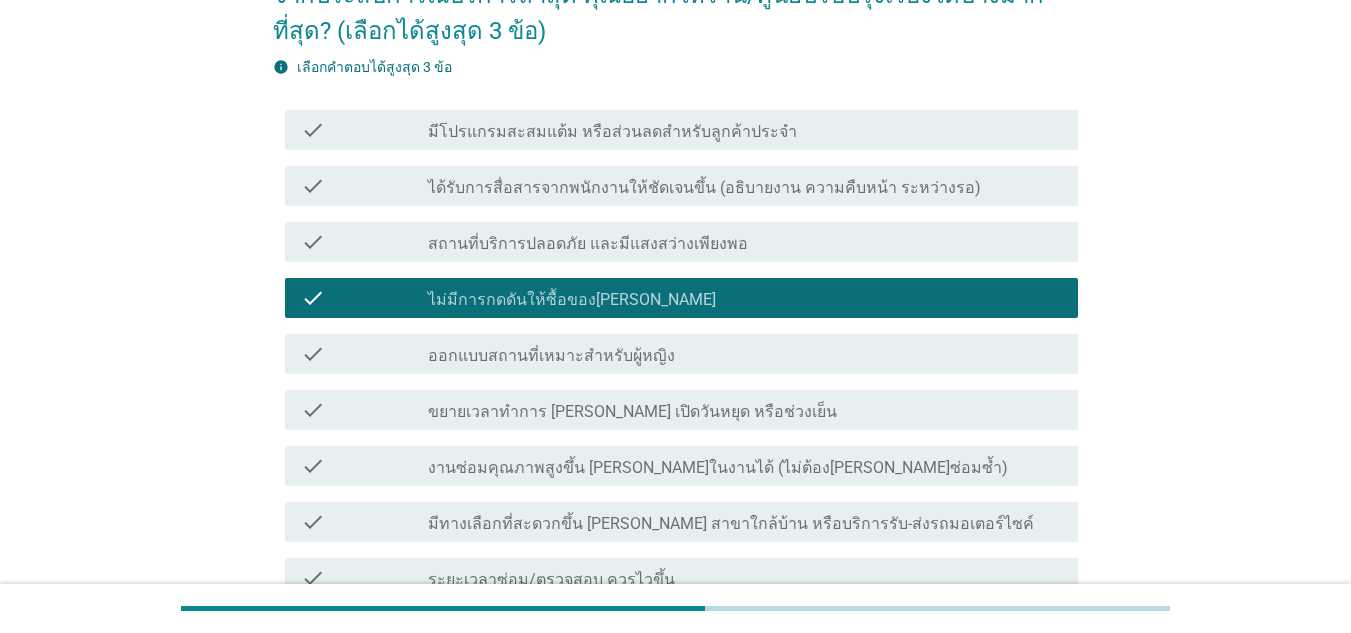 click on "ได้รับการสื่อสารจากพนักงานให้ชัดเจนขึ้น (อธิบายงาน ความคืบหน้า ระหว่างรอ)" at bounding box center (704, 188) 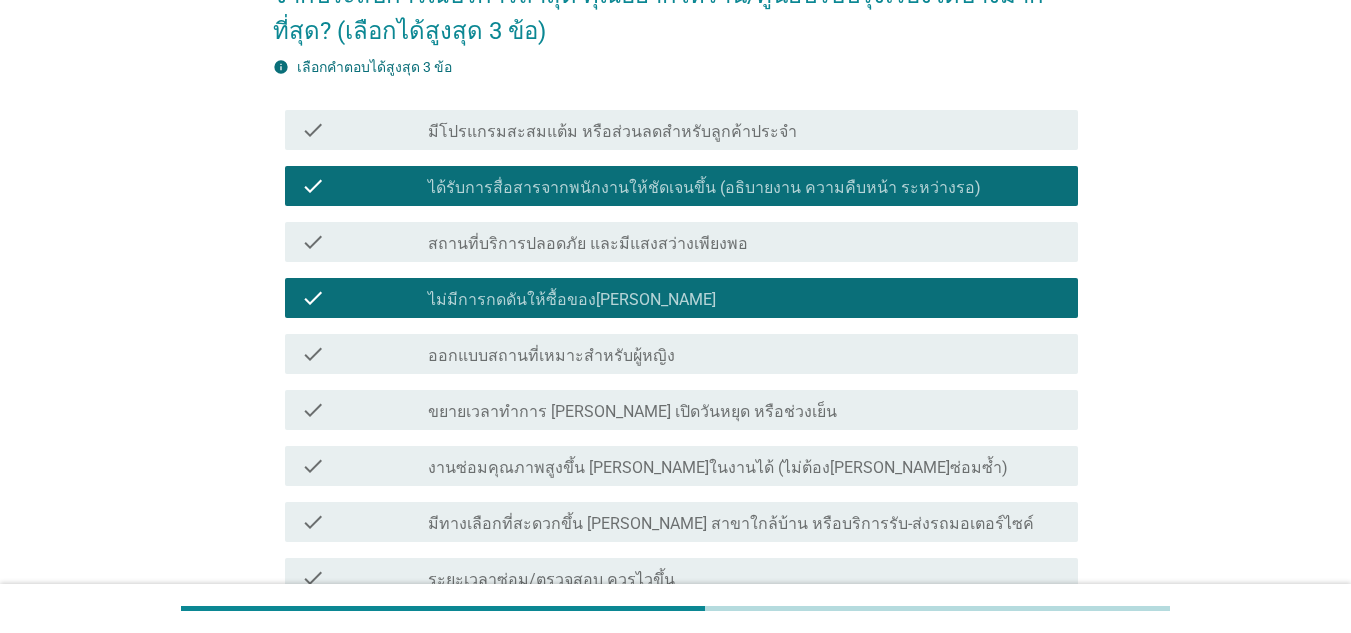 scroll, scrollTop: 300, scrollLeft: 0, axis: vertical 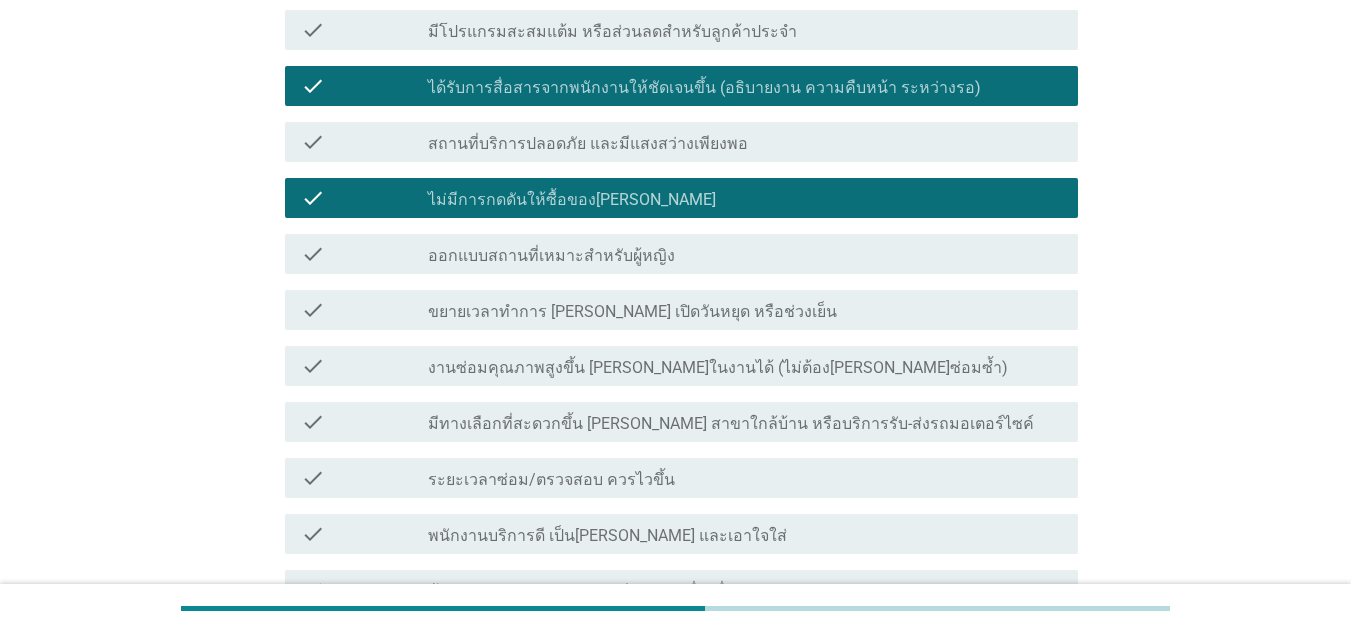 click on "งานซ่อมคุณภาพสูงขึ้น [PERSON_NAME]ในงานได้ (ไม่ต้อง[PERSON_NAME]ซ่อมซ้ำ)" at bounding box center (718, 368) 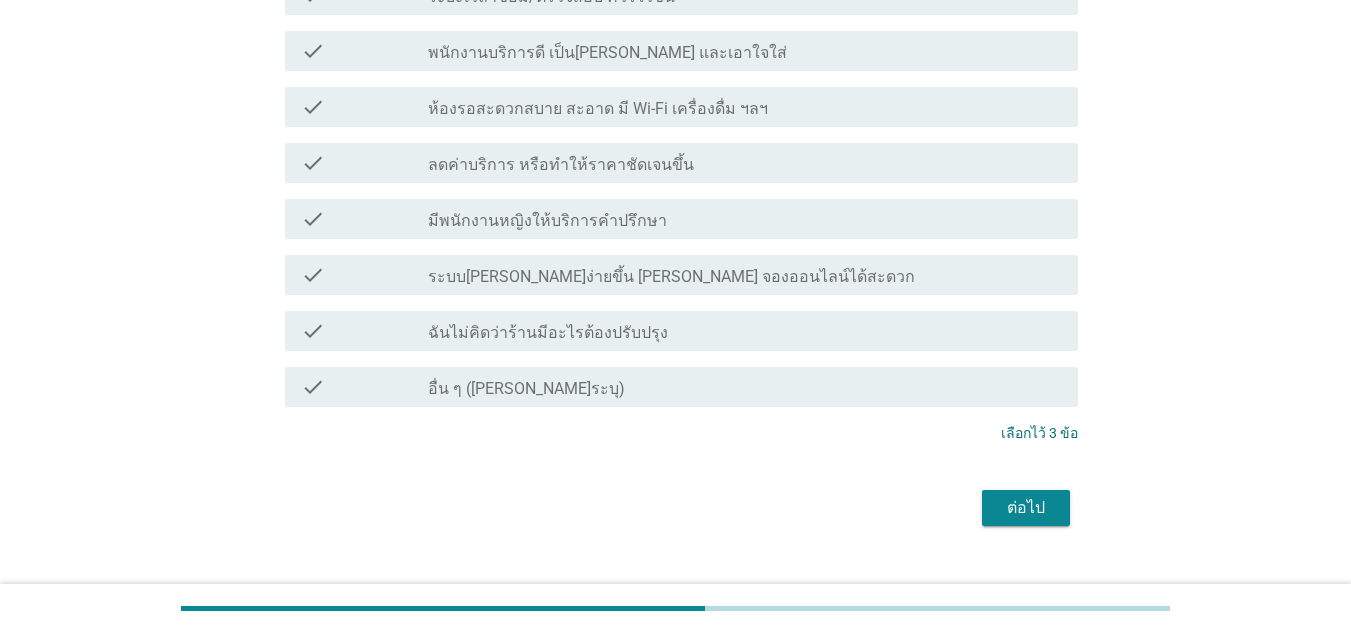 scroll, scrollTop: 819, scrollLeft: 0, axis: vertical 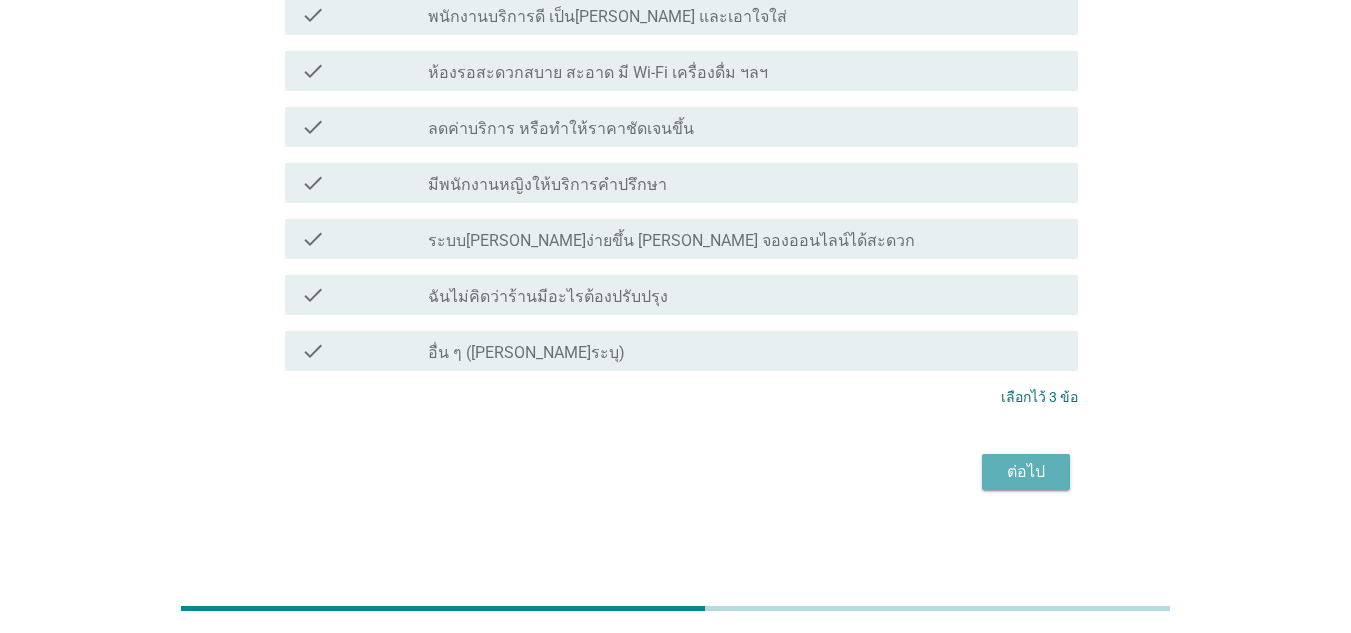 drag, startPoint x: 1046, startPoint y: 477, endPoint x: 1002, endPoint y: 469, distance: 44.72136 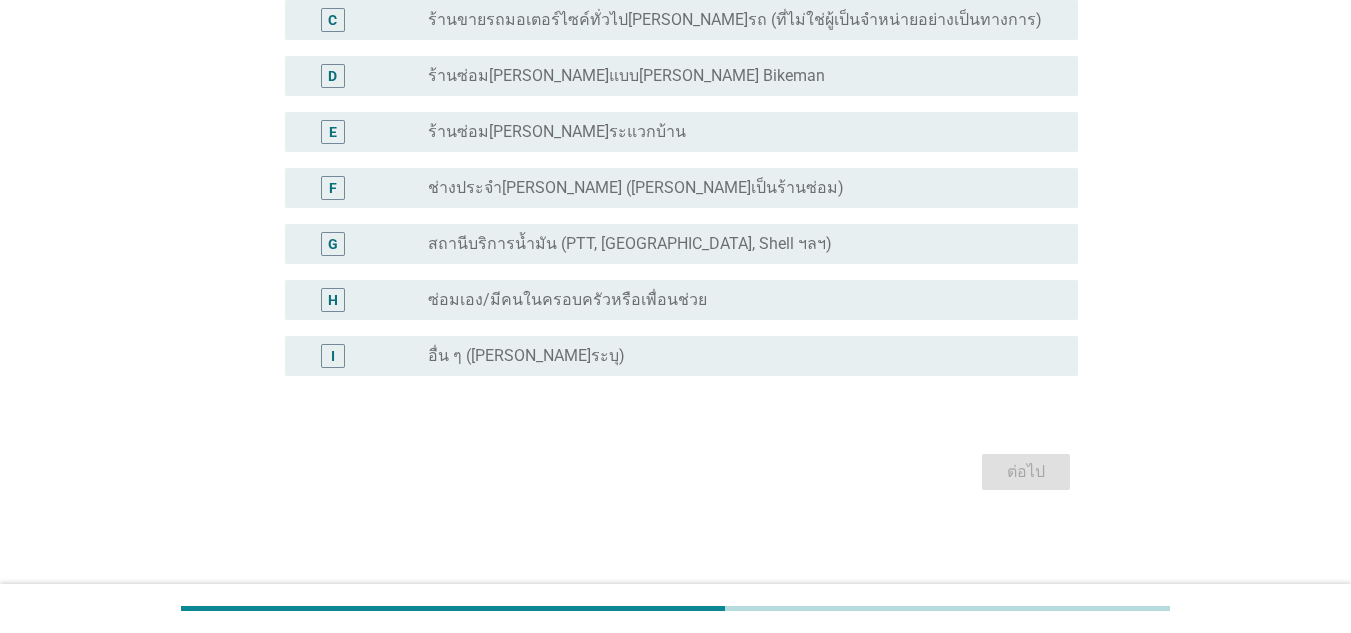 scroll, scrollTop: 0, scrollLeft: 0, axis: both 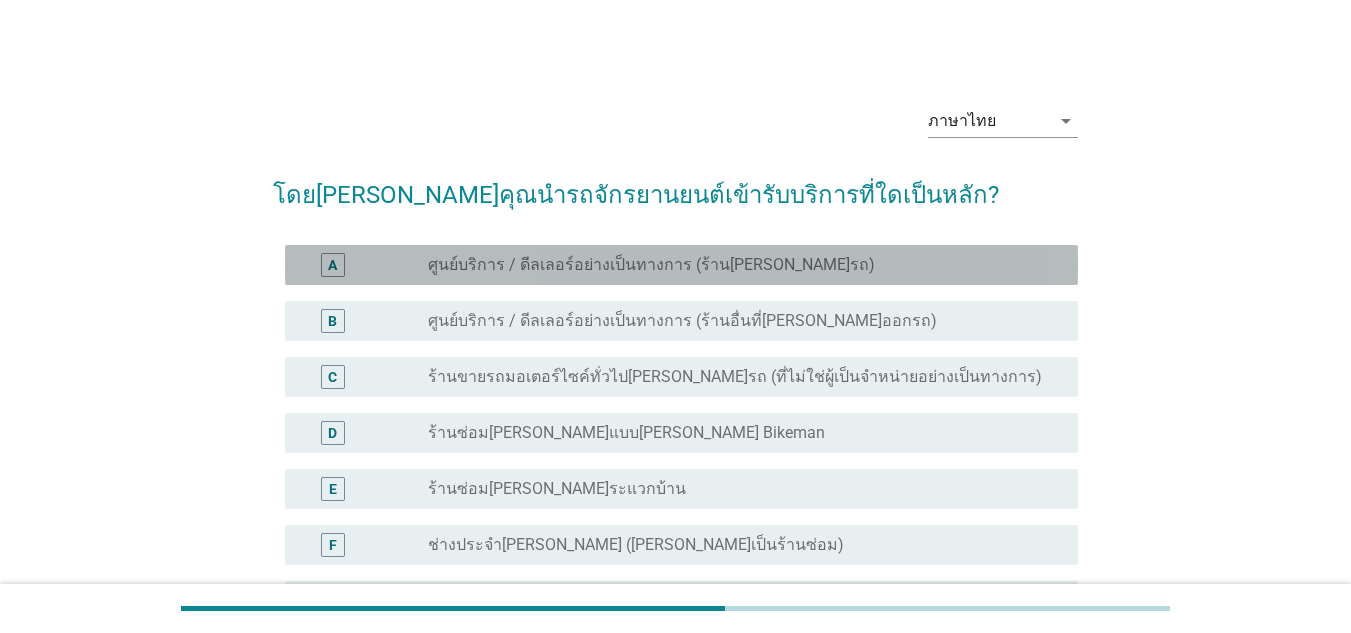 click on "ศูนย์บริการ / ดีลเลอร์อย่างเป็นทางการ  (ร้าน[PERSON_NAME]รถ)" at bounding box center (651, 265) 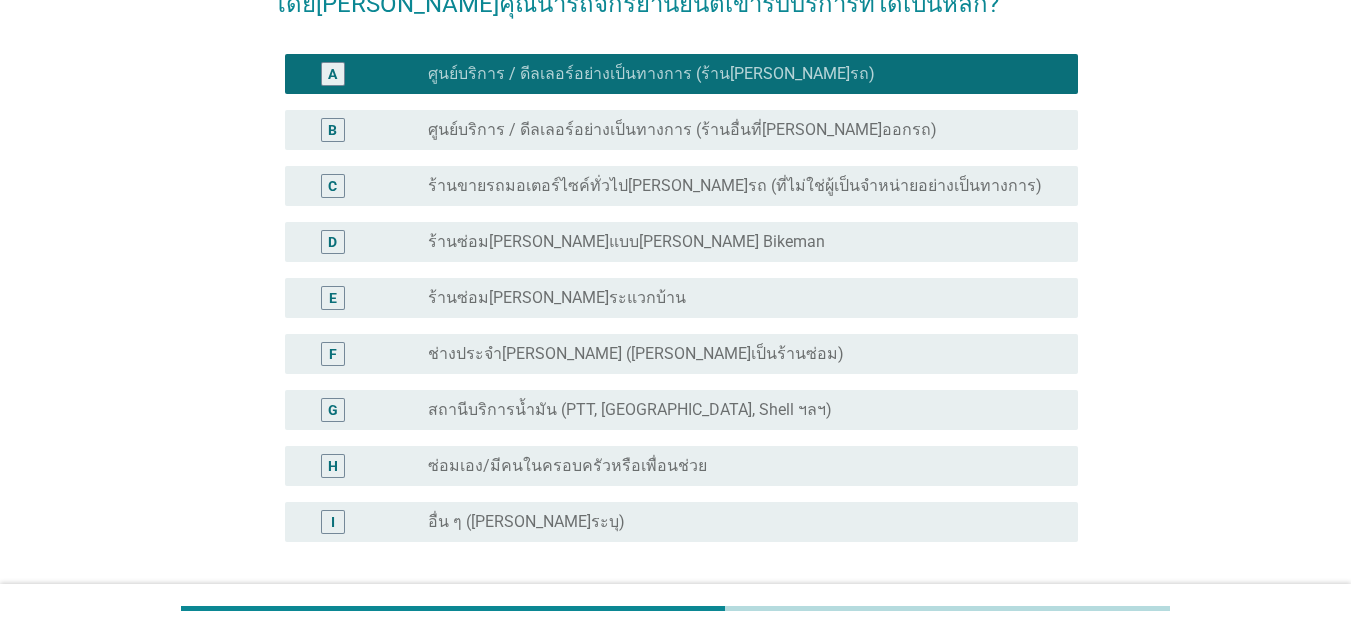 scroll, scrollTop: 300, scrollLeft: 0, axis: vertical 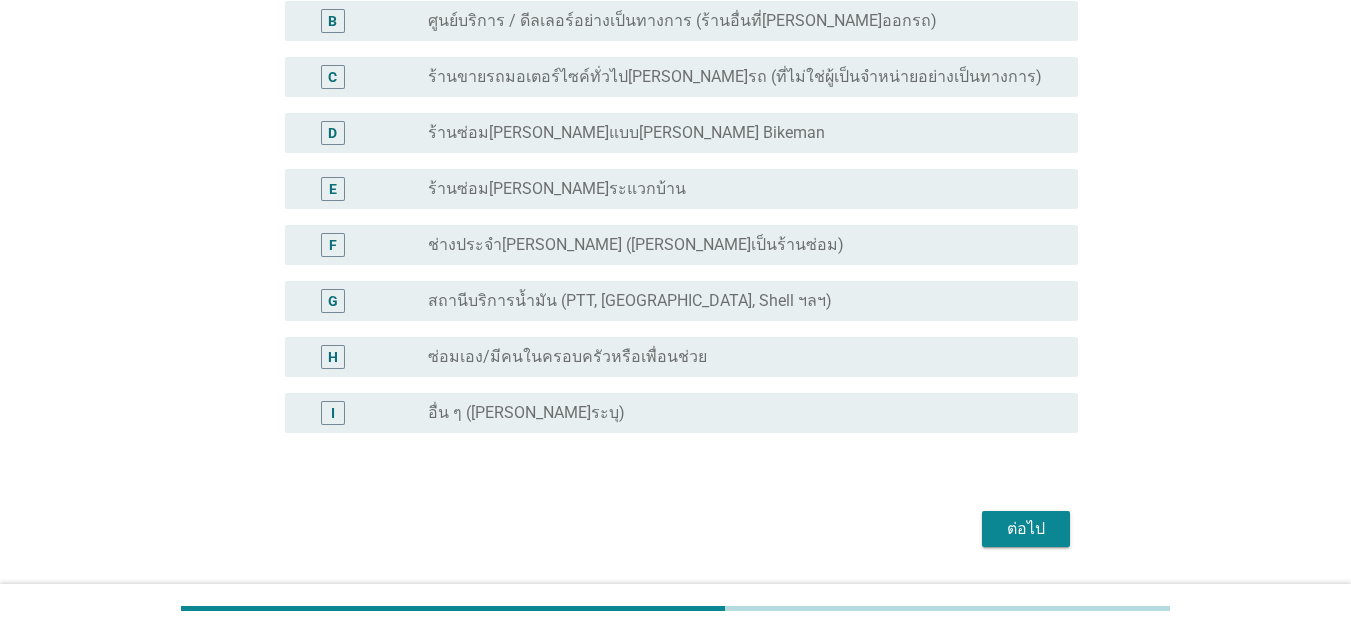 click on "ต่อไป" at bounding box center (1026, 529) 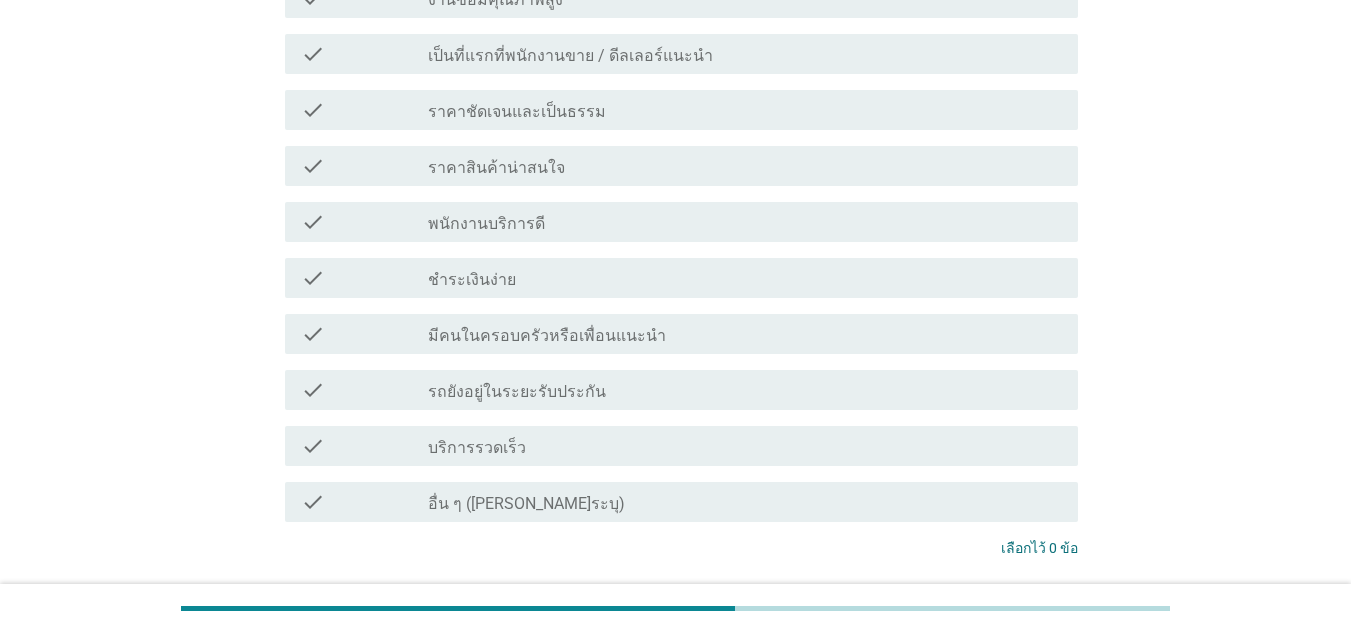 scroll, scrollTop: 700, scrollLeft: 0, axis: vertical 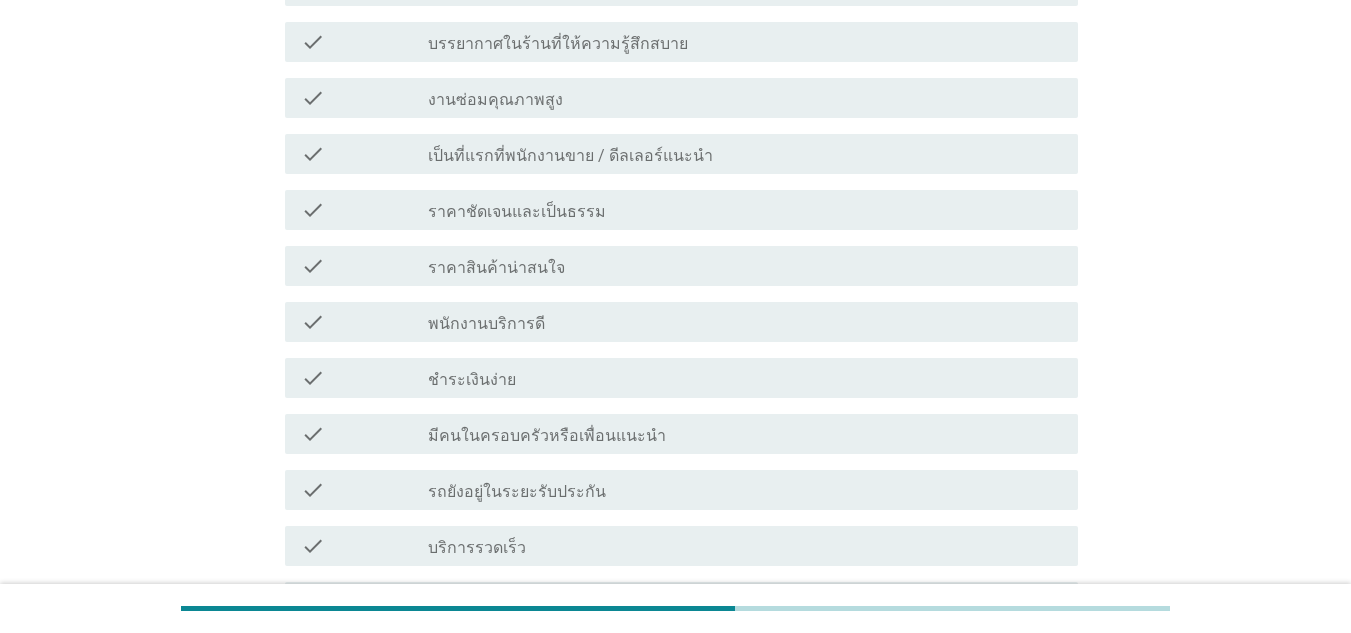 click on "check_box_outline_blank รถยังอยู่ในระยะรับประกัน" at bounding box center (745, 490) 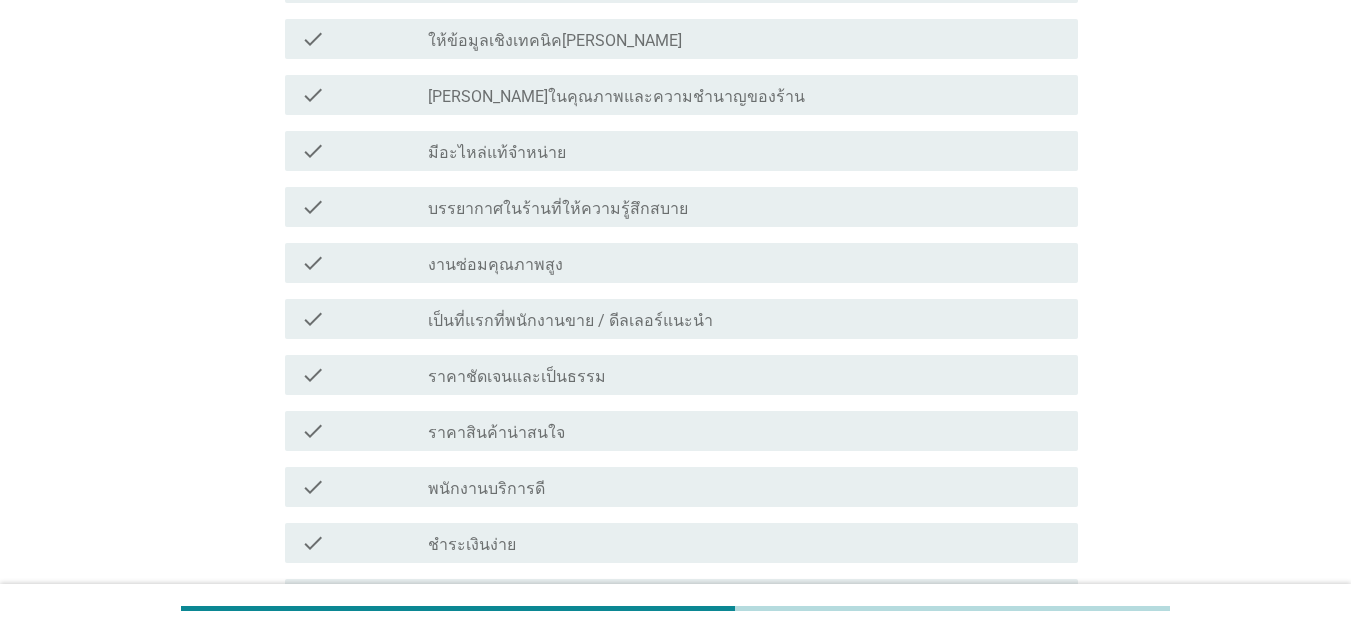 scroll, scrollTop: 500, scrollLeft: 0, axis: vertical 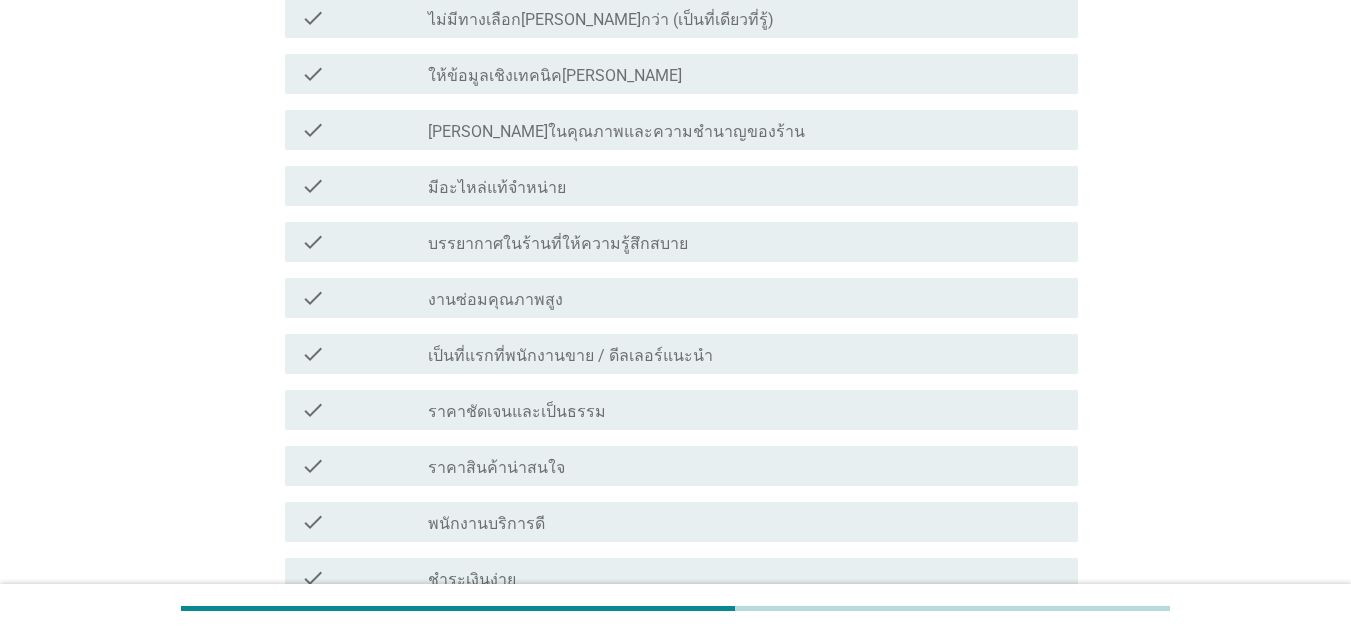 click on "check     check_box_outline_blank งานซ่อมคุณภาพสูง" at bounding box center (681, 298) 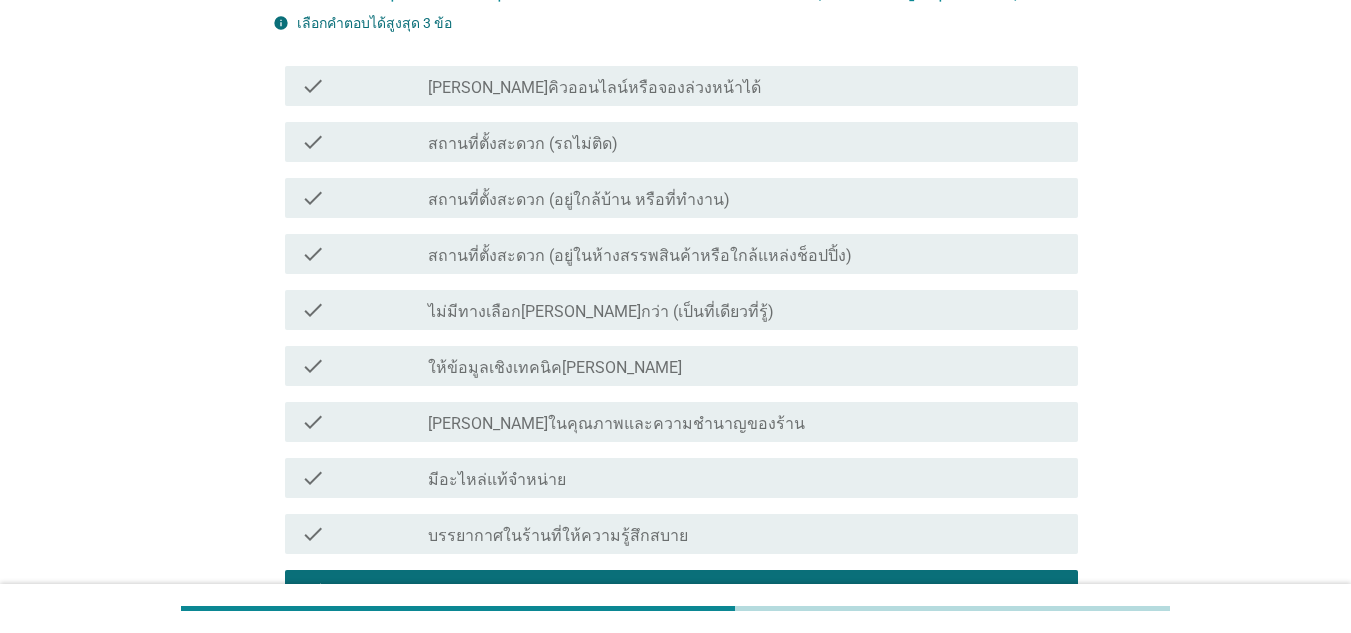 scroll, scrollTop: 200, scrollLeft: 0, axis: vertical 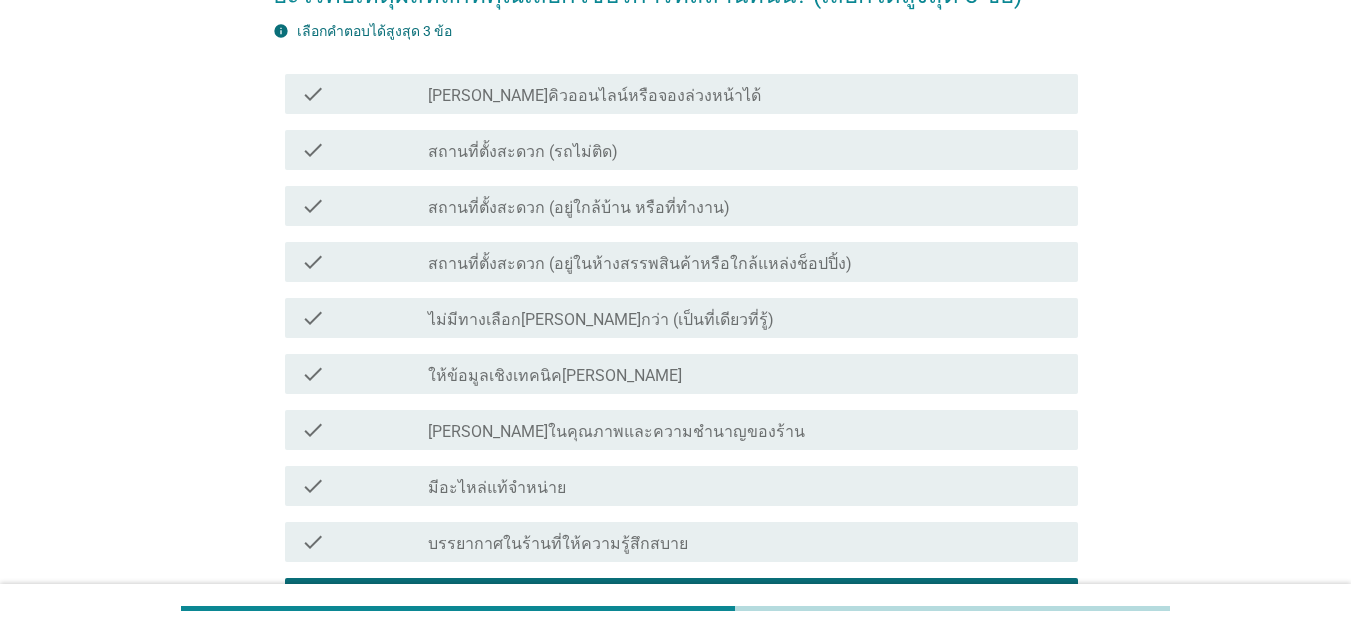 click on "check_box_outline_blank มีอะไหล่แท้จำหน่าย" at bounding box center [745, 486] 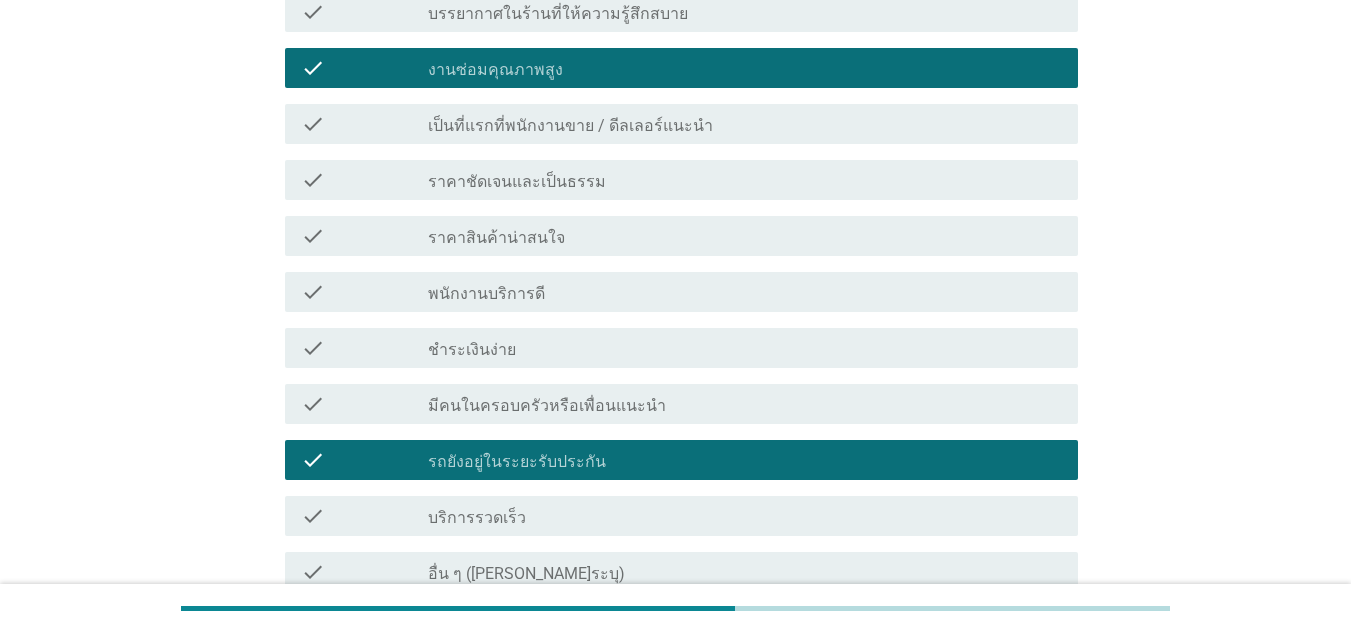 scroll, scrollTop: 951, scrollLeft: 0, axis: vertical 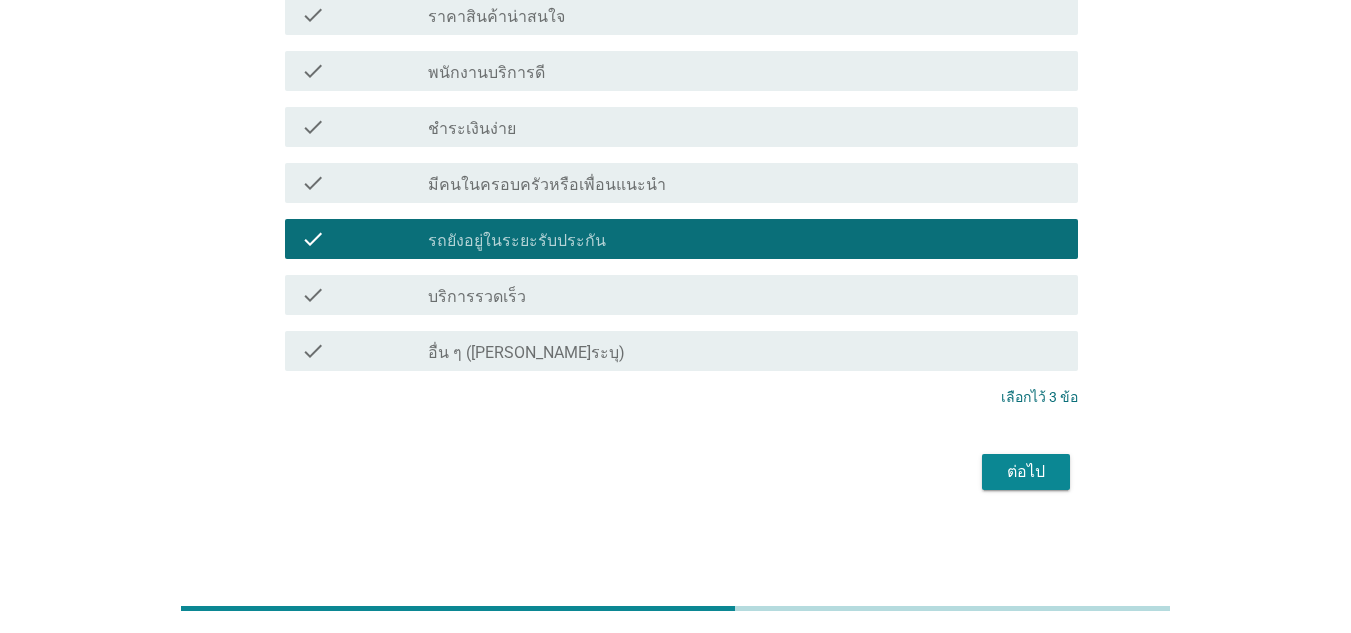 click on "ต่อไป" at bounding box center [1026, 472] 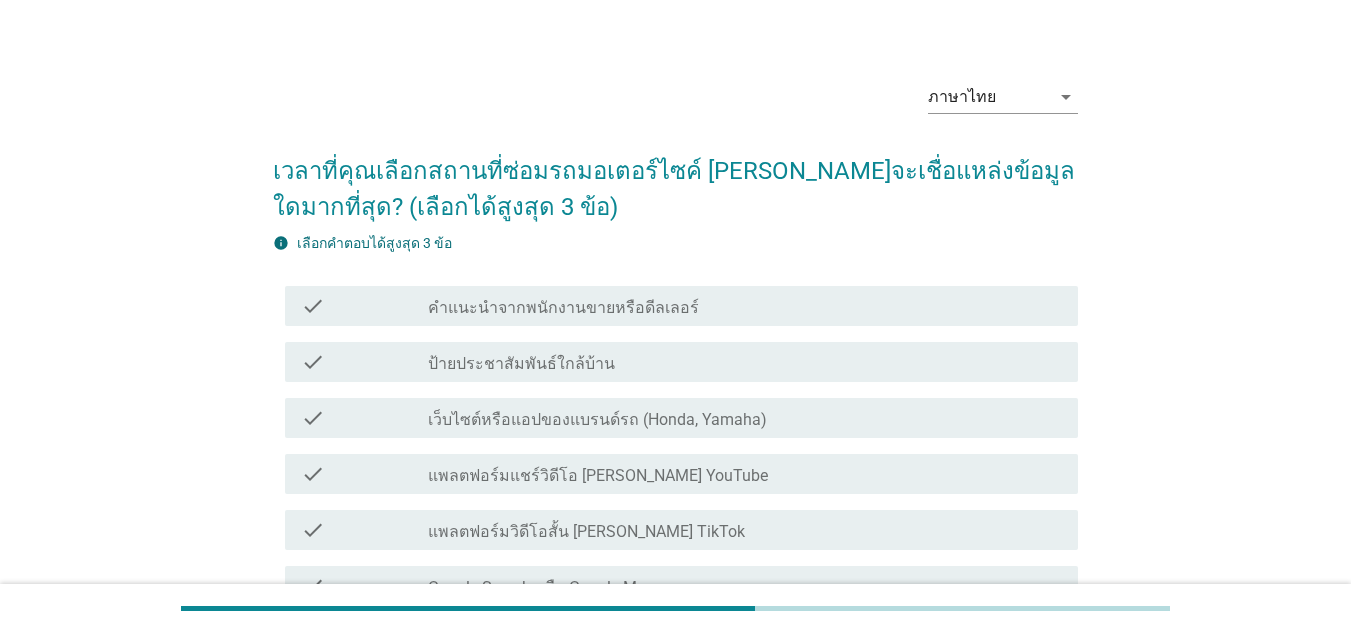 scroll, scrollTop: 0, scrollLeft: 0, axis: both 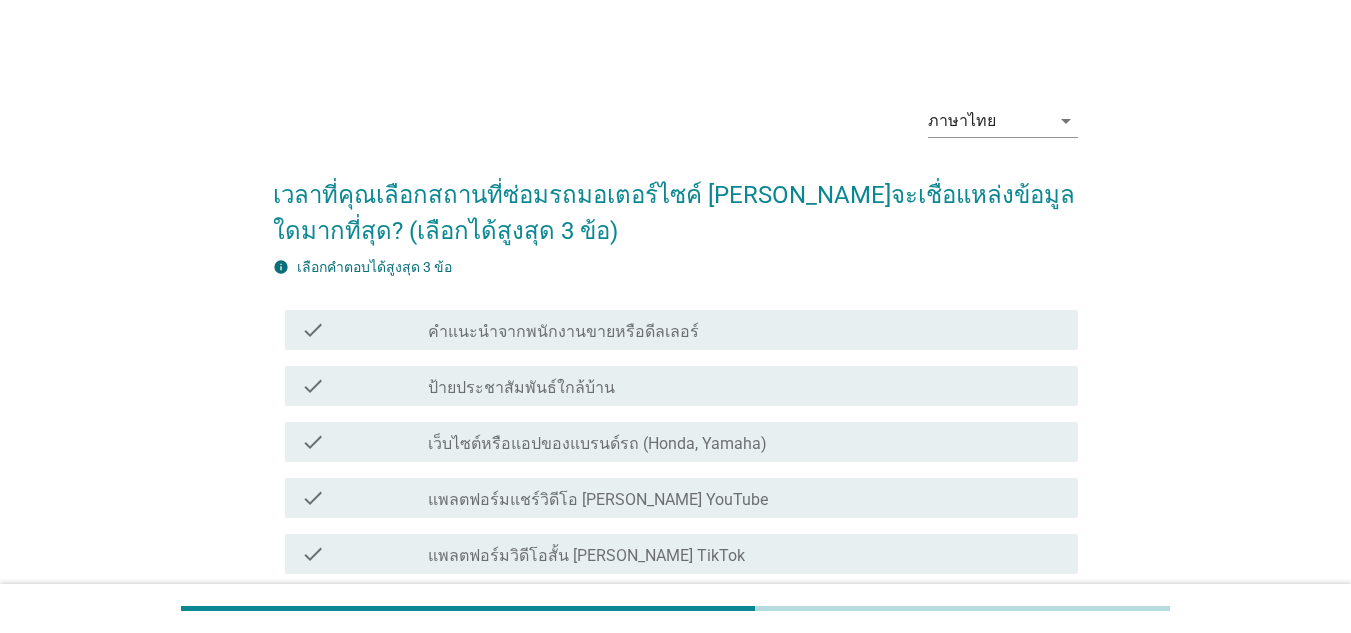 click on "คำแนะนำจากพนักงานขายหรือดีลเลอร์" at bounding box center (563, 332) 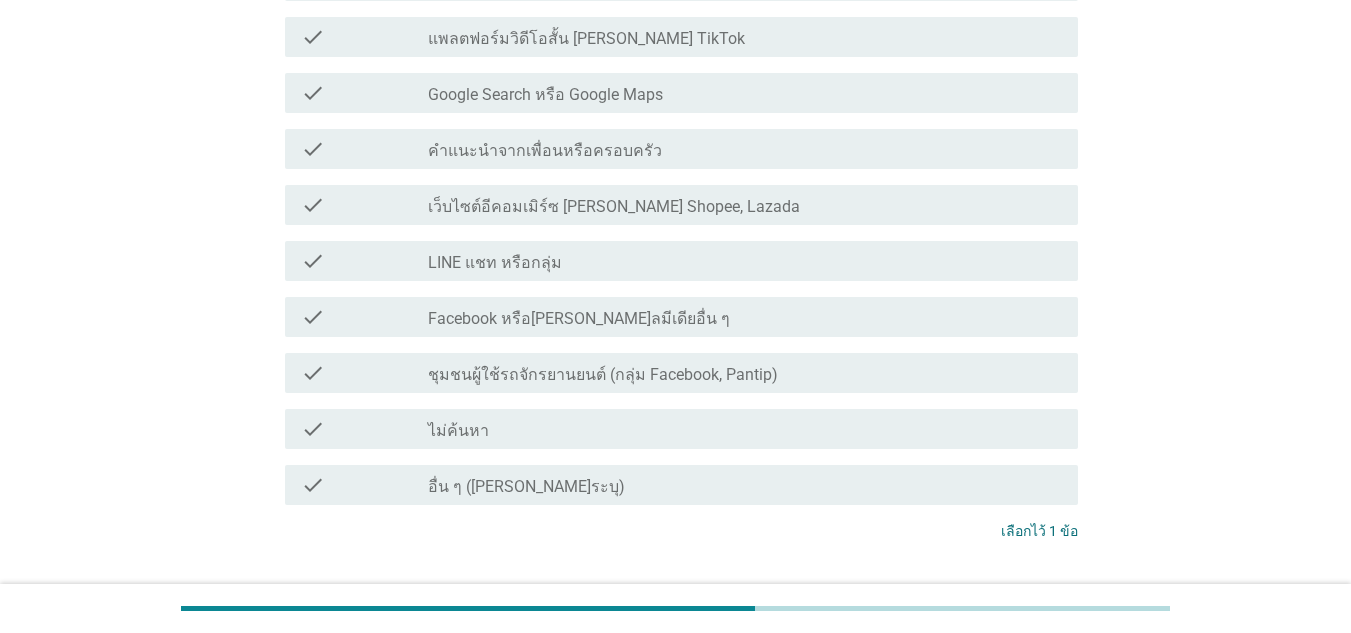 scroll, scrollTop: 651, scrollLeft: 0, axis: vertical 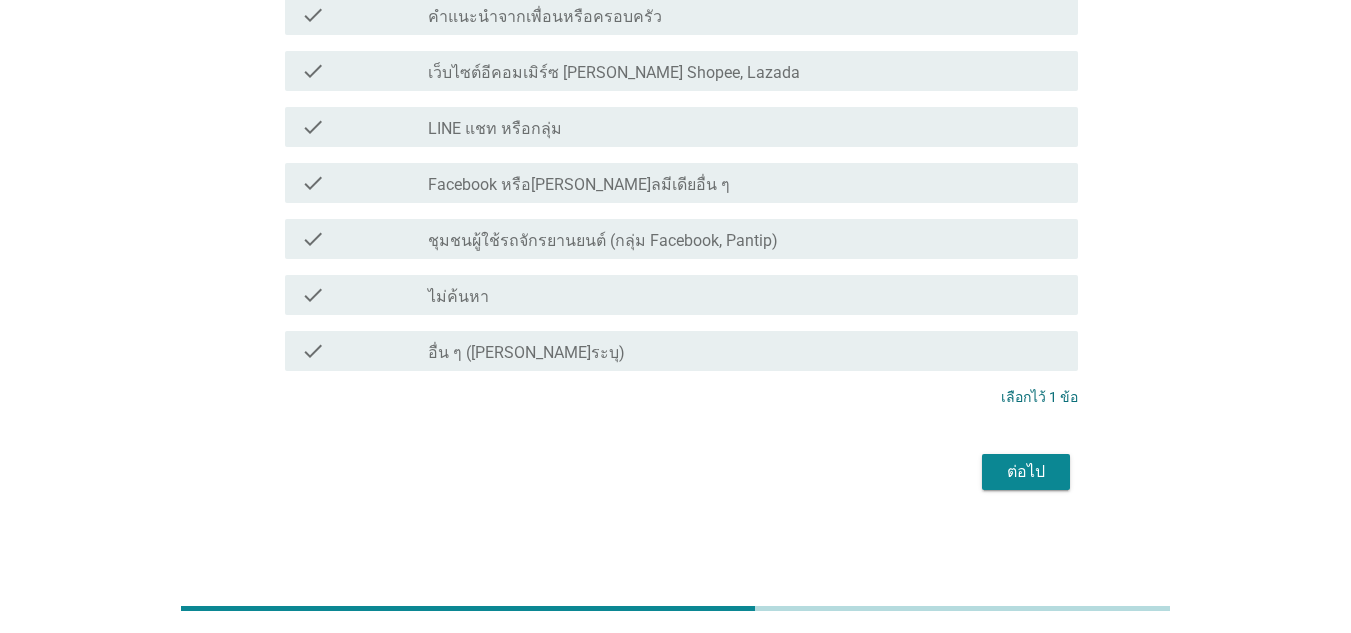 click on "check_box_outline_blank ไม่ค้นหา" at bounding box center [745, 295] 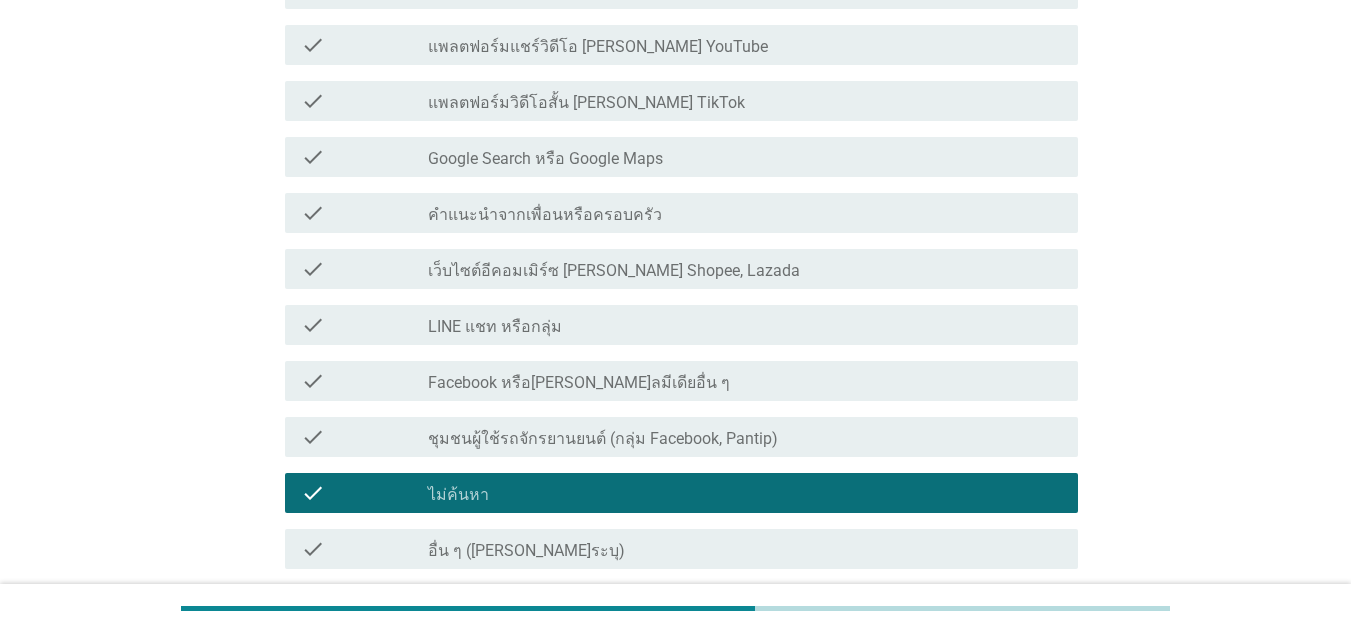 scroll, scrollTop: 651, scrollLeft: 0, axis: vertical 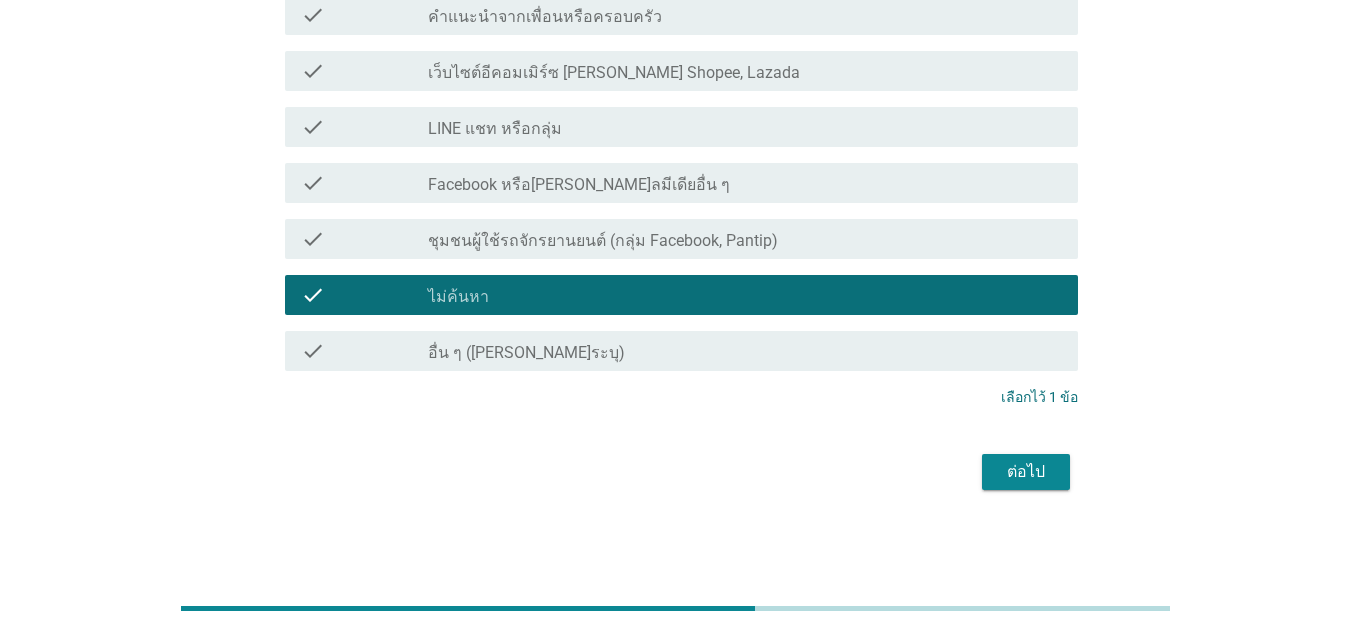 click on "ต่อไป" at bounding box center (1026, 472) 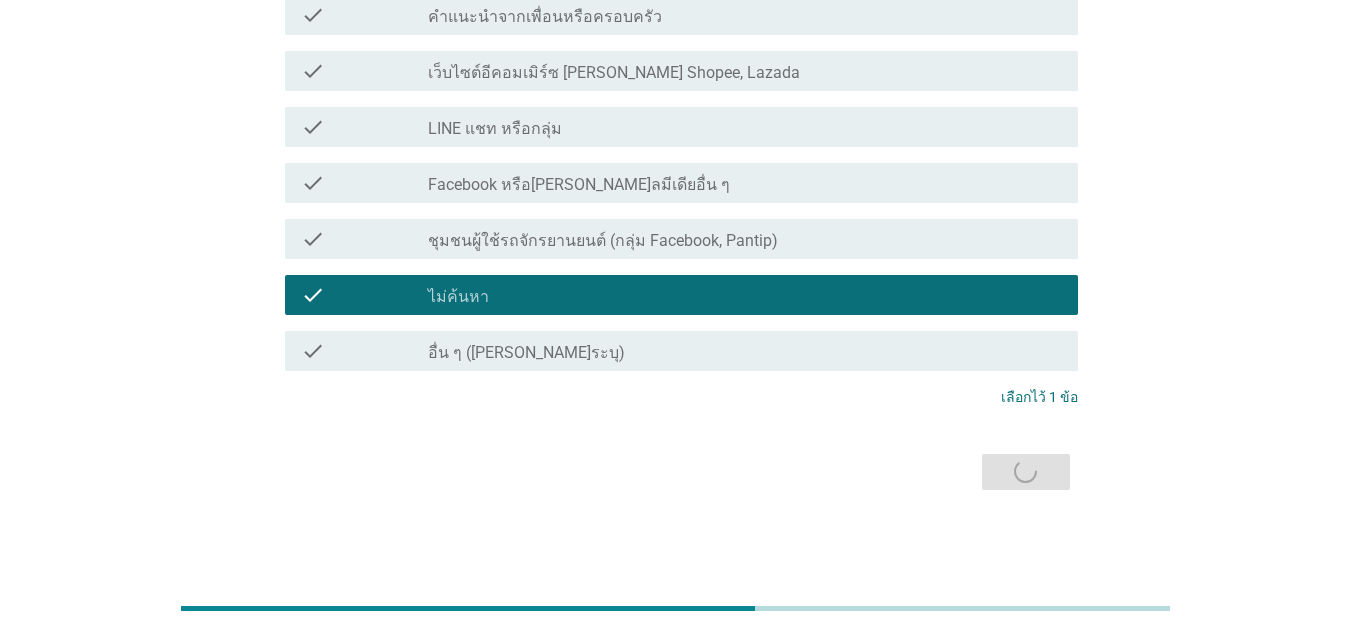 scroll, scrollTop: 0, scrollLeft: 0, axis: both 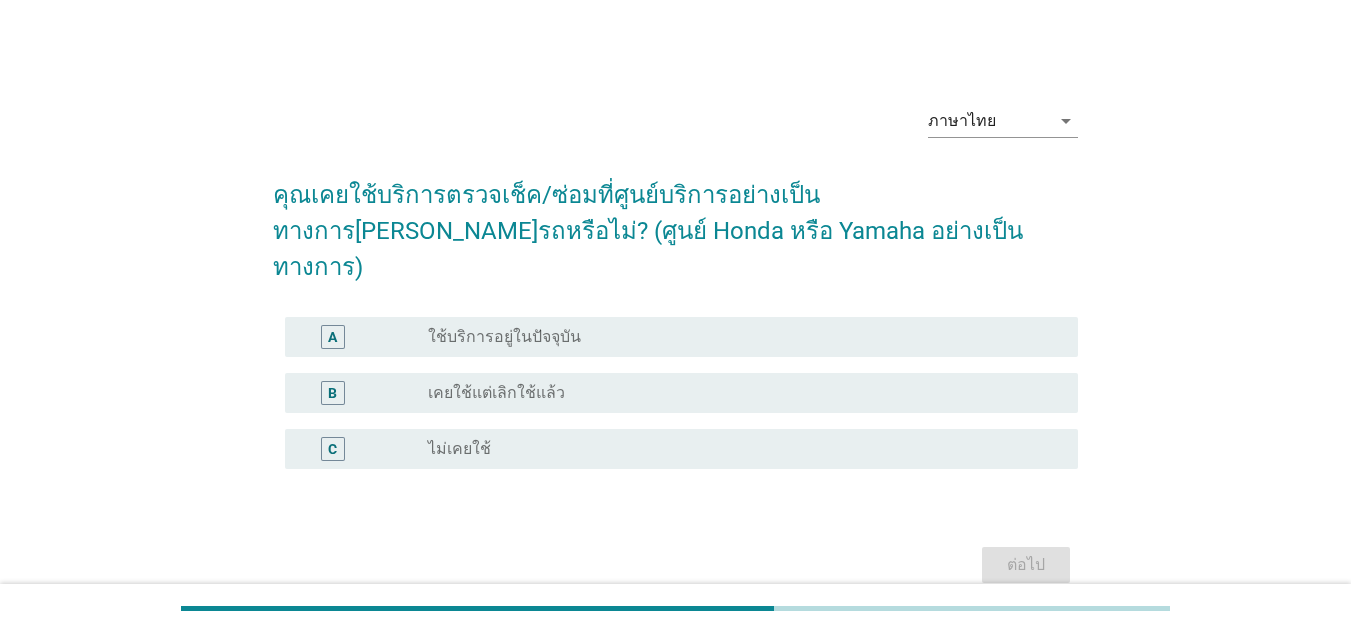 click on "radio_button_unchecked ใช้บริการอยู่ในปัจจุบัน" at bounding box center [737, 337] 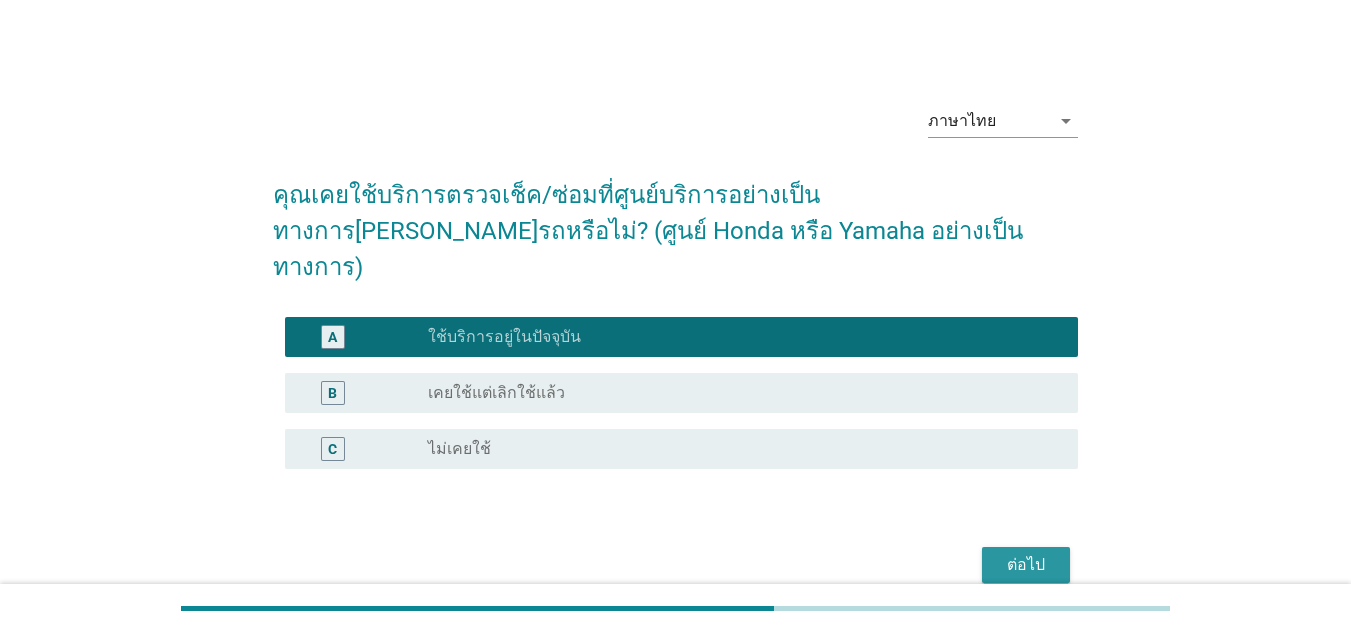drag, startPoint x: 1052, startPoint y: 529, endPoint x: 1003, endPoint y: 519, distance: 50.01 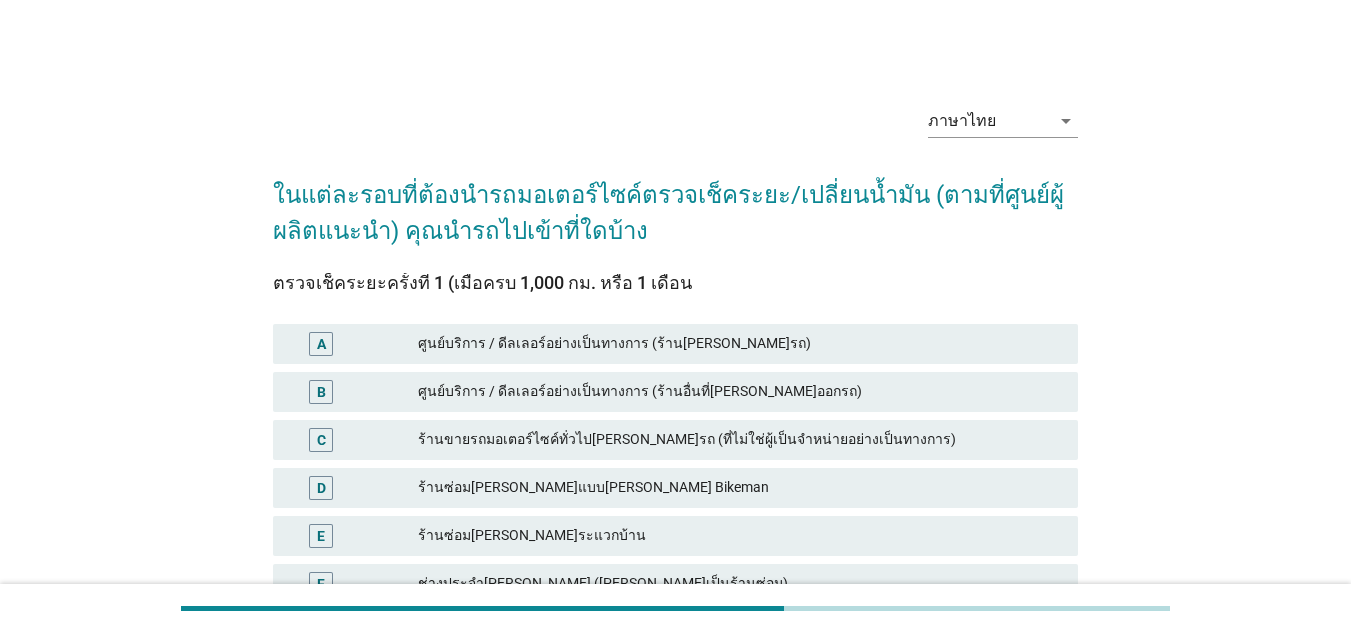 click on "ศูนย์บริการ / ดีลเลอร์อย่างเป็นทางการ  (ร้าน[PERSON_NAME]รถ)" at bounding box center (740, 344) 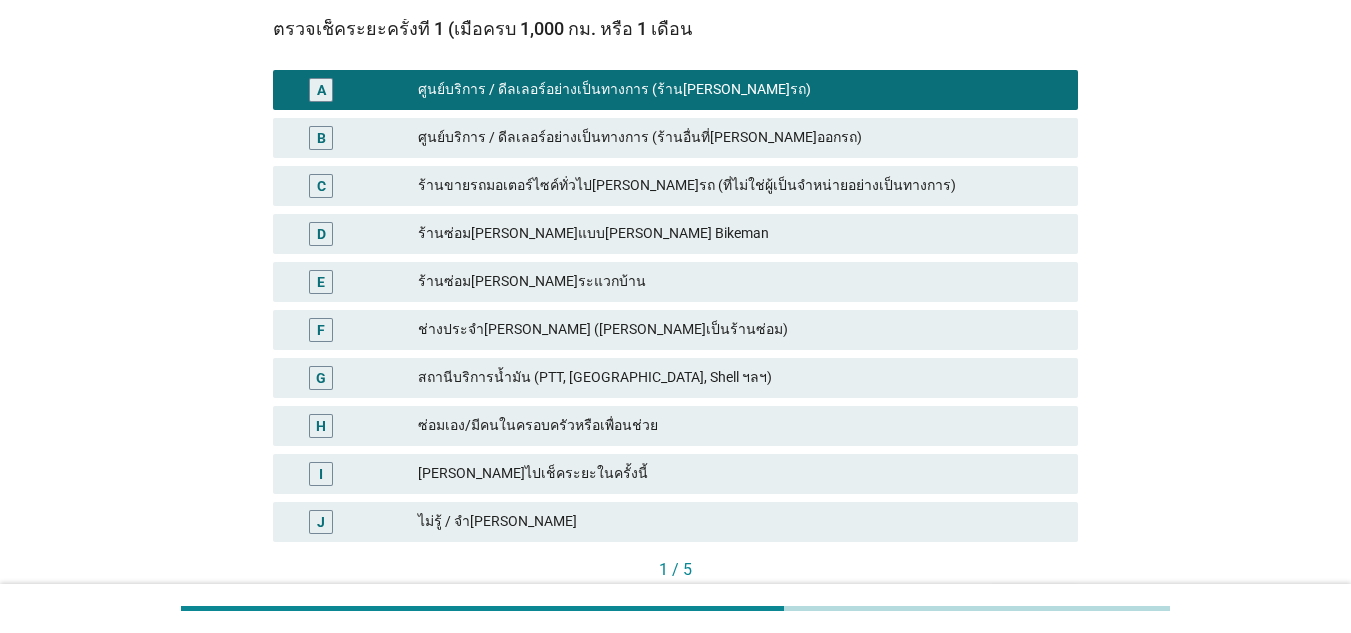 scroll, scrollTop: 300, scrollLeft: 0, axis: vertical 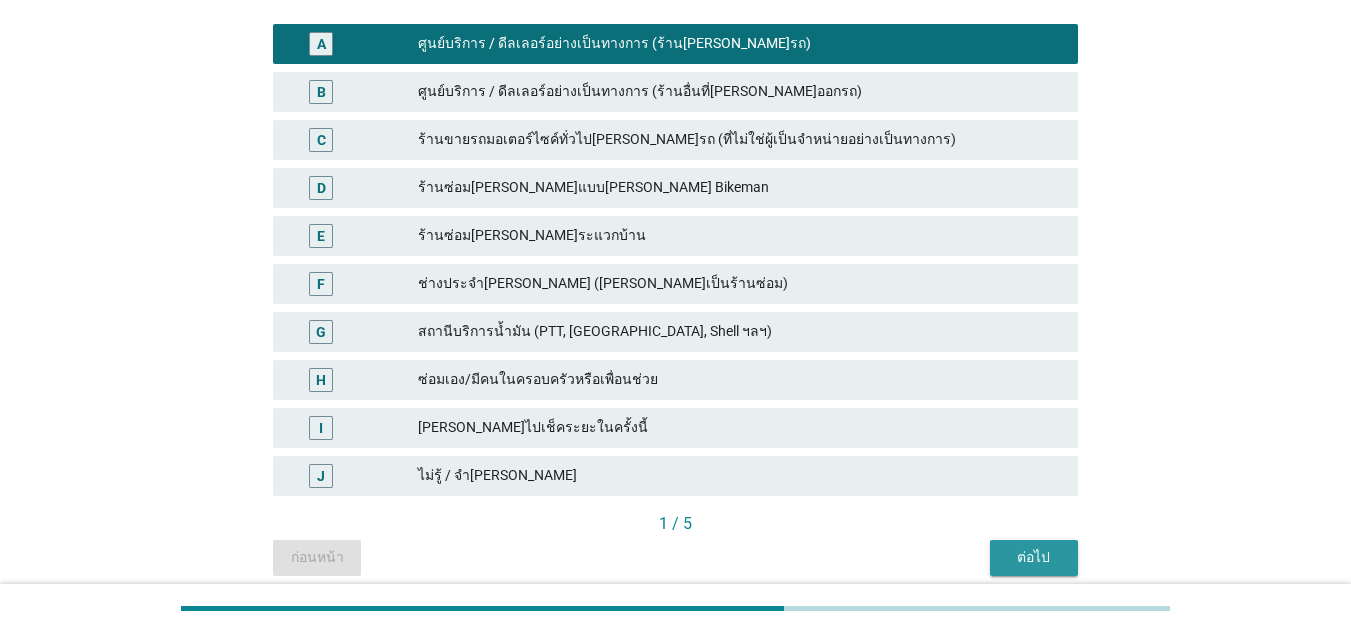 click on "ต่อไป" at bounding box center [1034, 557] 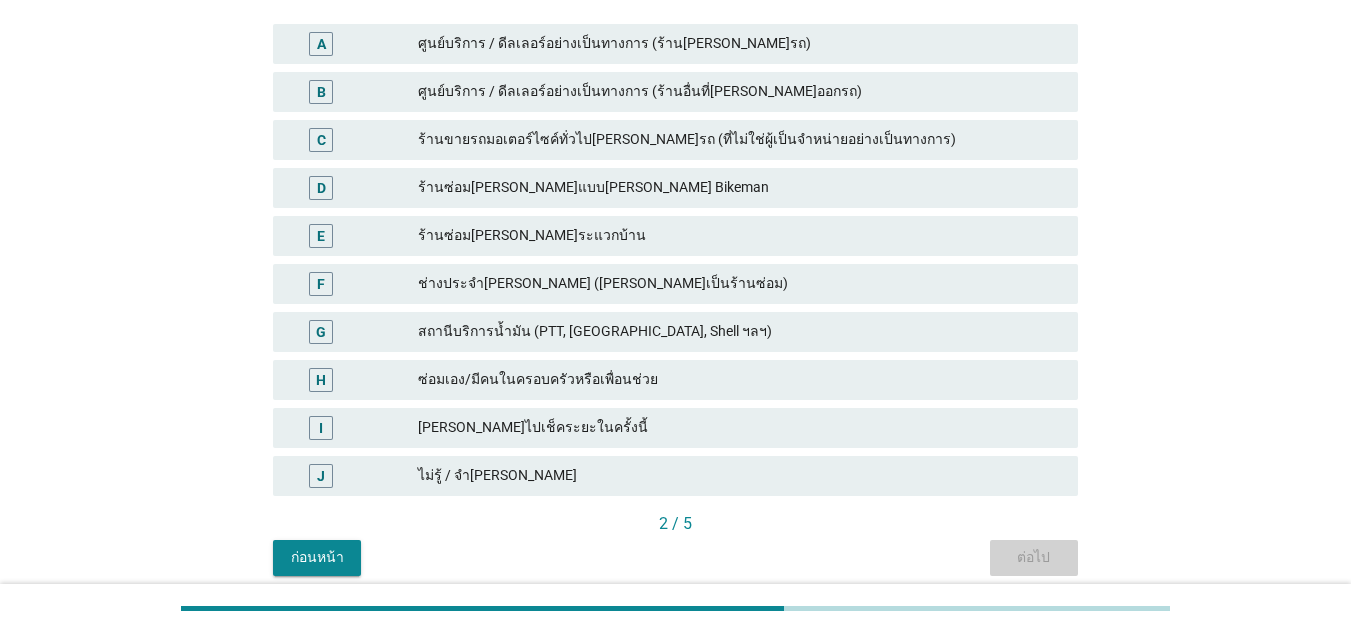 scroll, scrollTop: 0, scrollLeft: 0, axis: both 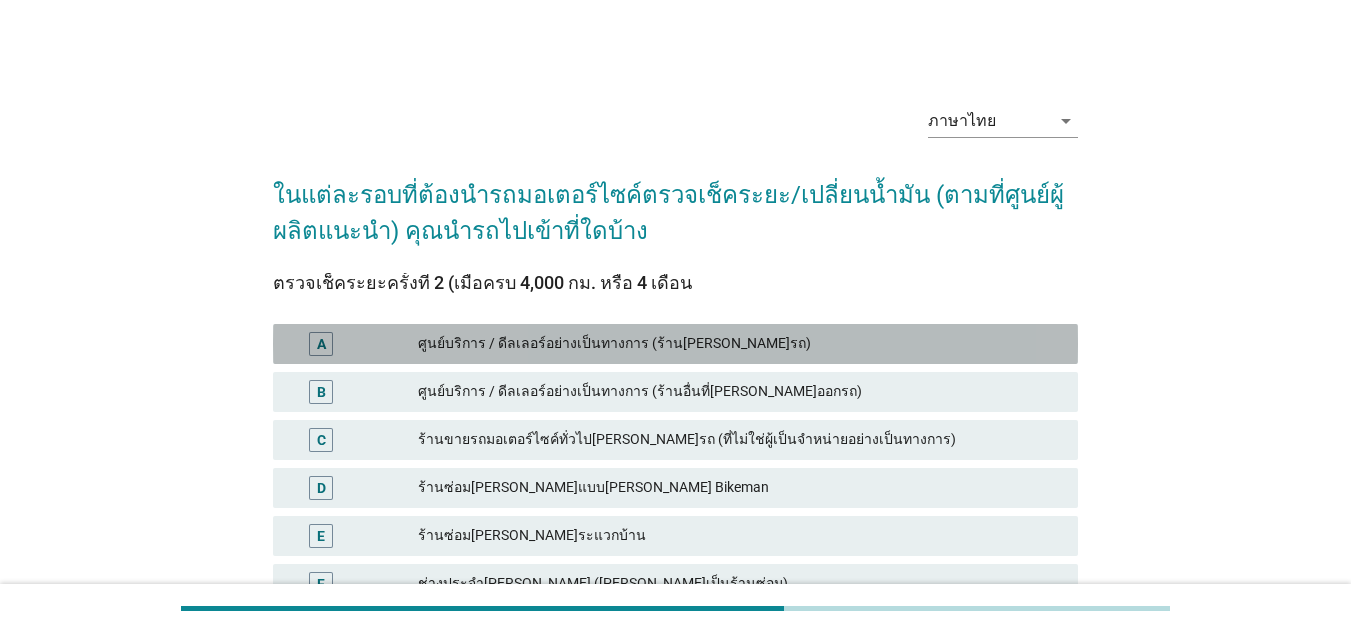 click on "ศูนย์บริการ / ดีลเลอร์อย่างเป็นทางการ  (ร้าน[PERSON_NAME]รถ)" at bounding box center [740, 344] 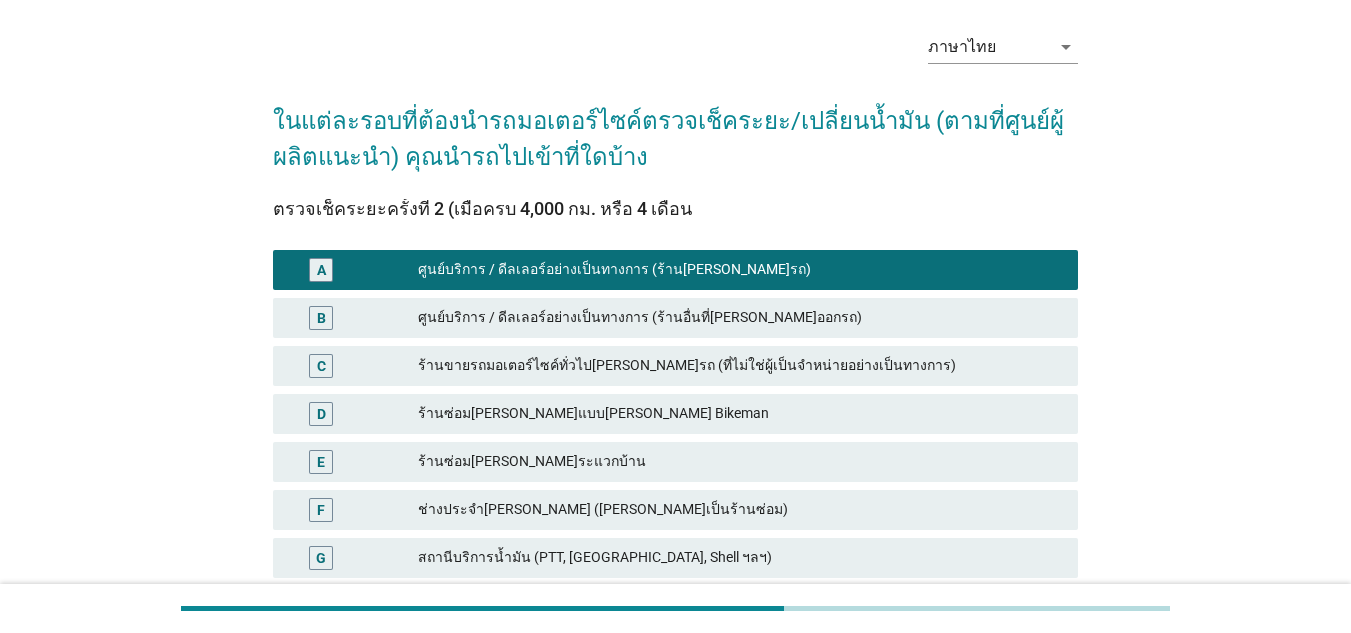 scroll, scrollTop: 300, scrollLeft: 0, axis: vertical 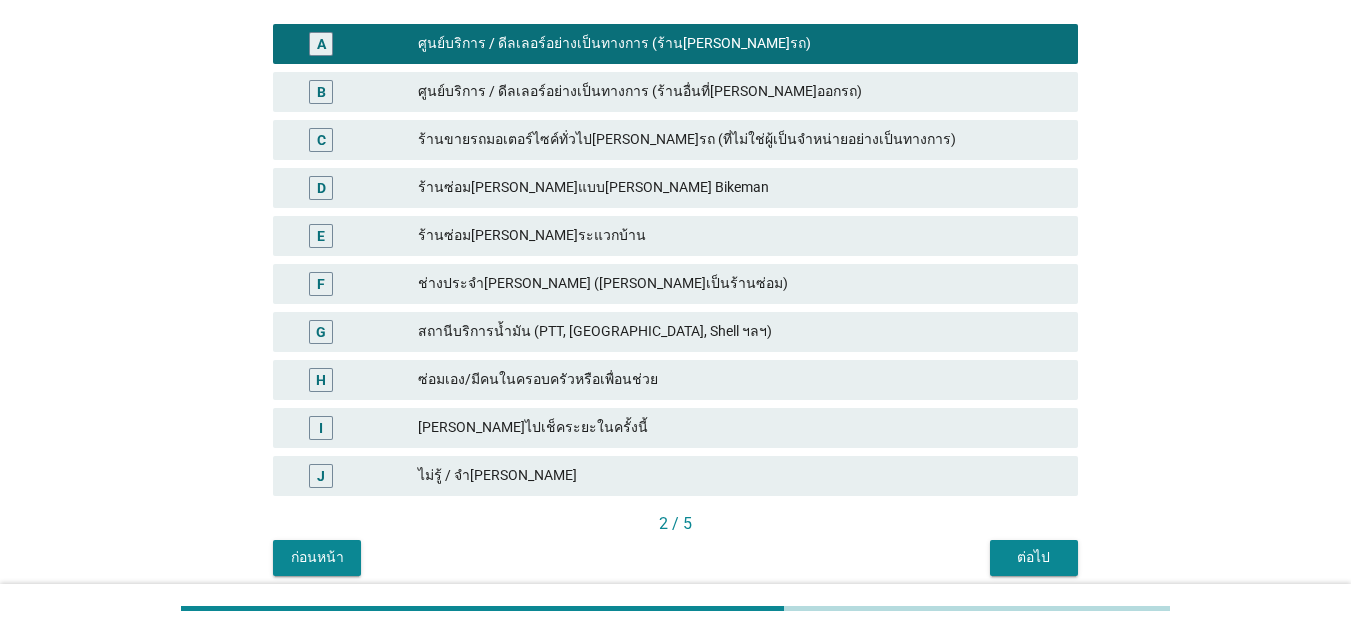 click on "ต่อไป" at bounding box center (1034, 558) 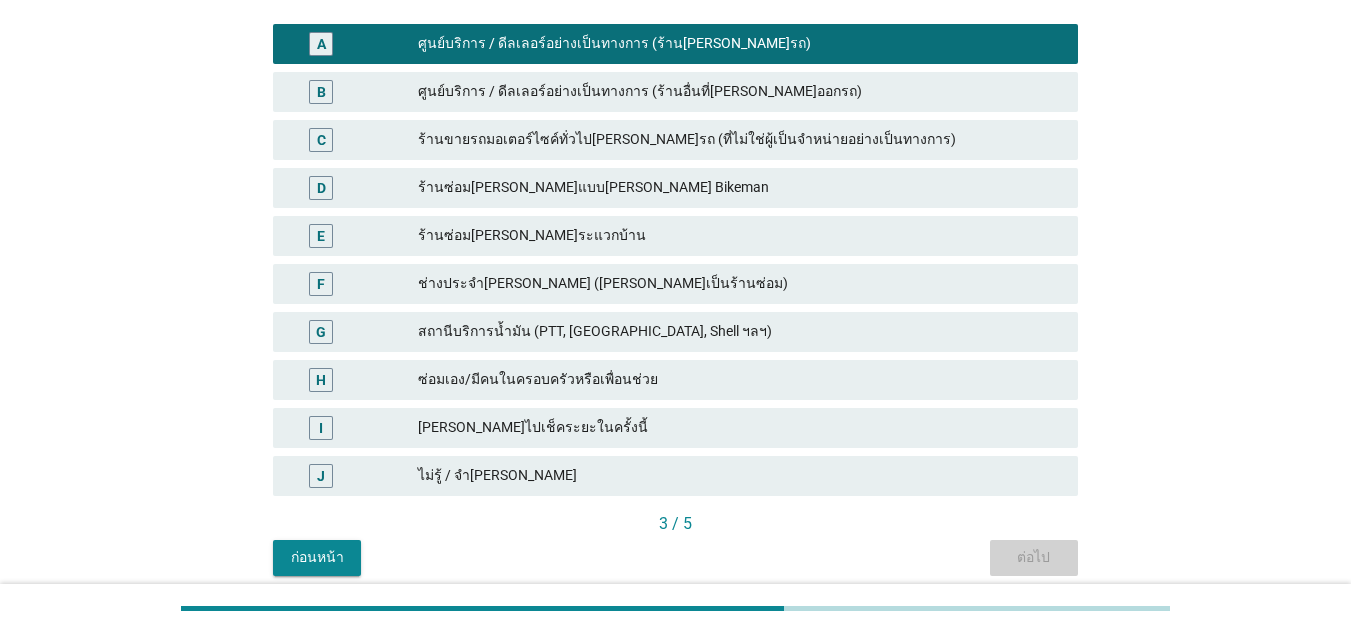 scroll, scrollTop: 0, scrollLeft: 0, axis: both 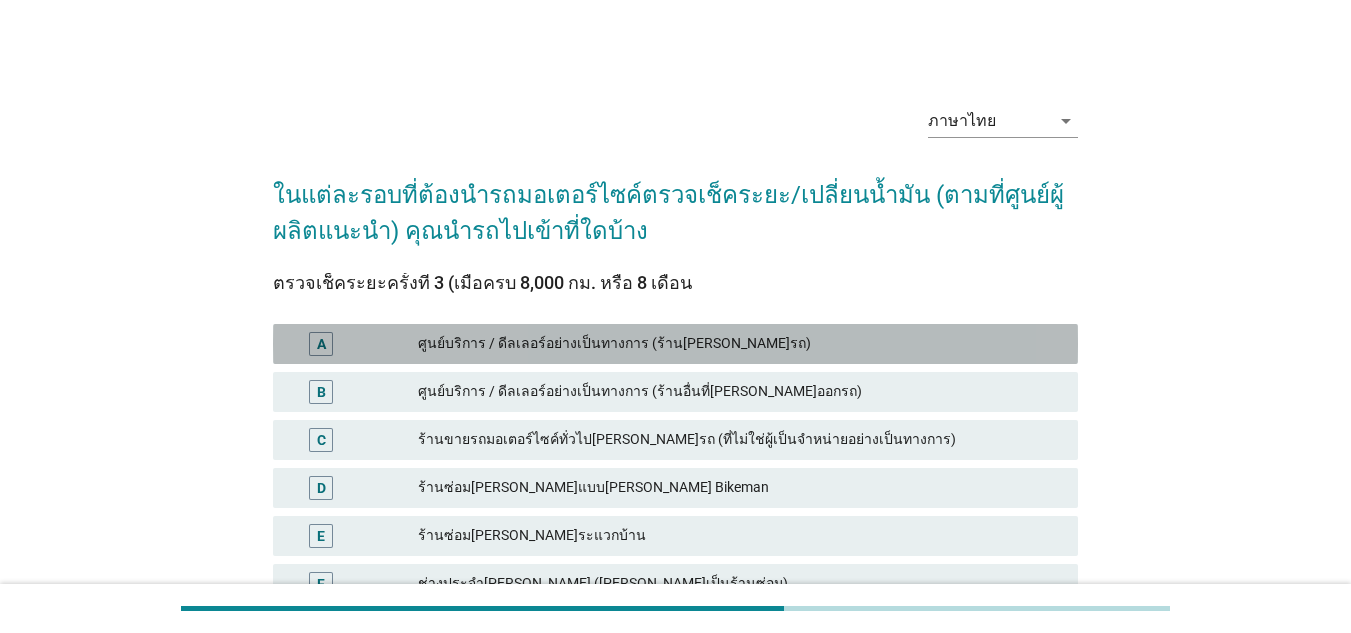click on "ศูนย์บริการ / ดีลเลอร์อย่างเป็นทางการ  (ร้าน[PERSON_NAME]รถ)" at bounding box center [740, 344] 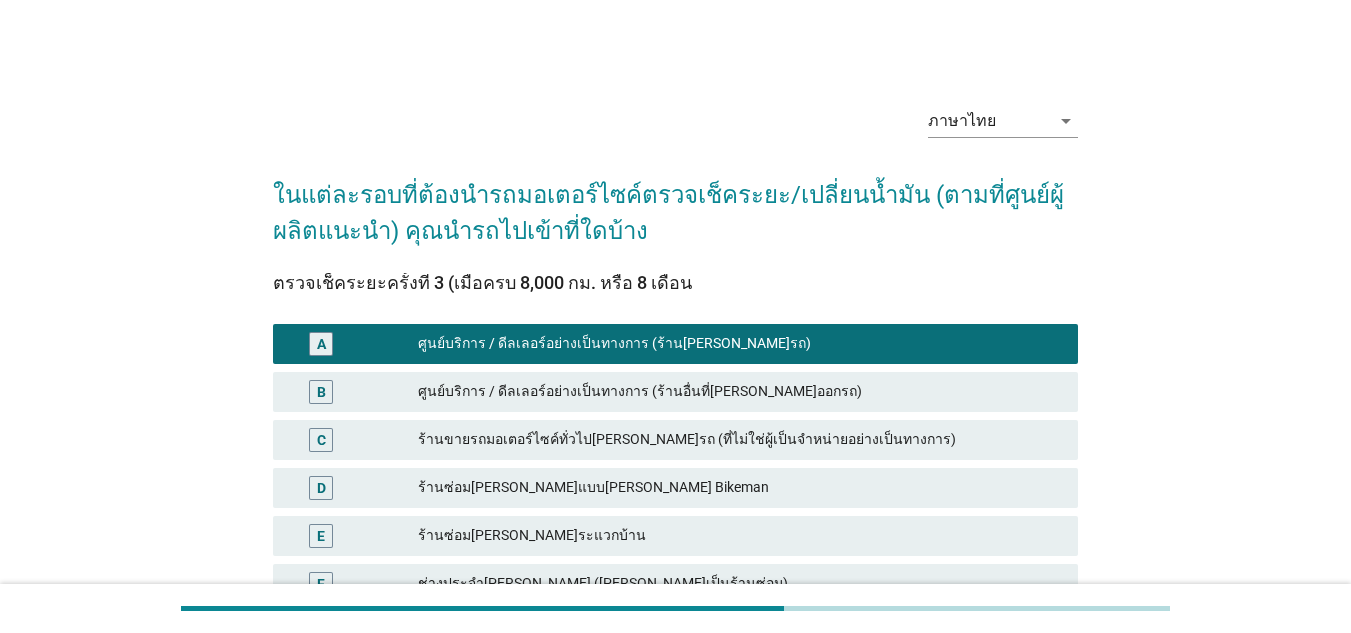 scroll, scrollTop: 300, scrollLeft: 0, axis: vertical 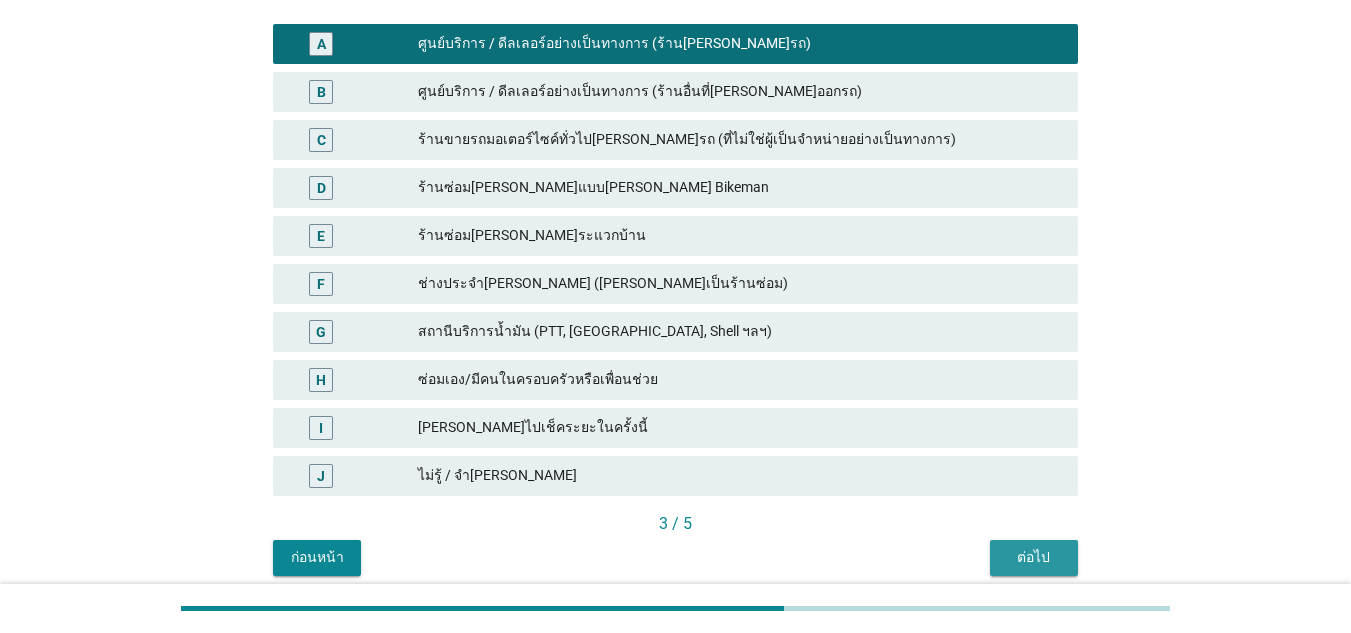 drag, startPoint x: 1041, startPoint y: 552, endPoint x: 968, endPoint y: 544, distance: 73.43705 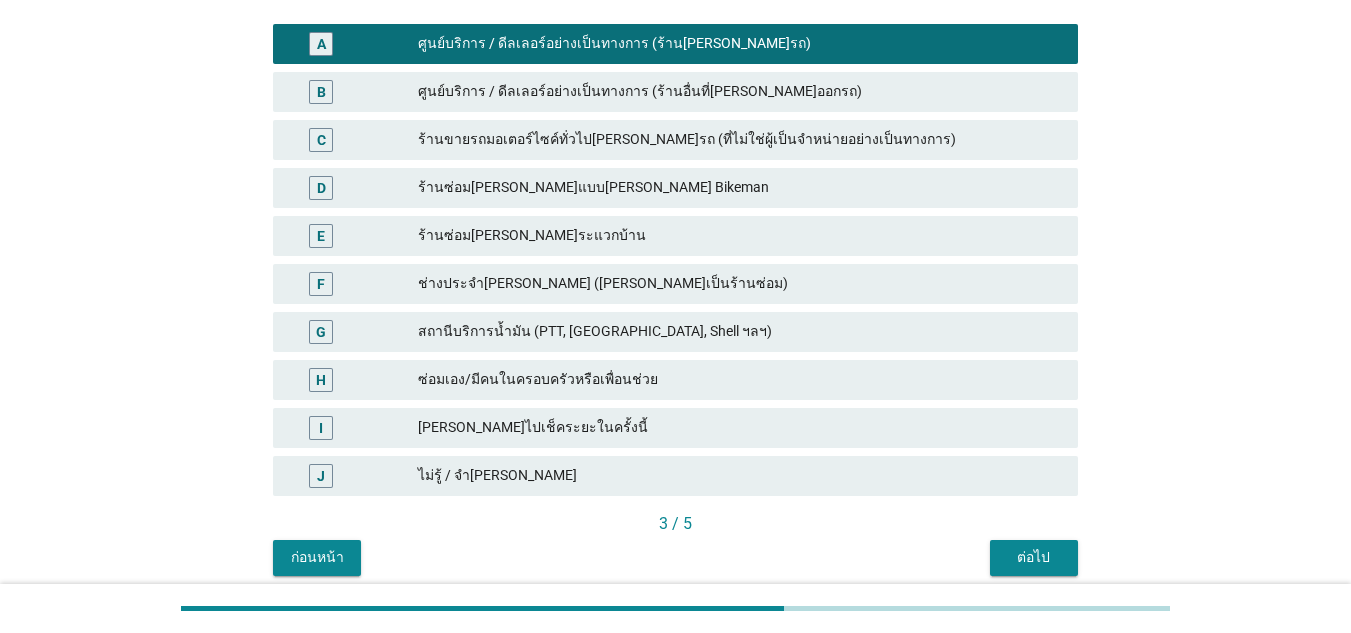 scroll, scrollTop: 0, scrollLeft: 0, axis: both 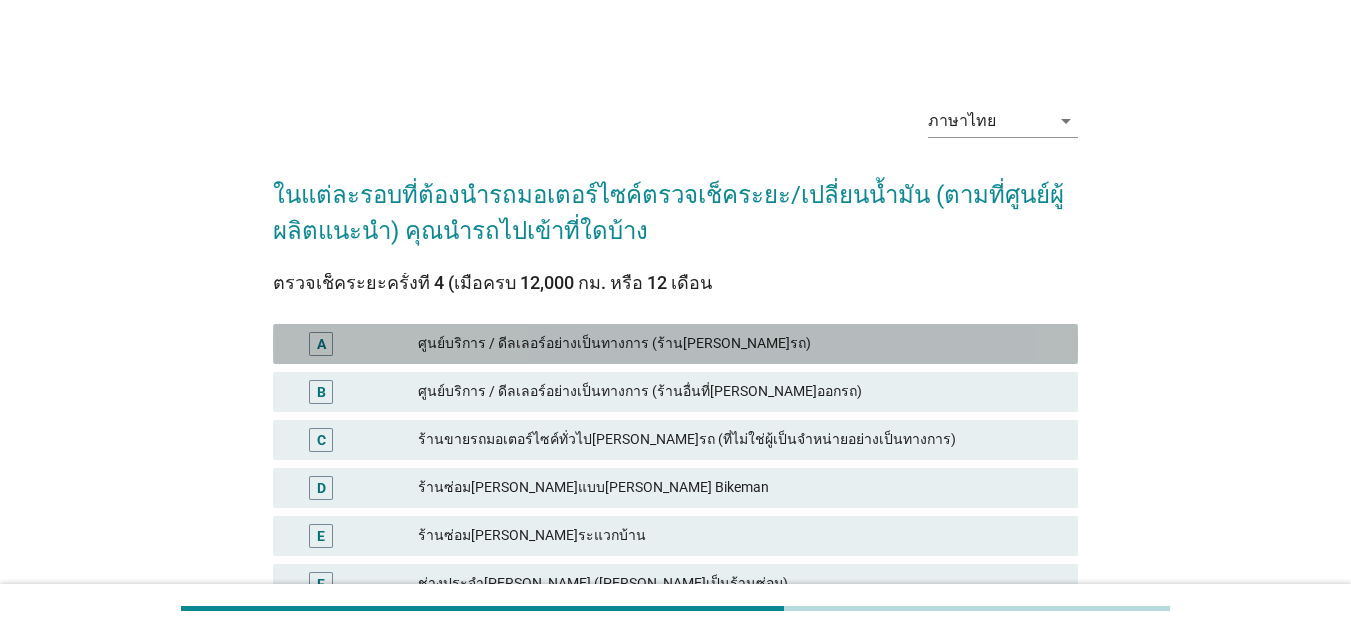 drag, startPoint x: 599, startPoint y: 347, endPoint x: 644, endPoint y: 372, distance: 51.47815 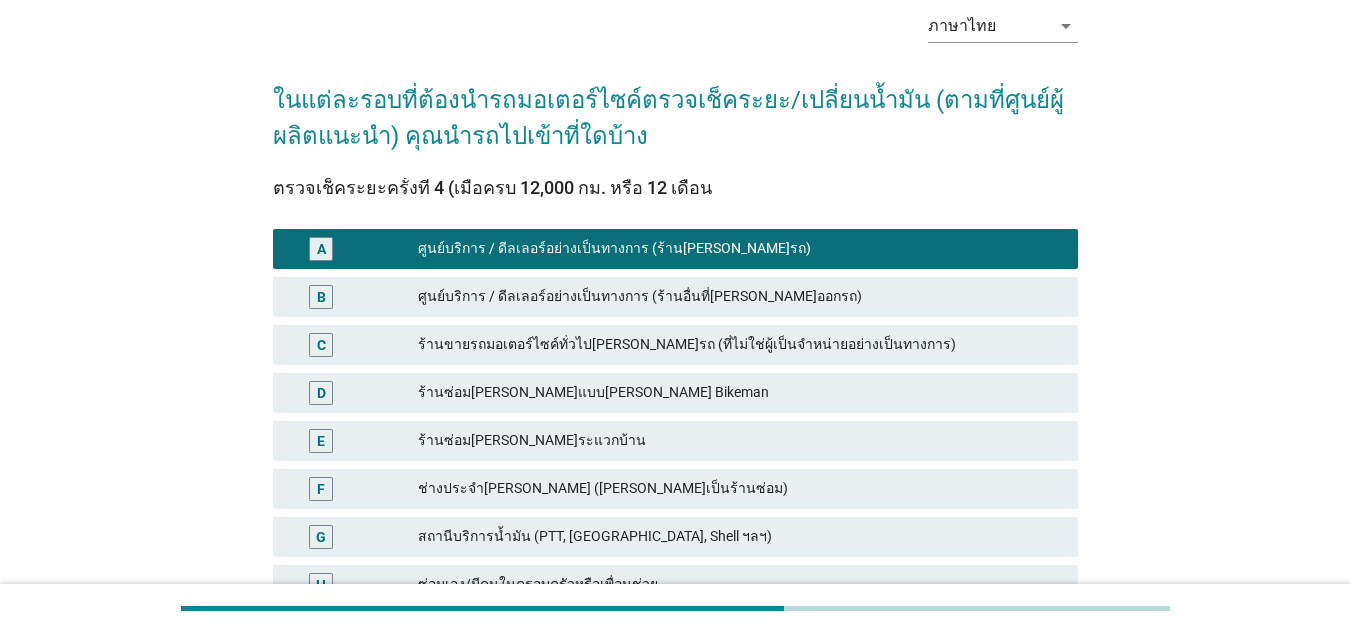 scroll, scrollTop: 300, scrollLeft: 0, axis: vertical 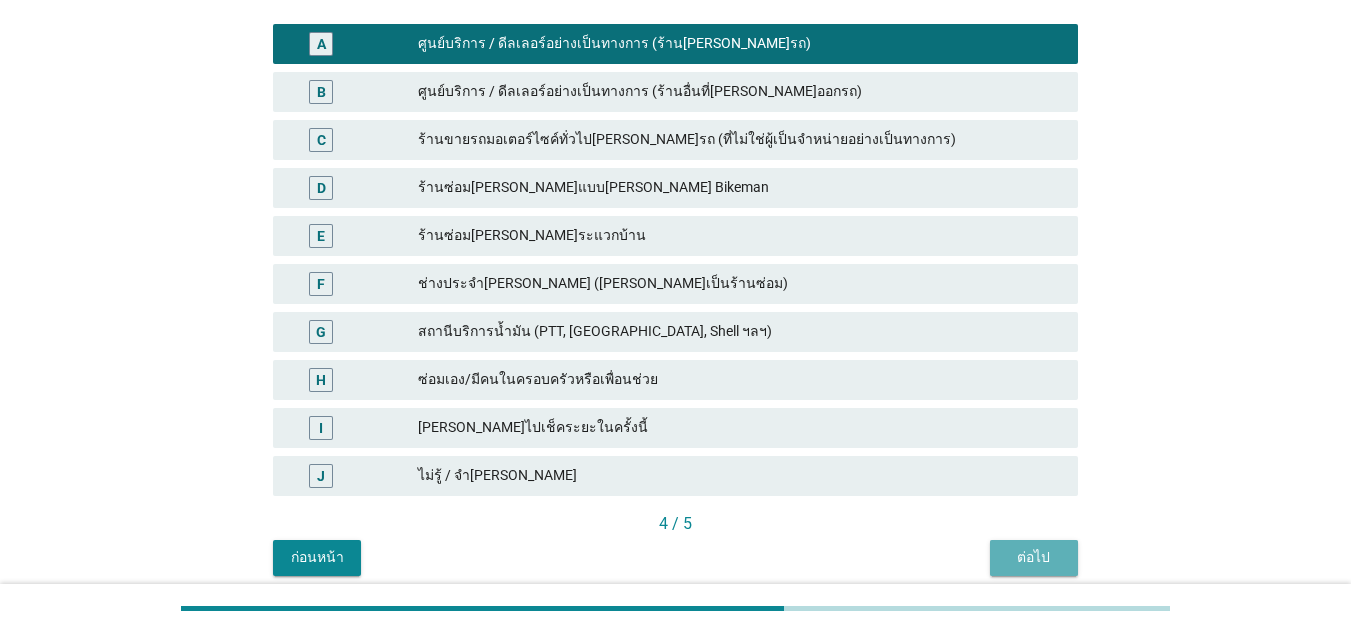 drag, startPoint x: 1029, startPoint y: 553, endPoint x: 934, endPoint y: 536, distance: 96.50906 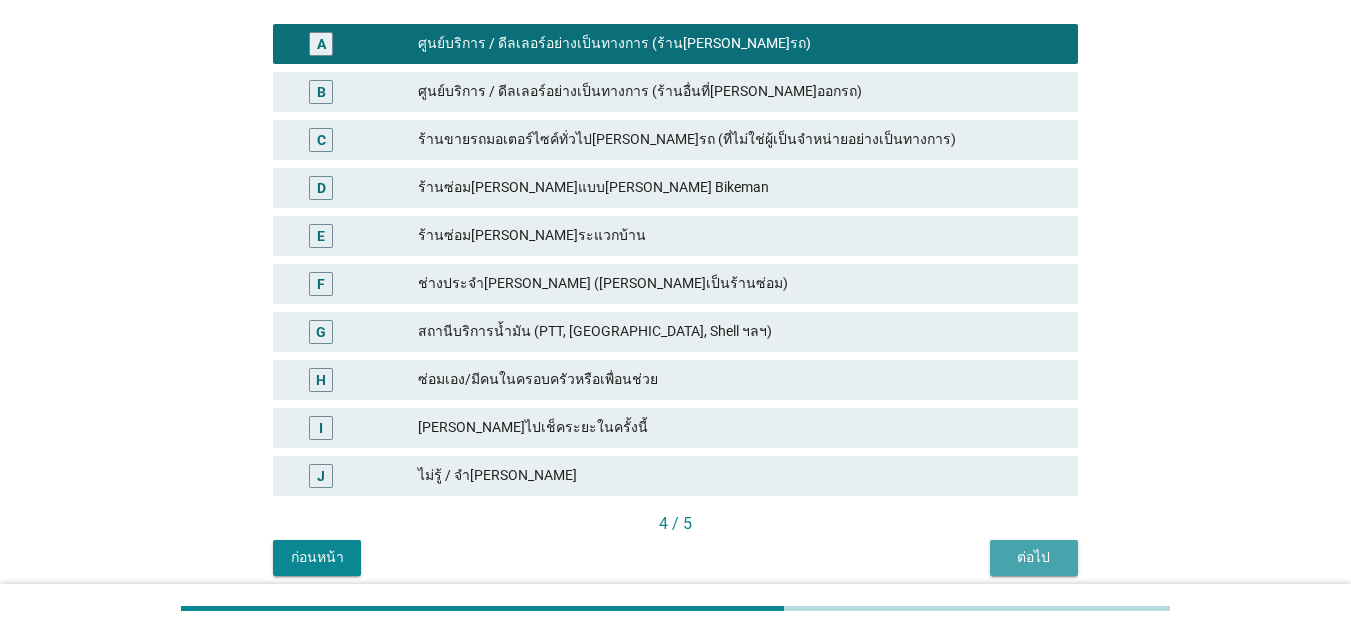 scroll, scrollTop: 0, scrollLeft: 0, axis: both 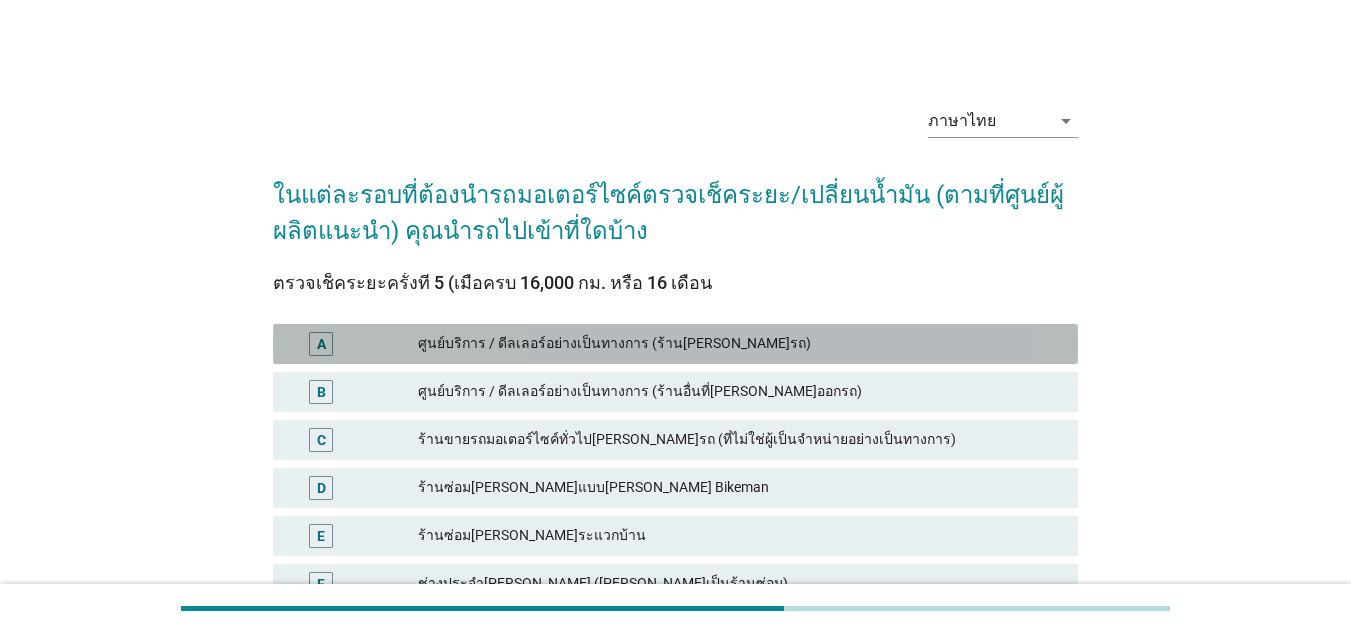 click on "ศูนย์บริการ / ดีลเลอร์อย่างเป็นทางการ  (ร้าน[PERSON_NAME]รถ)" at bounding box center (740, 344) 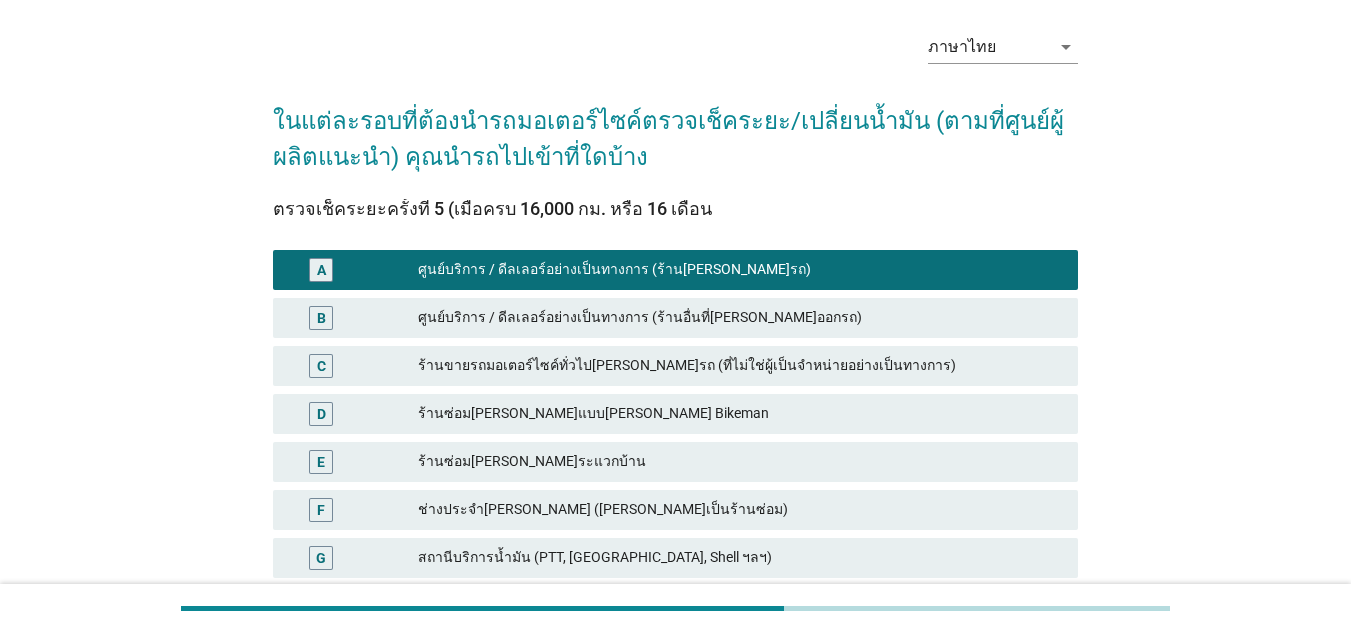 scroll, scrollTop: 300, scrollLeft: 0, axis: vertical 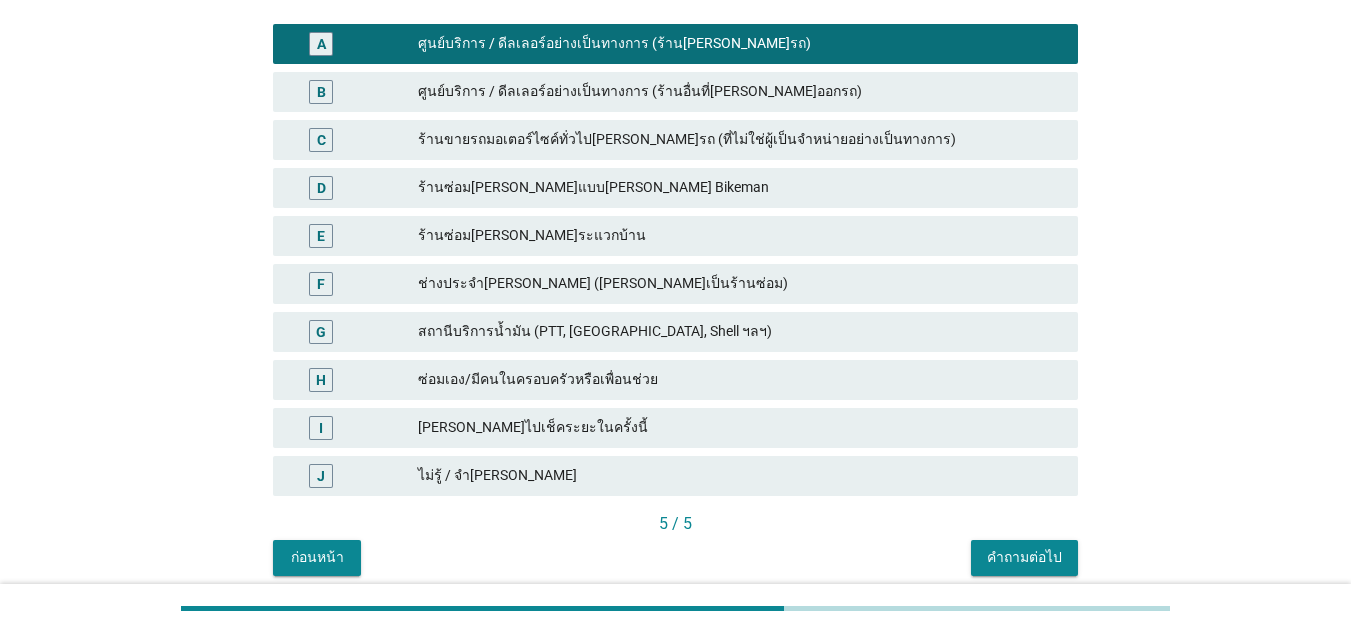 click on "คำถามต่อไป" at bounding box center (1024, 557) 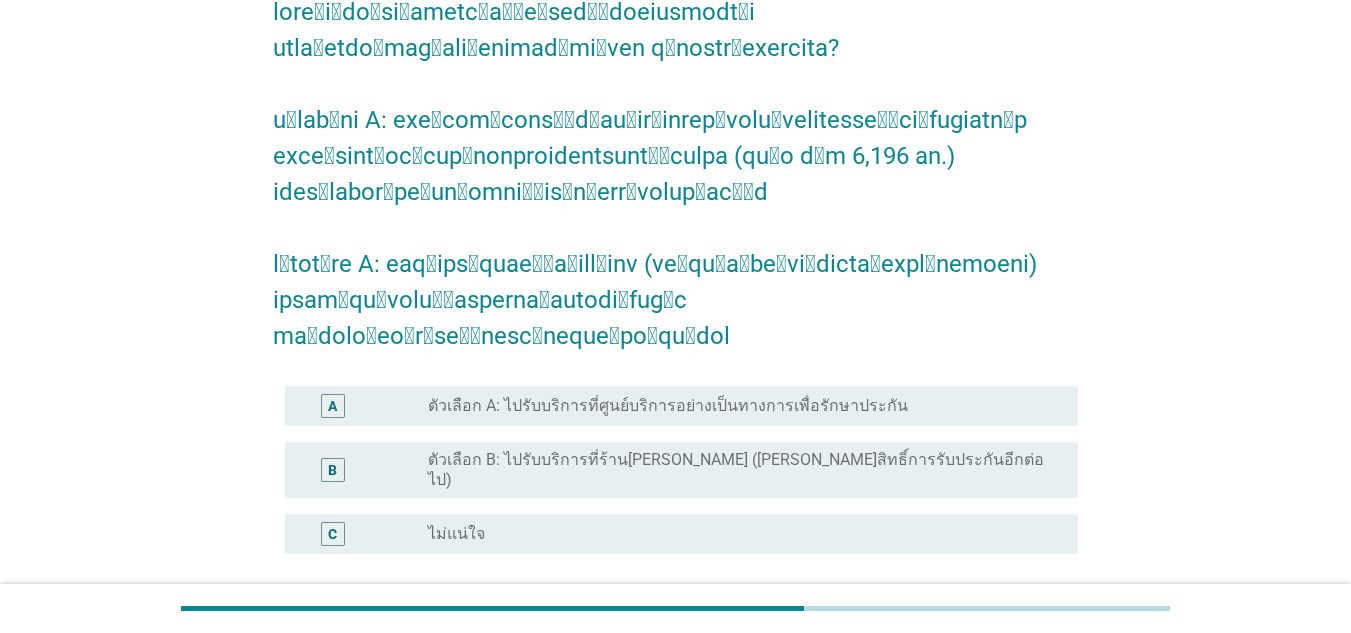 scroll, scrollTop: 200, scrollLeft: 0, axis: vertical 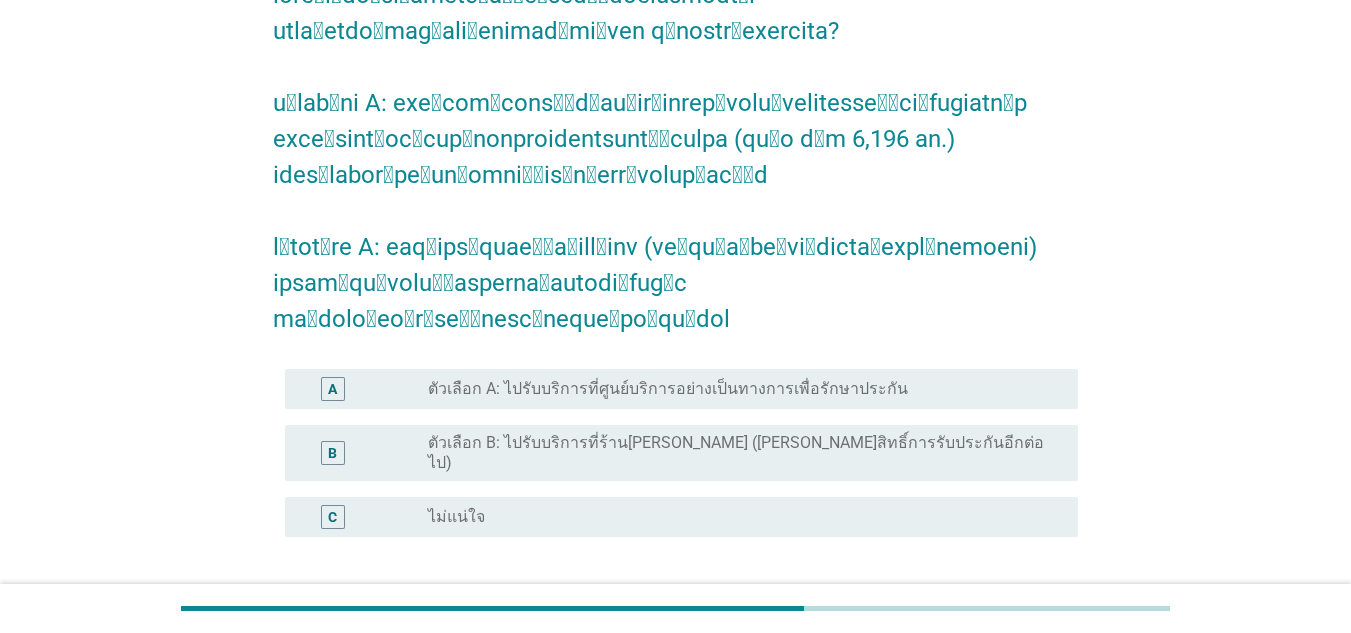 click on "radio_button_unchecked ตัวเลือก A: ไปรับบริการที่ศูนย์บริการอย่างเป็นทางการเพื่อรักษาประกัน" at bounding box center [745, 389] 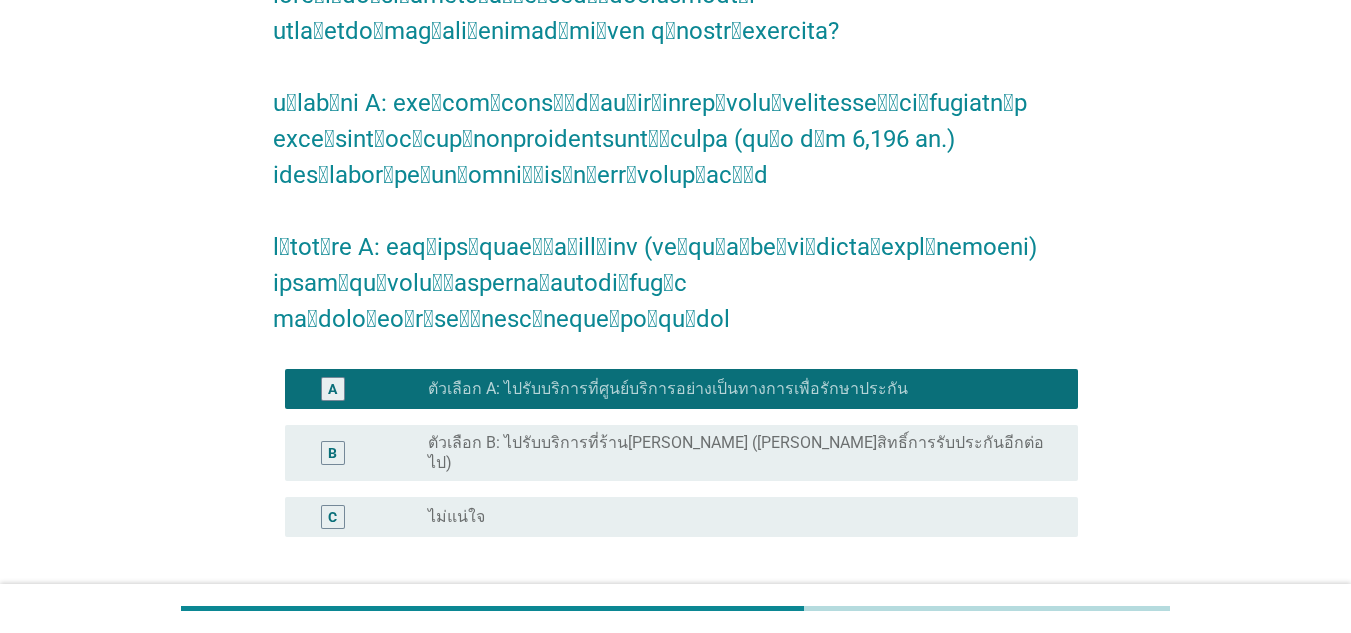 drag, startPoint x: 1033, startPoint y: 567, endPoint x: 915, endPoint y: 546, distance: 119.85408 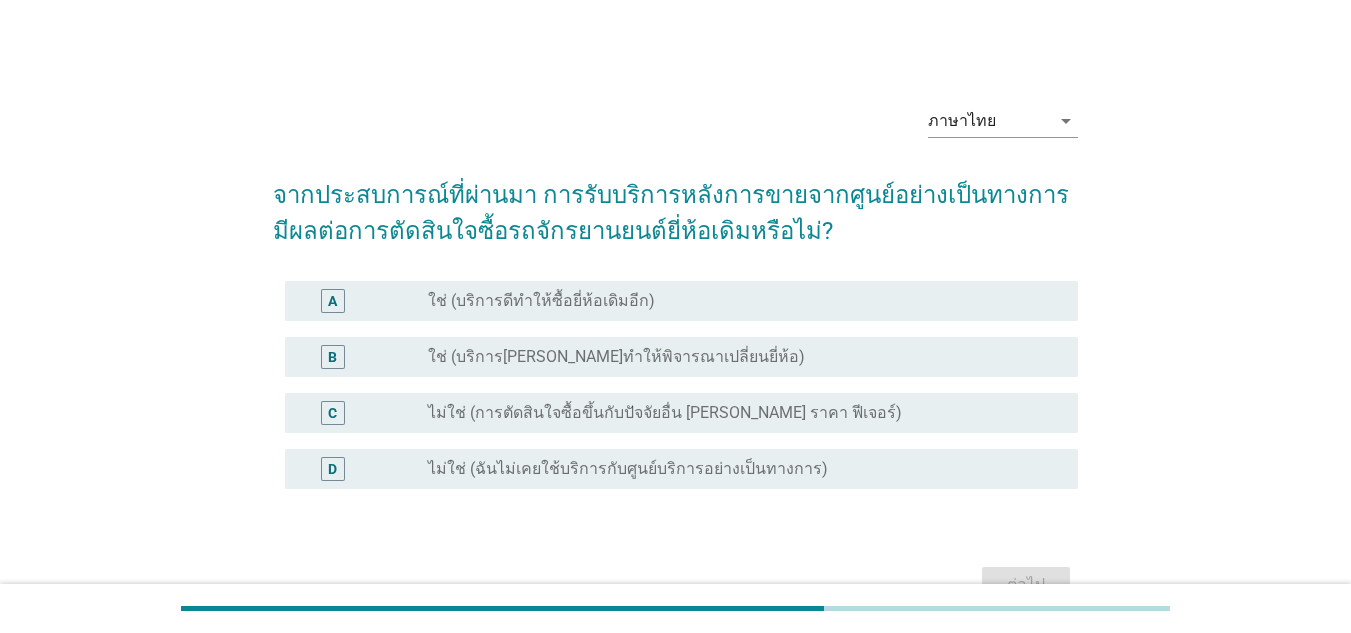 click on "ใช่ (บริการดีทำให้ซื้อยี่ห้อเดิมอีก)" at bounding box center (541, 301) 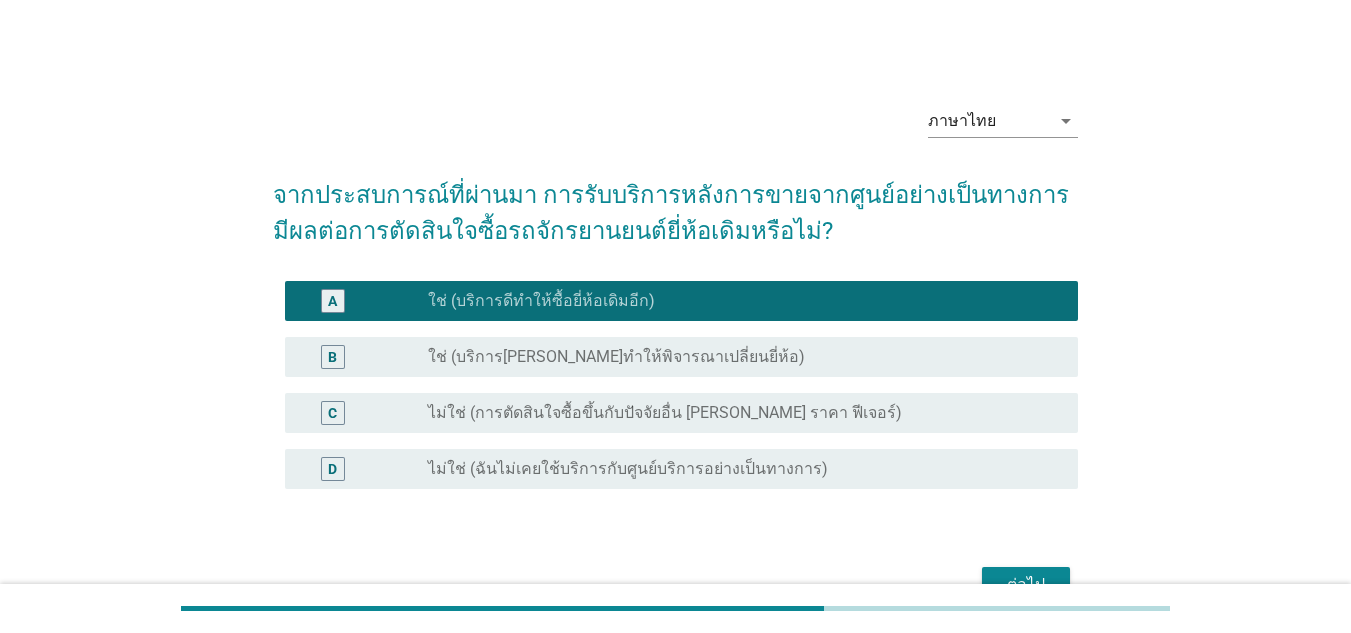 click on "ต่อไป" at bounding box center [1026, 585] 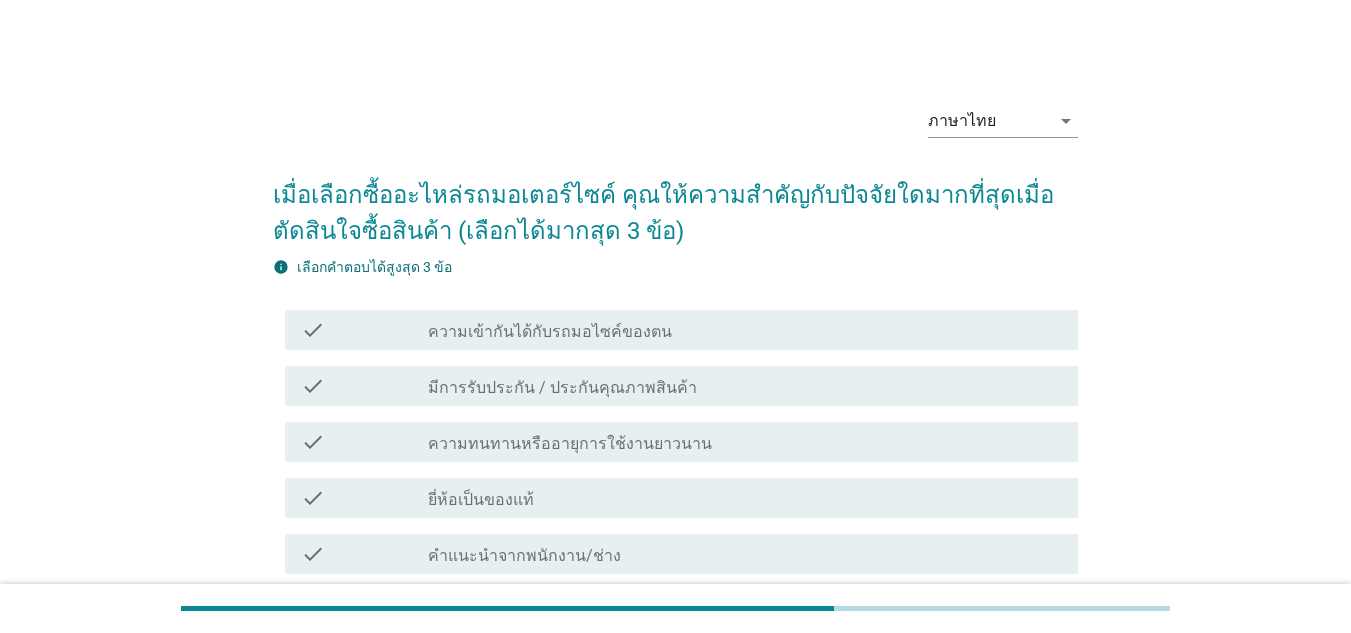 click on "มีการรับประกัน / ประกันคุณภาพสินค้า" at bounding box center (562, 388) 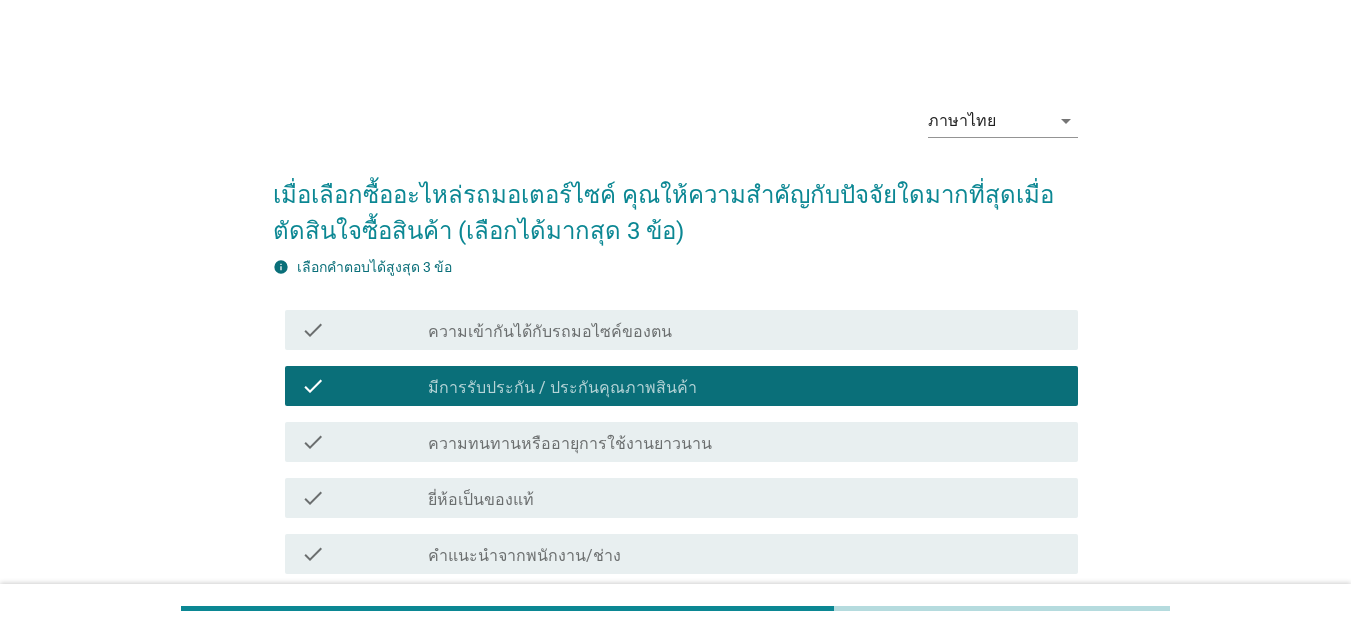 click on "ยี่ห้อเป็นของแท้" at bounding box center (481, 500) 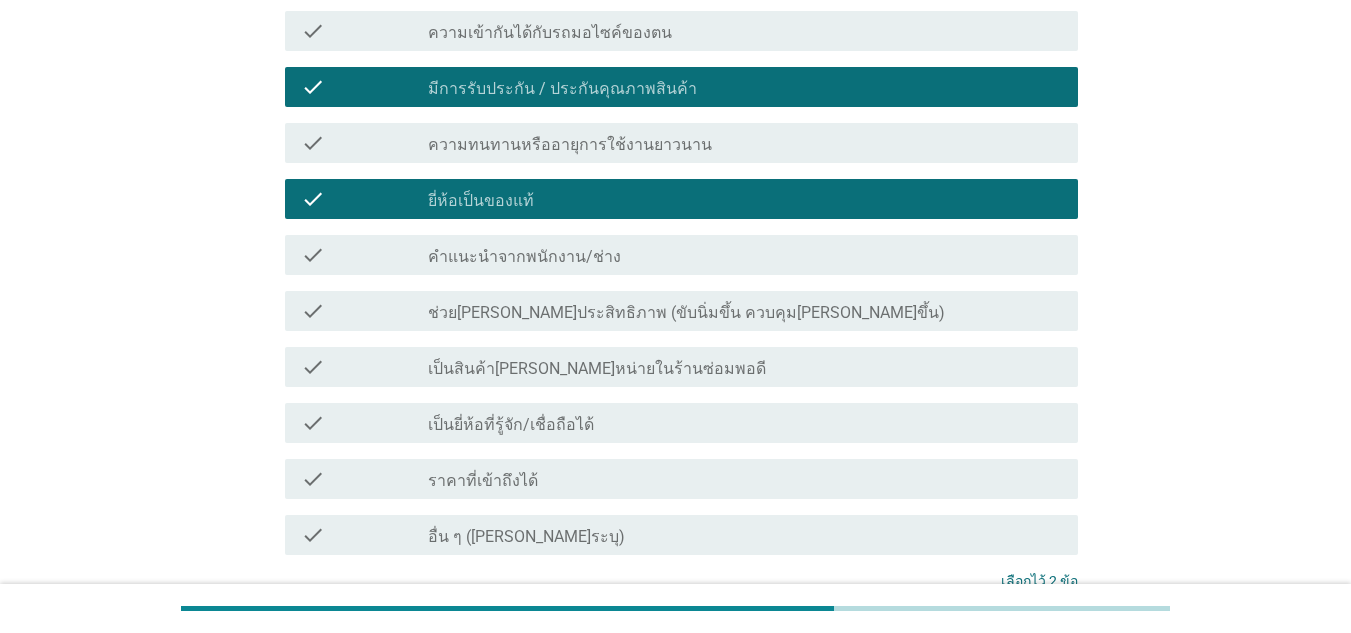 scroll, scrollTop: 300, scrollLeft: 0, axis: vertical 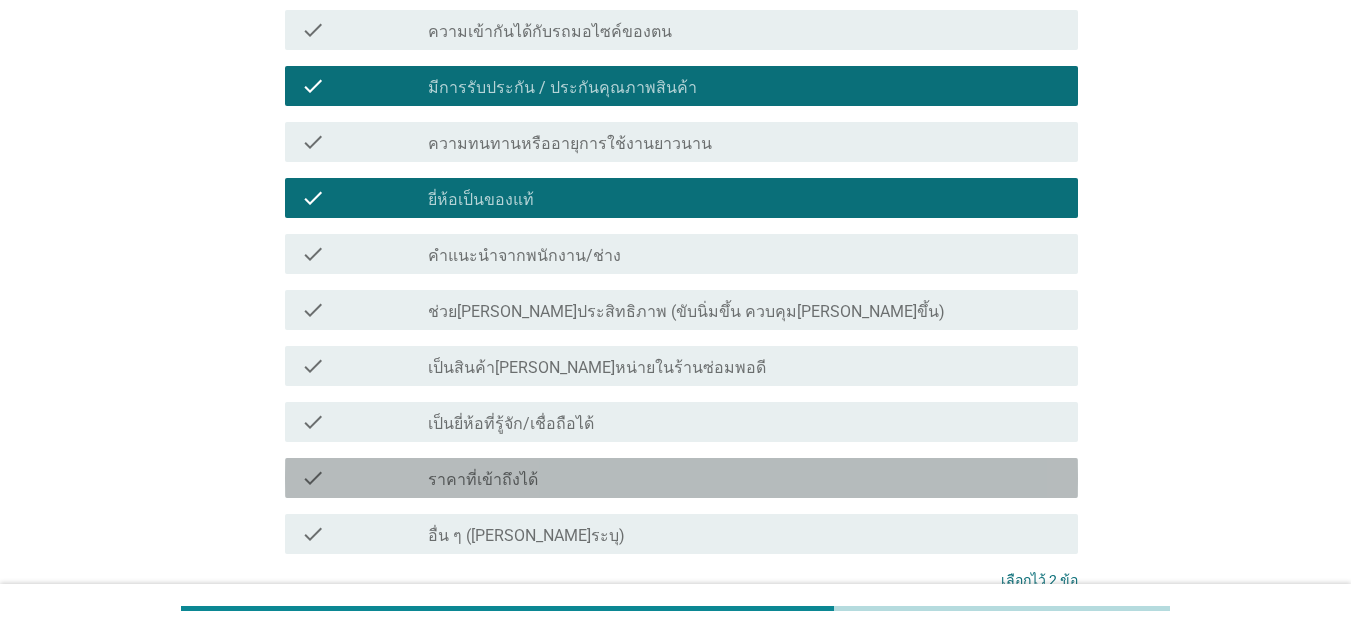 click on "ราคาที่เข้าถึงได้" at bounding box center (483, 480) 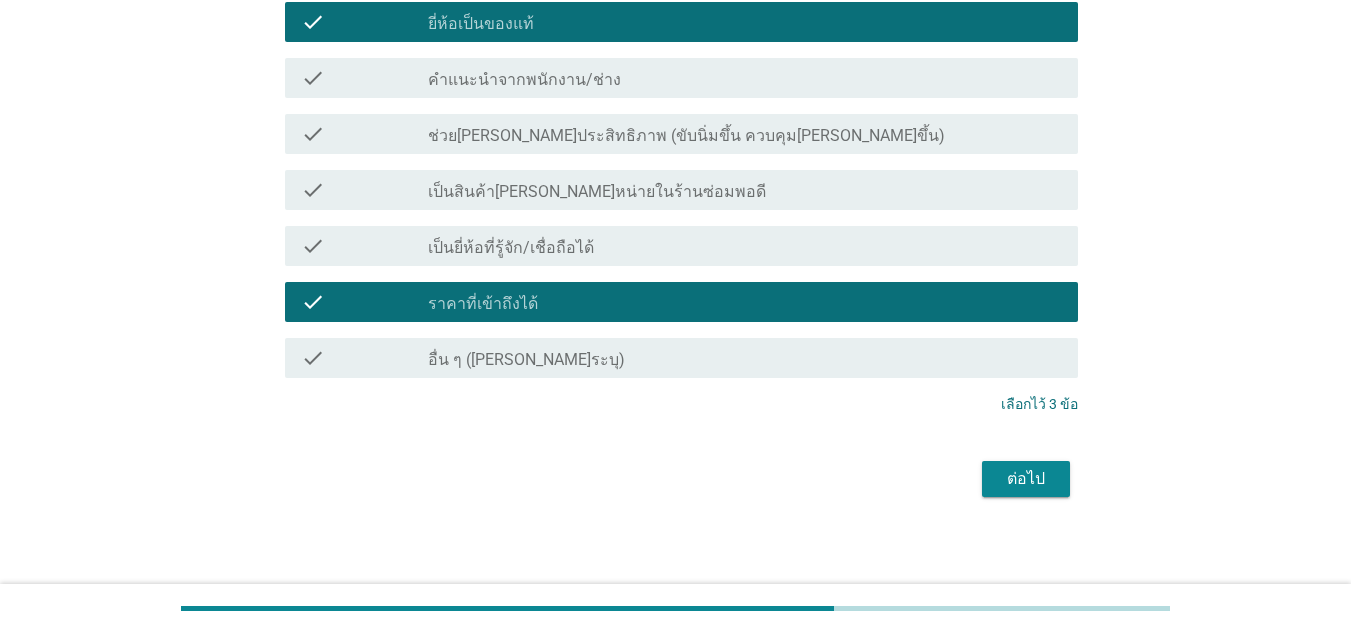 scroll, scrollTop: 483, scrollLeft: 0, axis: vertical 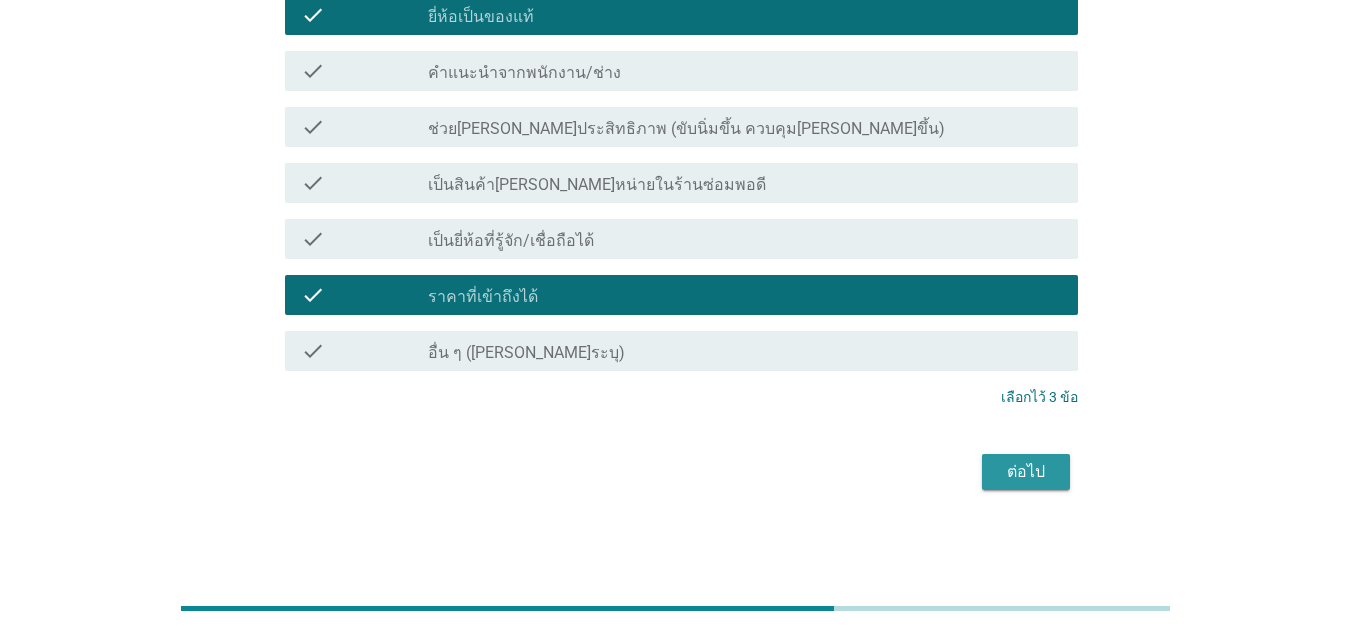 drag, startPoint x: 1017, startPoint y: 480, endPoint x: 899, endPoint y: 464, distance: 119.0798 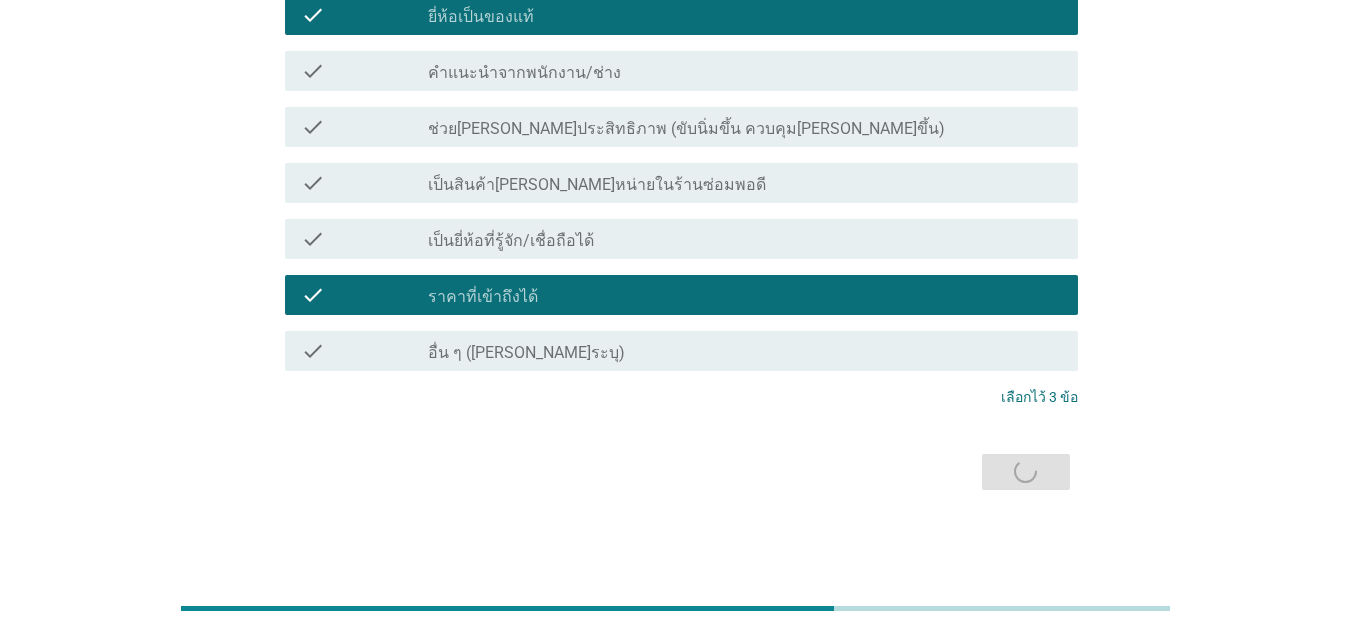 scroll, scrollTop: 0, scrollLeft: 0, axis: both 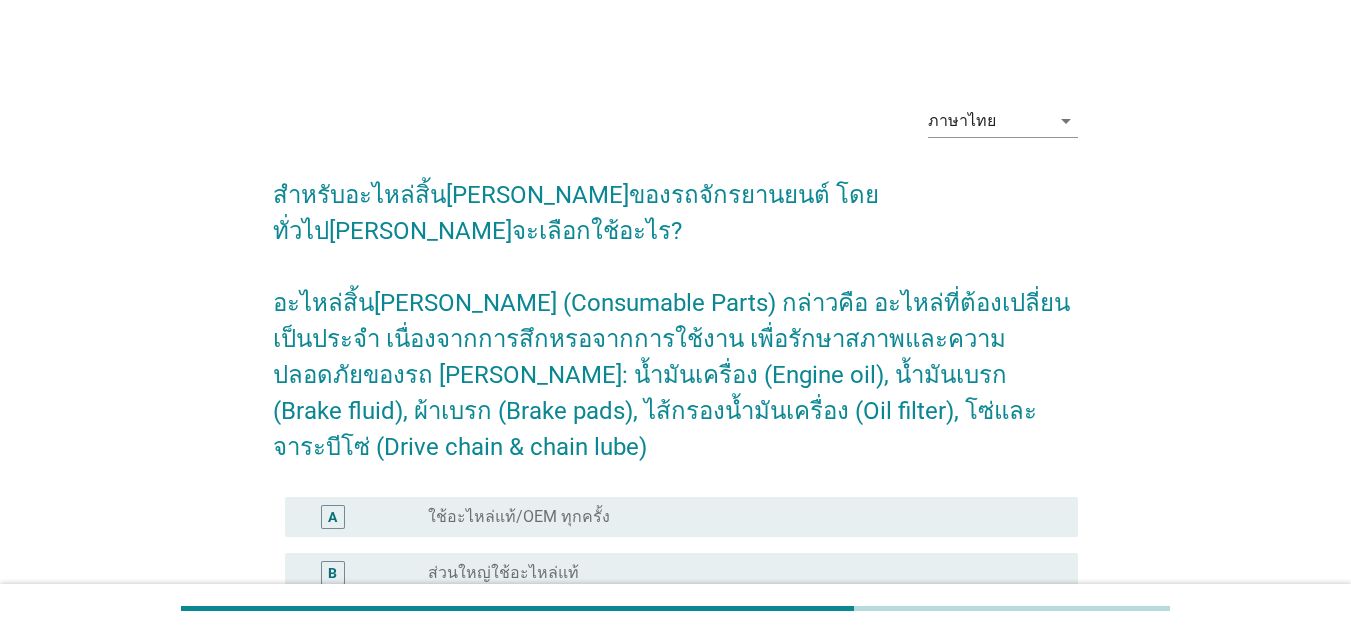 click on "ใช้อะไหล่แท้/OEM ทุกครั้ง" at bounding box center [519, 517] 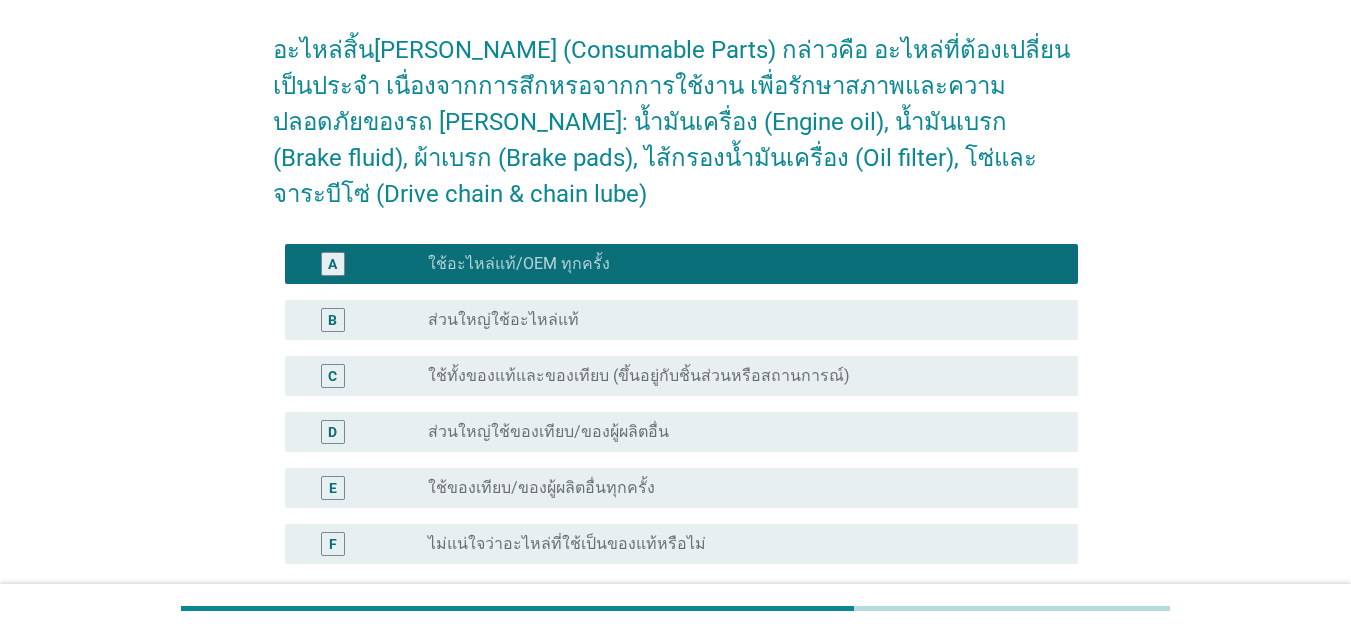 scroll, scrollTop: 300, scrollLeft: 0, axis: vertical 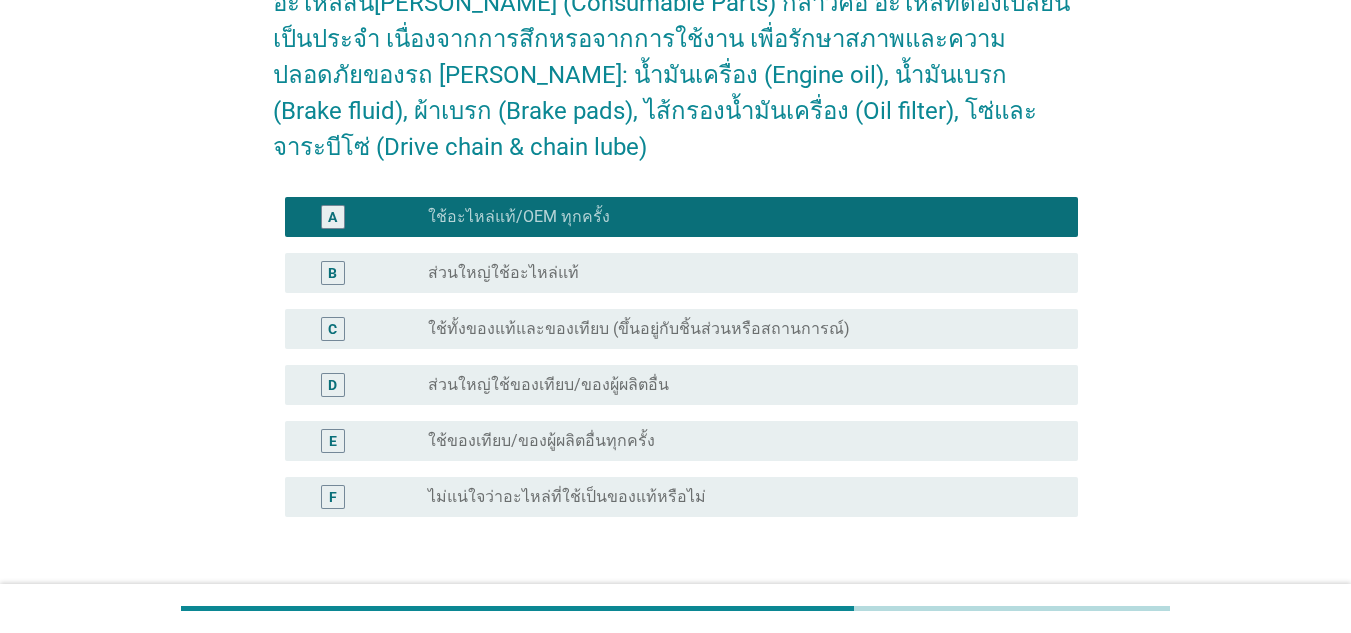 click on "ต่อไป" at bounding box center (1026, 613) 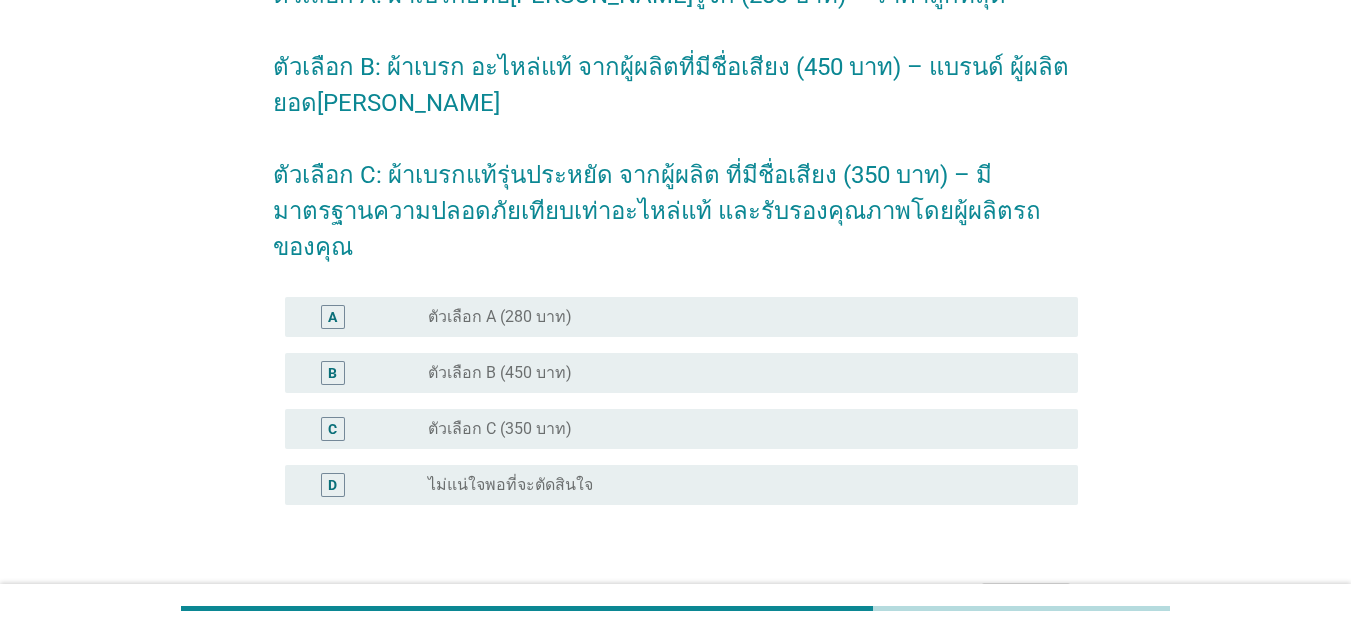 scroll, scrollTop: 300, scrollLeft: 0, axis: vertical 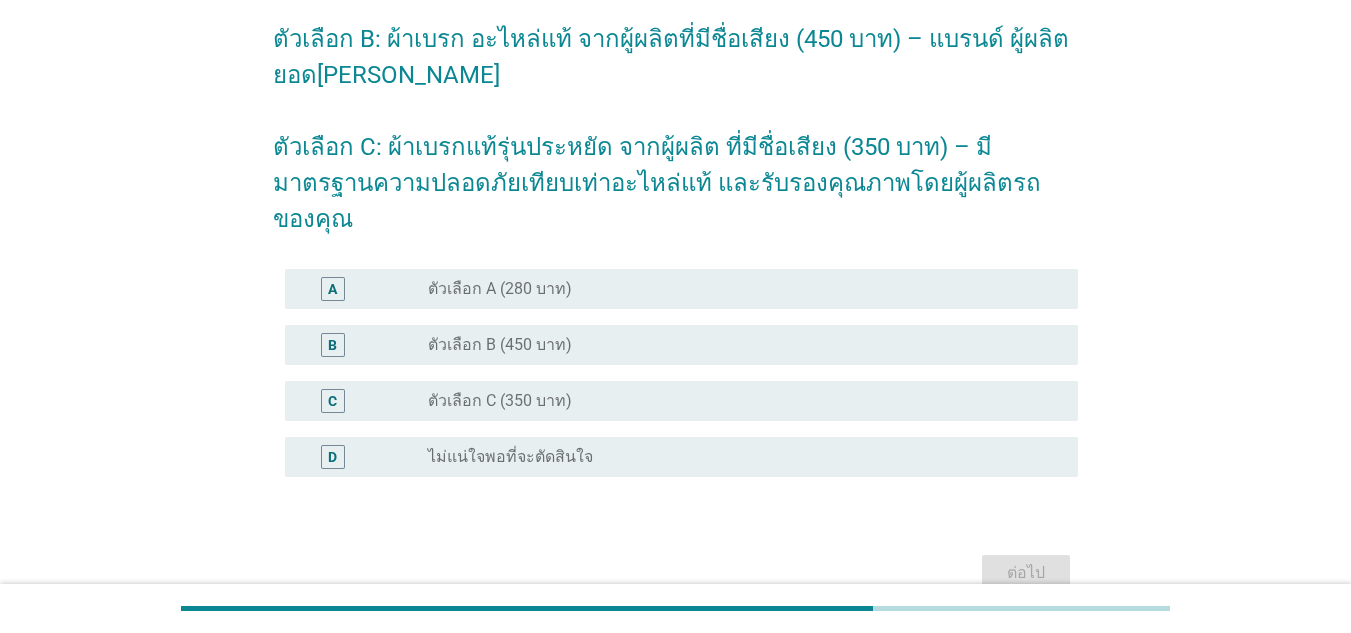 click on "ตัวเลือก B (450 บาท)" at bounding box center (500, 345) 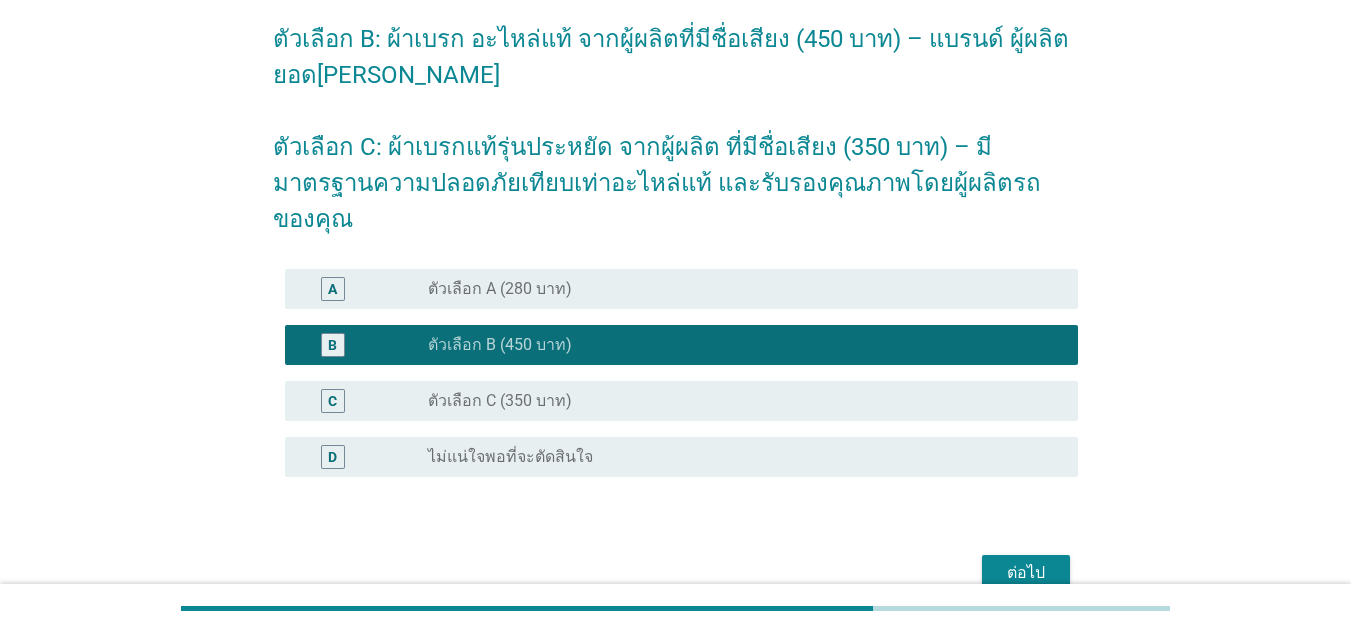 click on "ต่อไป" at bounding box center (1026, 573) 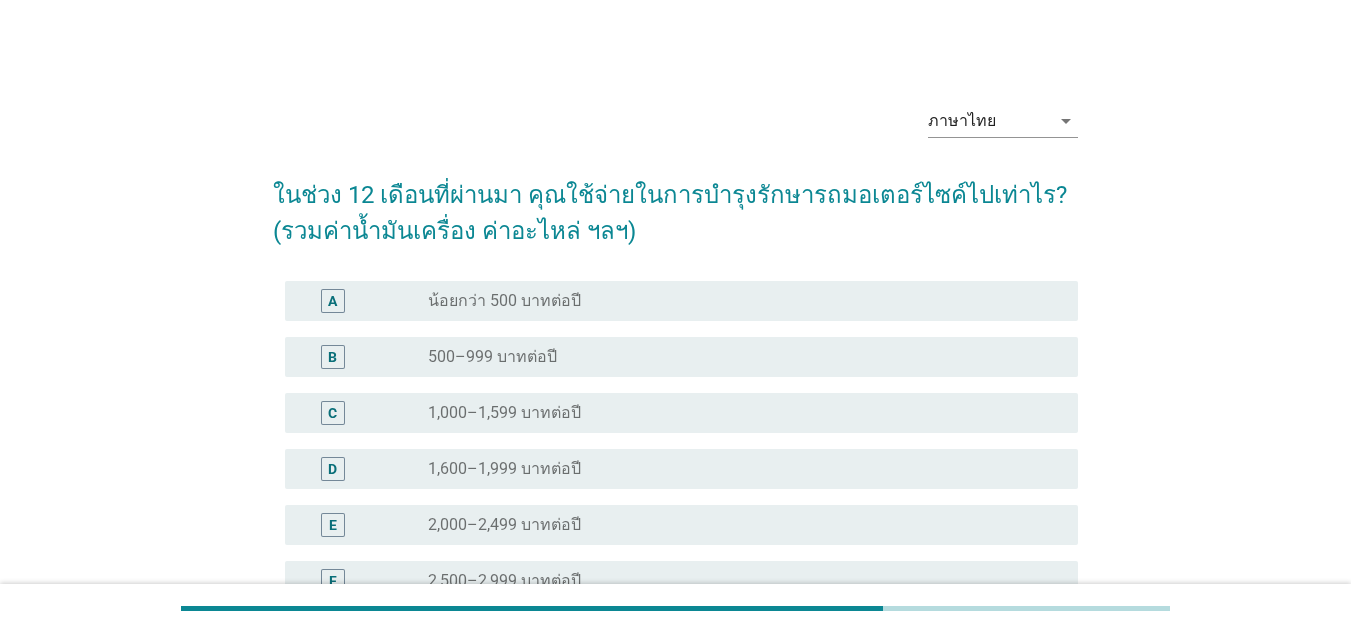 scroll, scrollTop: 100, scrollLeft: 0, axis: vertical 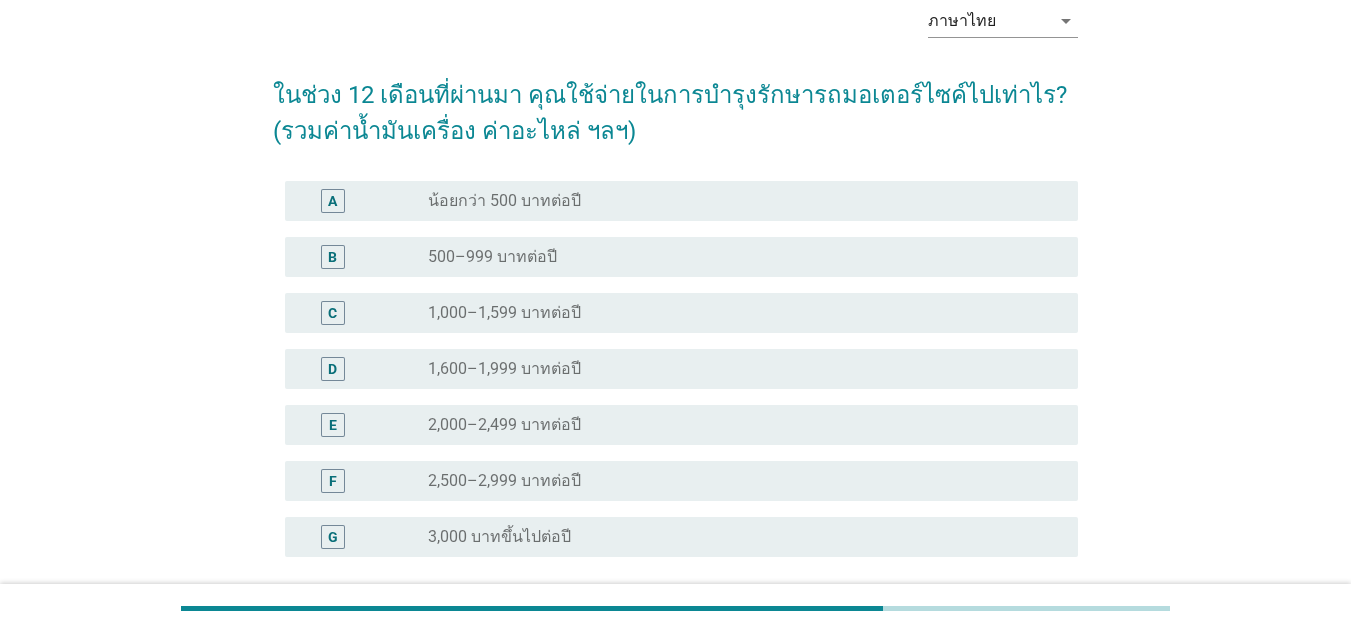 drag, startPoint x: 527, startPoint y: 209, endPoint x: 537, endPoint y: 208, distance: 10.049875 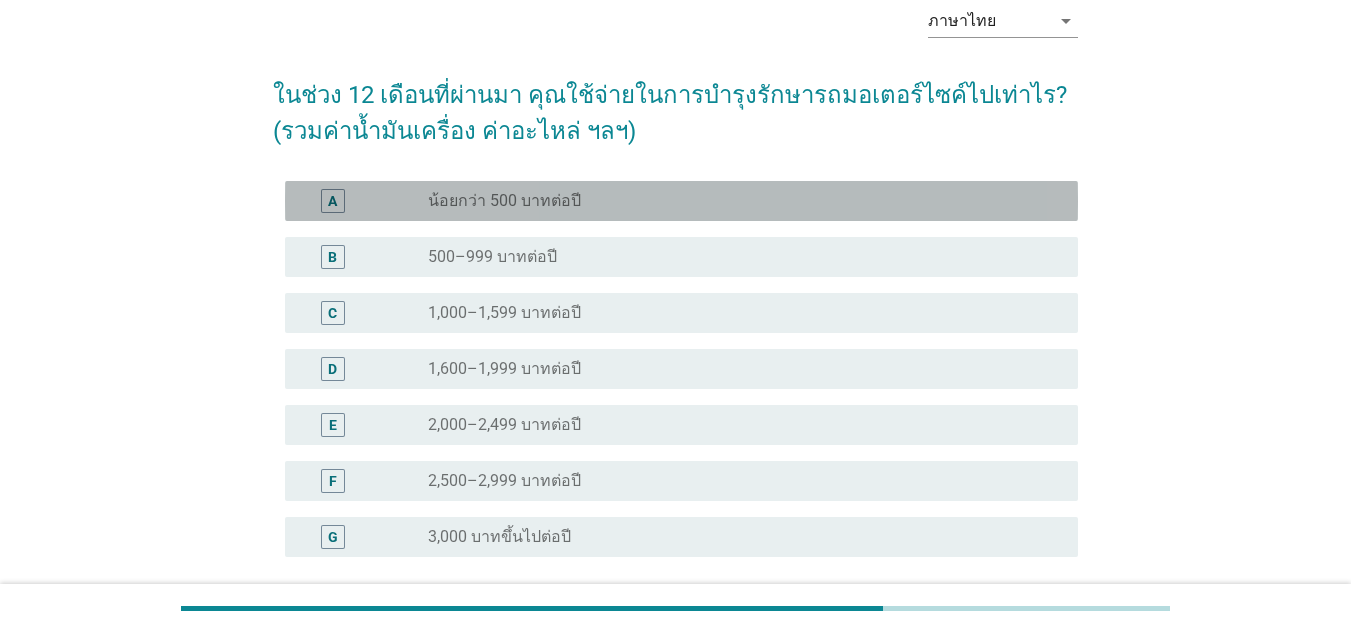 click on "น้อยกว่า 500 บาทต่อปี" at bounding box center (504, 201) 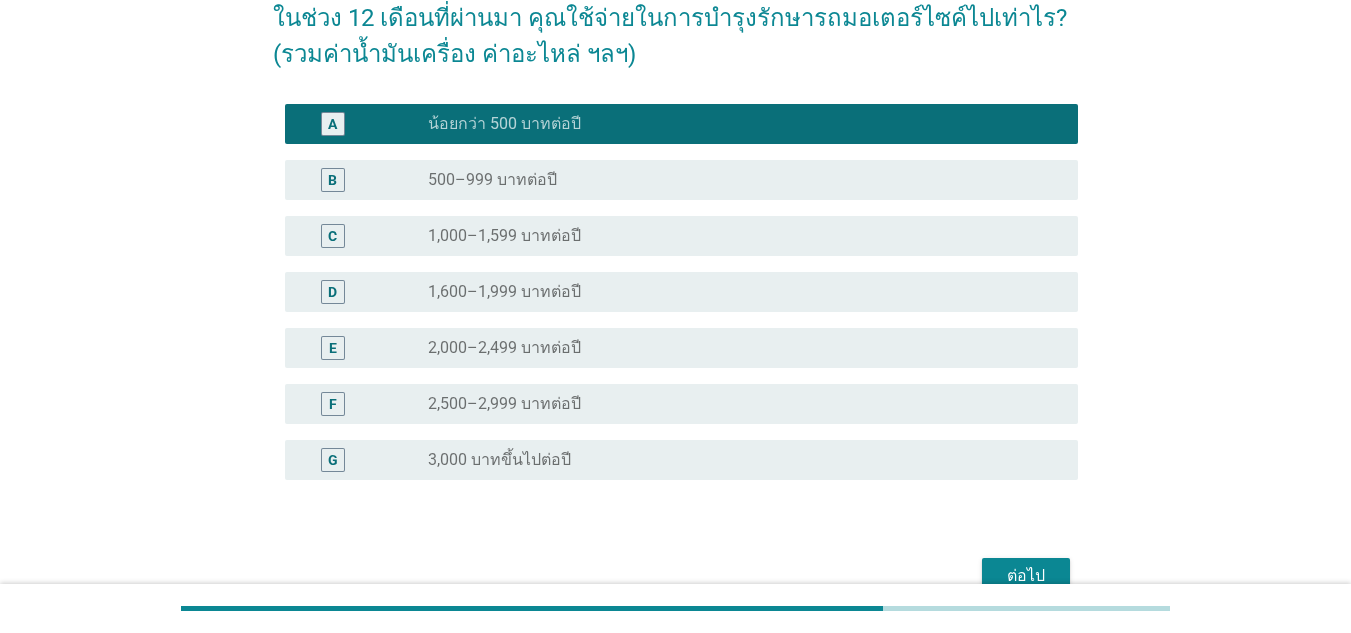 scroll, scrollTop: 281, scrollLeft: 0, axis: vertical 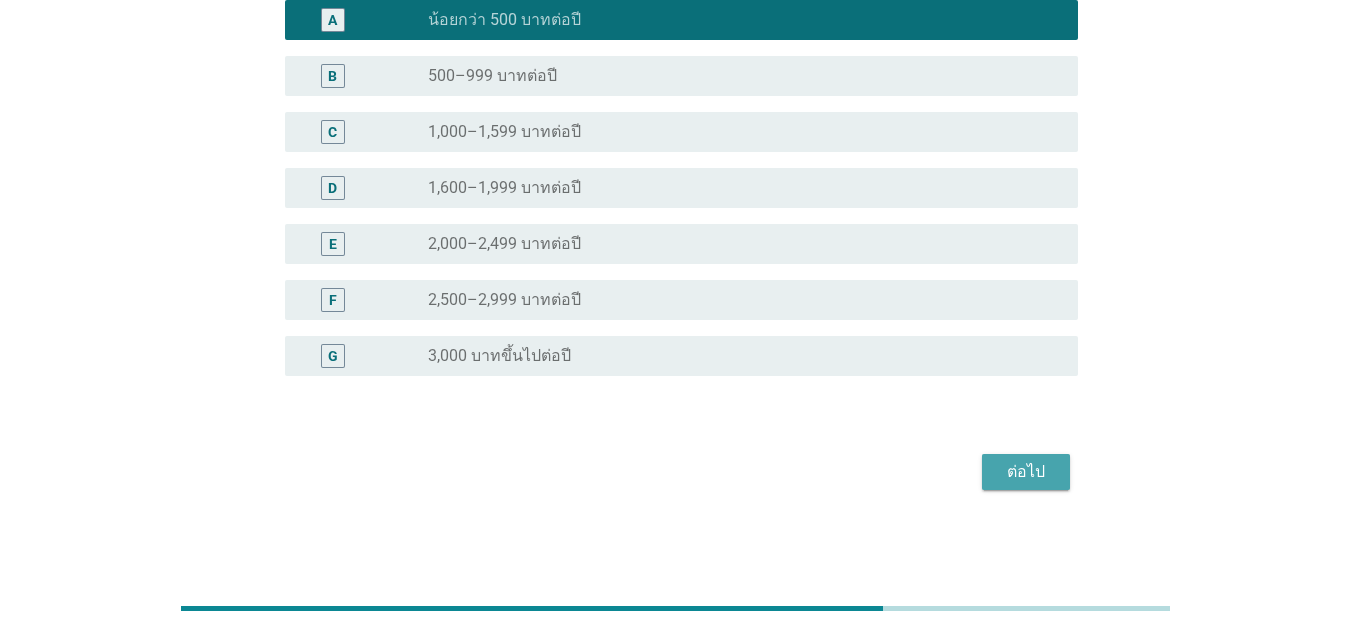 click on "ต่อไป" at bounding box center [1026, 472] 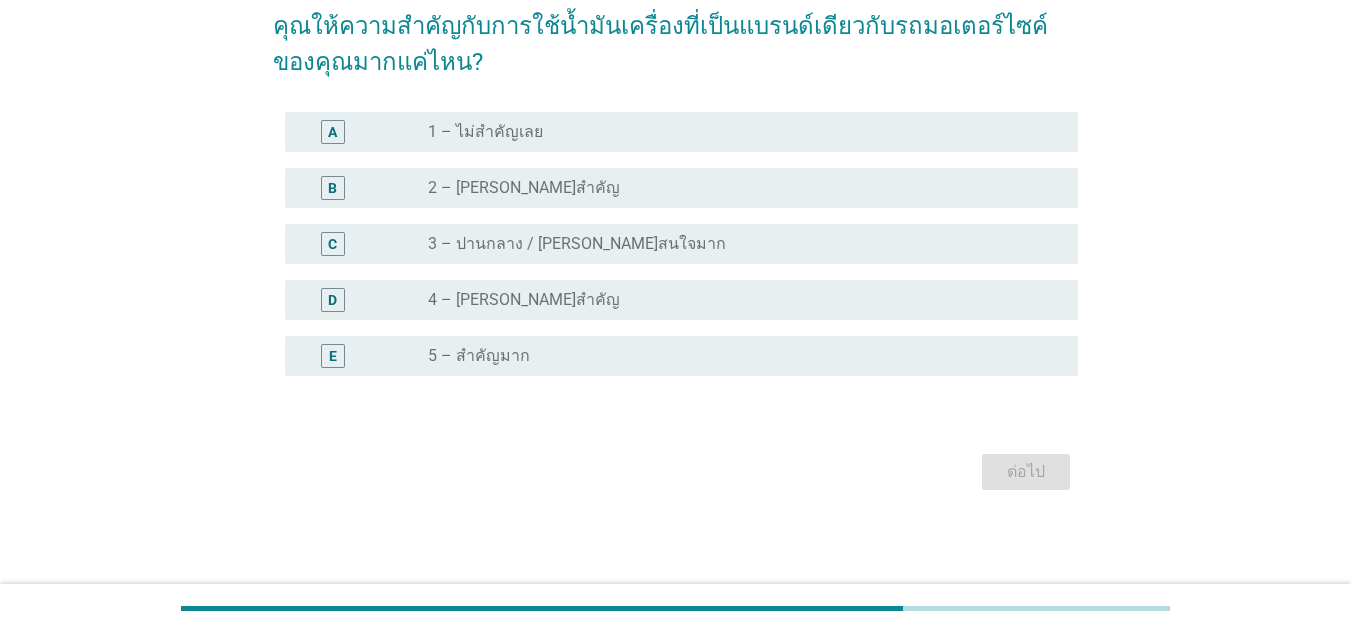 scroll, scrollTop: 0, scrollLeft: 0, axis: both 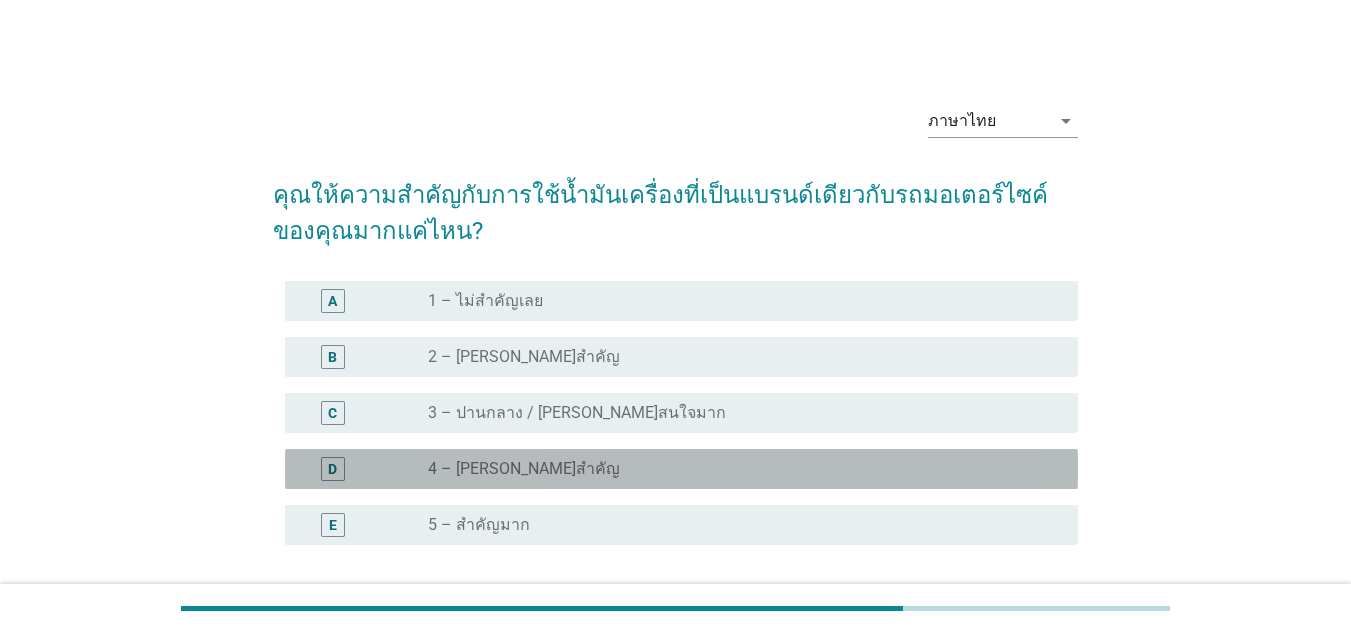 click on "radio_button_unchecked 4 – [PERSON_NAME]สำคัญ" at bounding box center [745, 469] 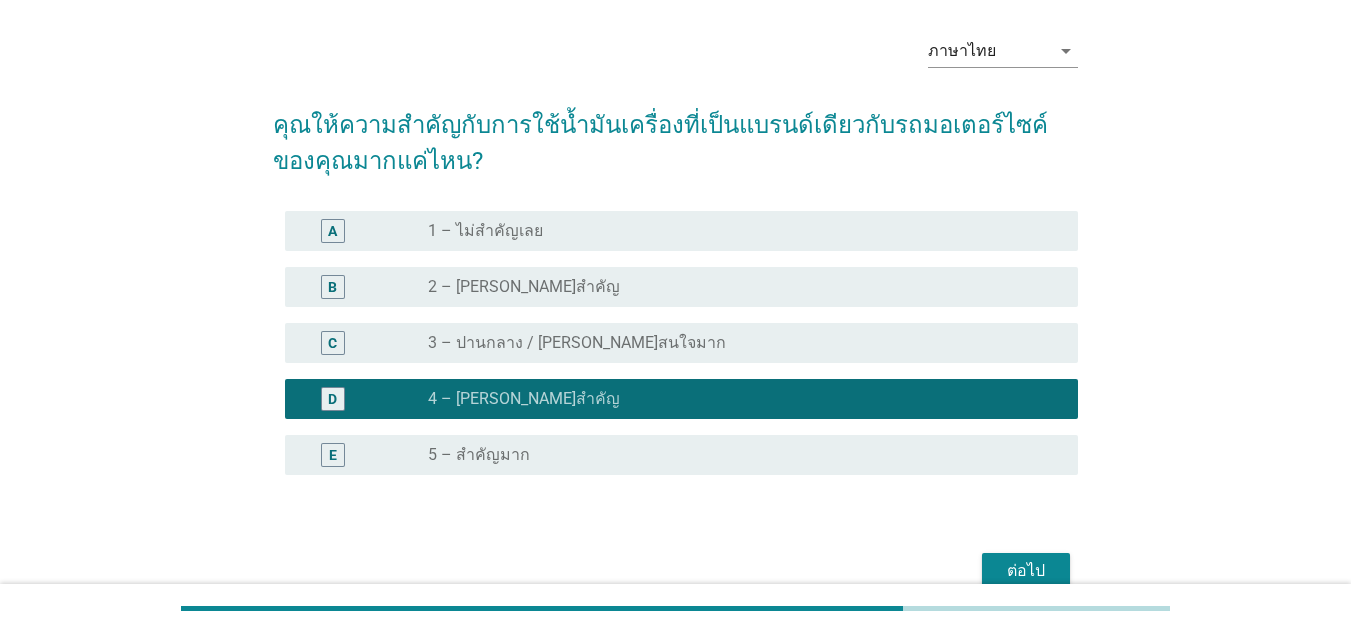 scroll, scrollTop: 169, scrollLeft: 0, axis: vertical 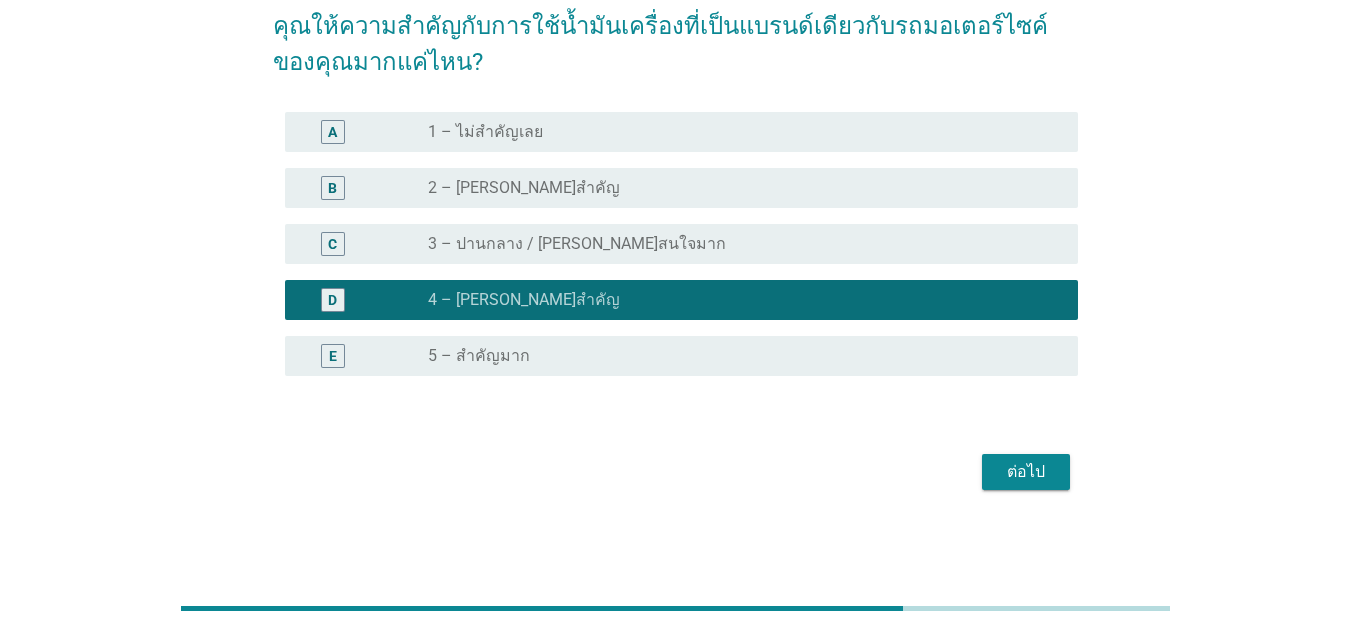 click on "ต่อไป" at bounding box center [1026, 472] 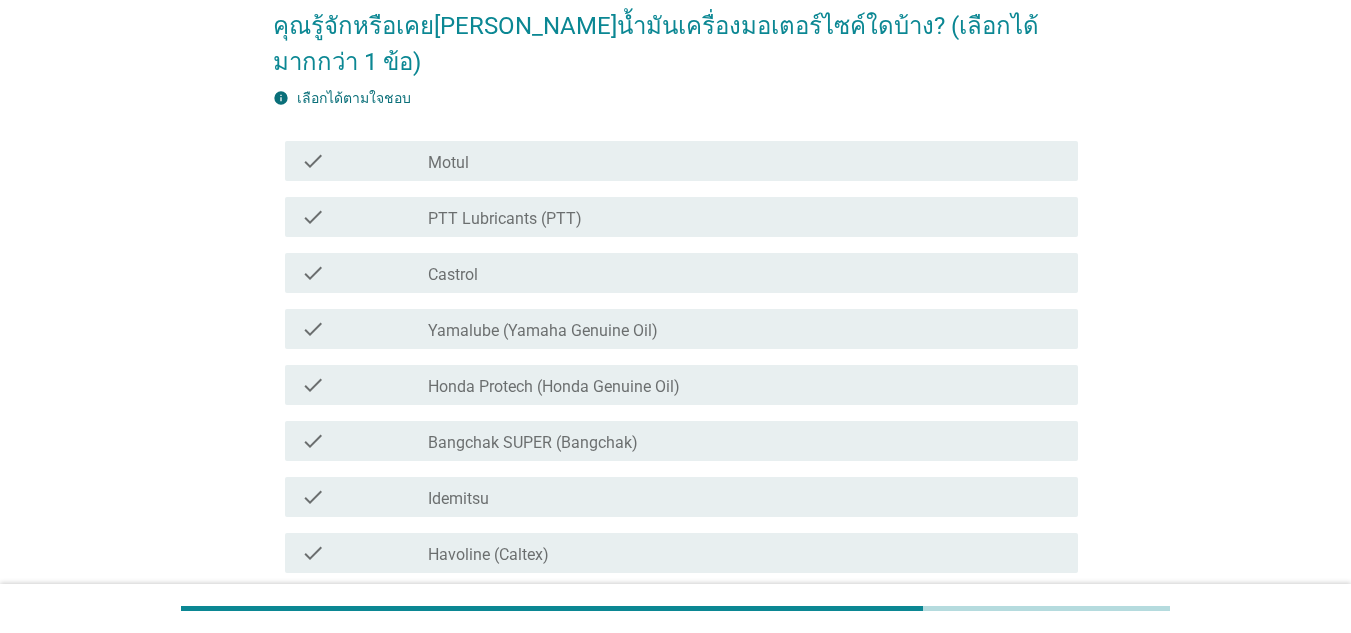 scroll, scrollTop: 0, scrollLeft: 0, axis: both 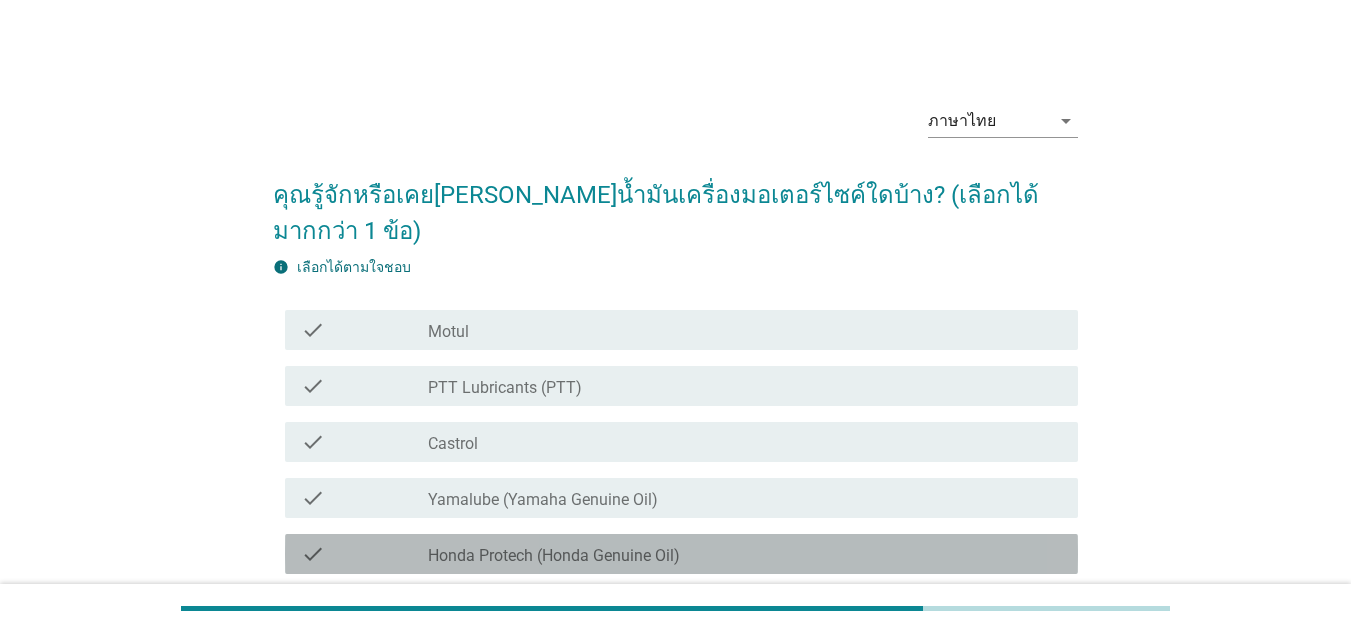 click on "Honda Protech (Honda Genuine Oil)" at bounding box center [554, 556] 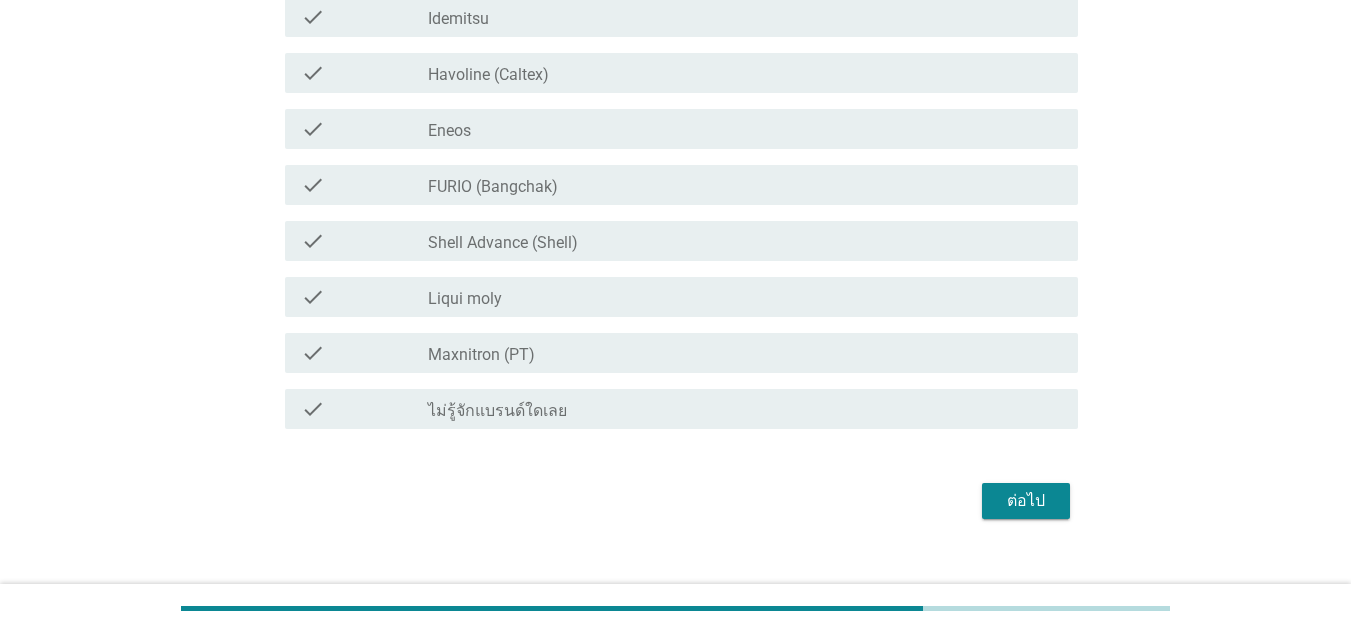 scroll, scrollTop: 678, scrollLeft: 0, axis: vertical 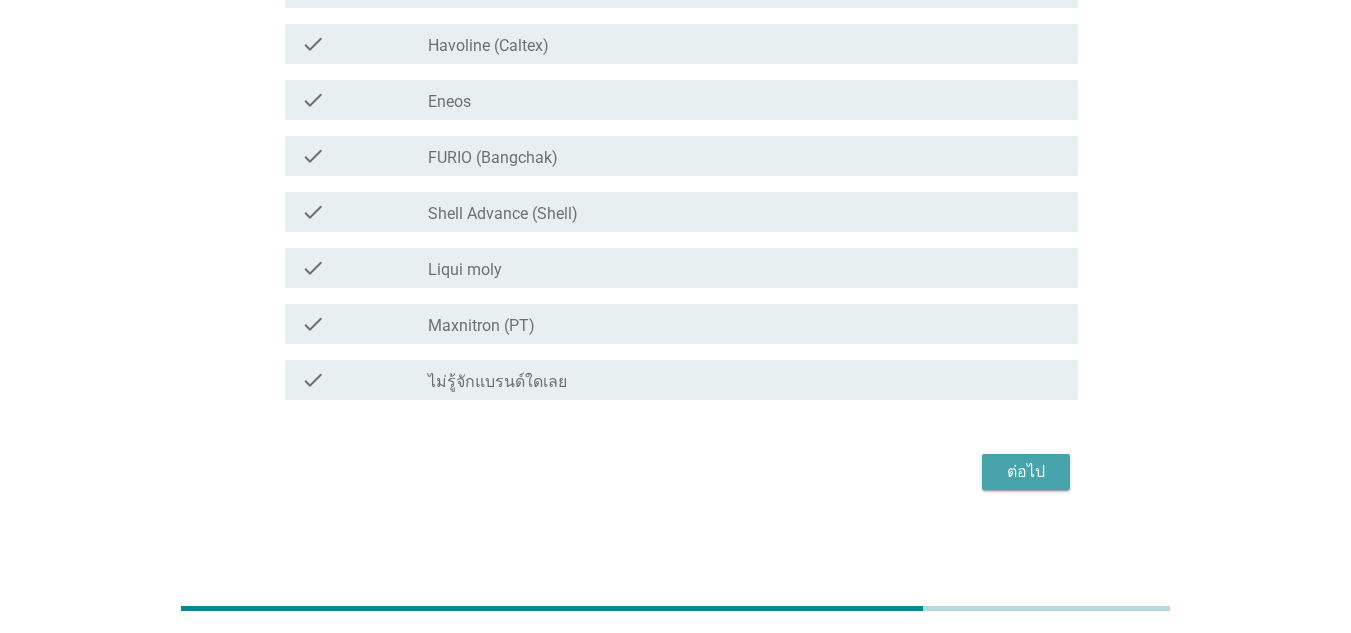 click on "ต่อไป" at bounding box center [1026, 472] 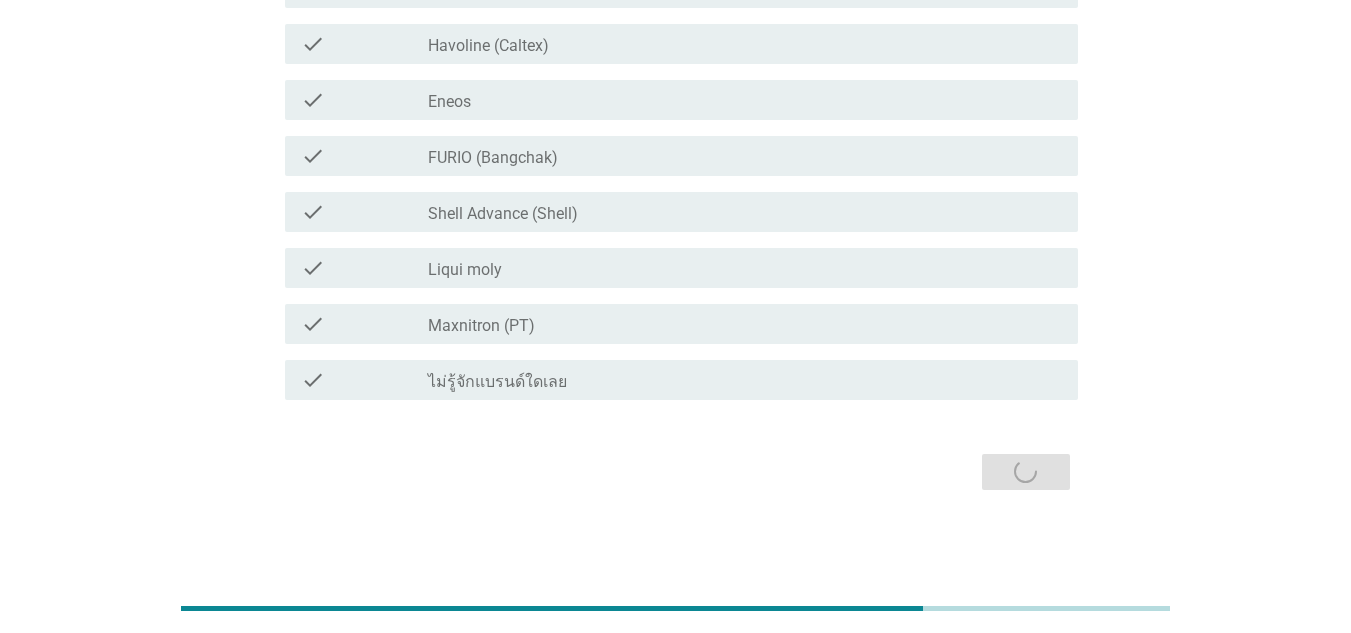 scroll, scrollTop: 0, scrollLeft: 0, axis: both 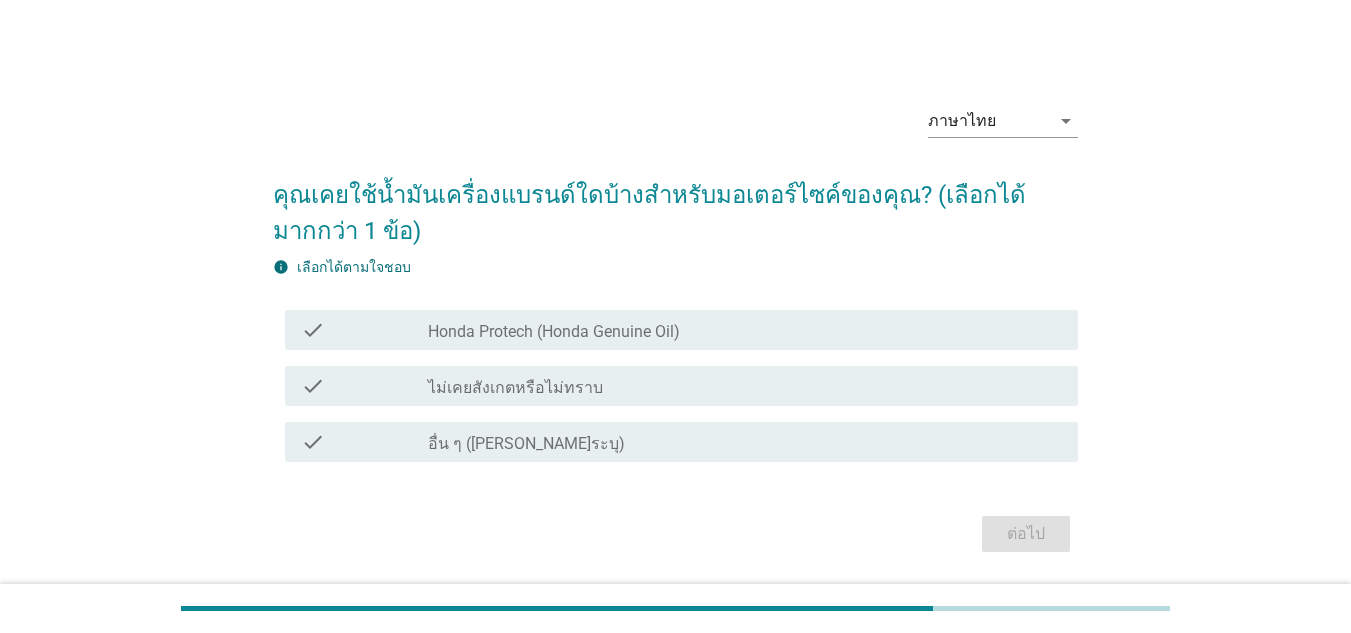 drag, startPoint x: 615, startPoint y: 332, endPoint x: 666, endPoint y: 372, distance: 64.815125 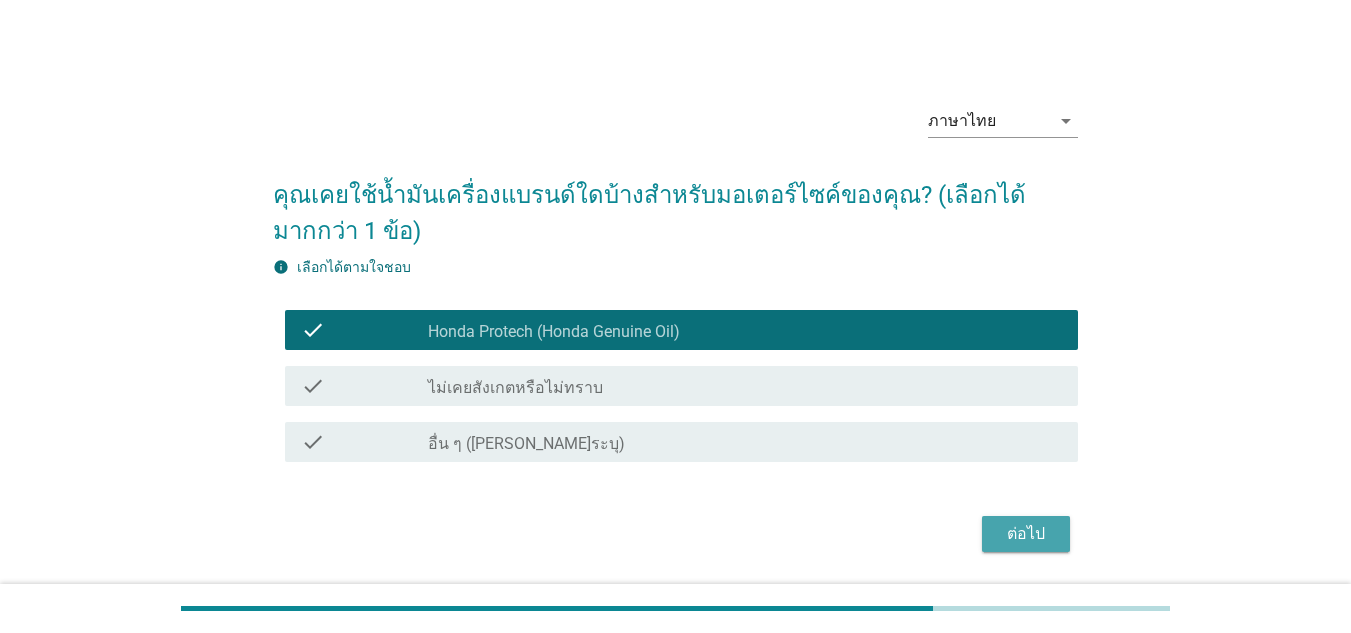 click on "ต่อไป" at bounding box center (1026, 534) 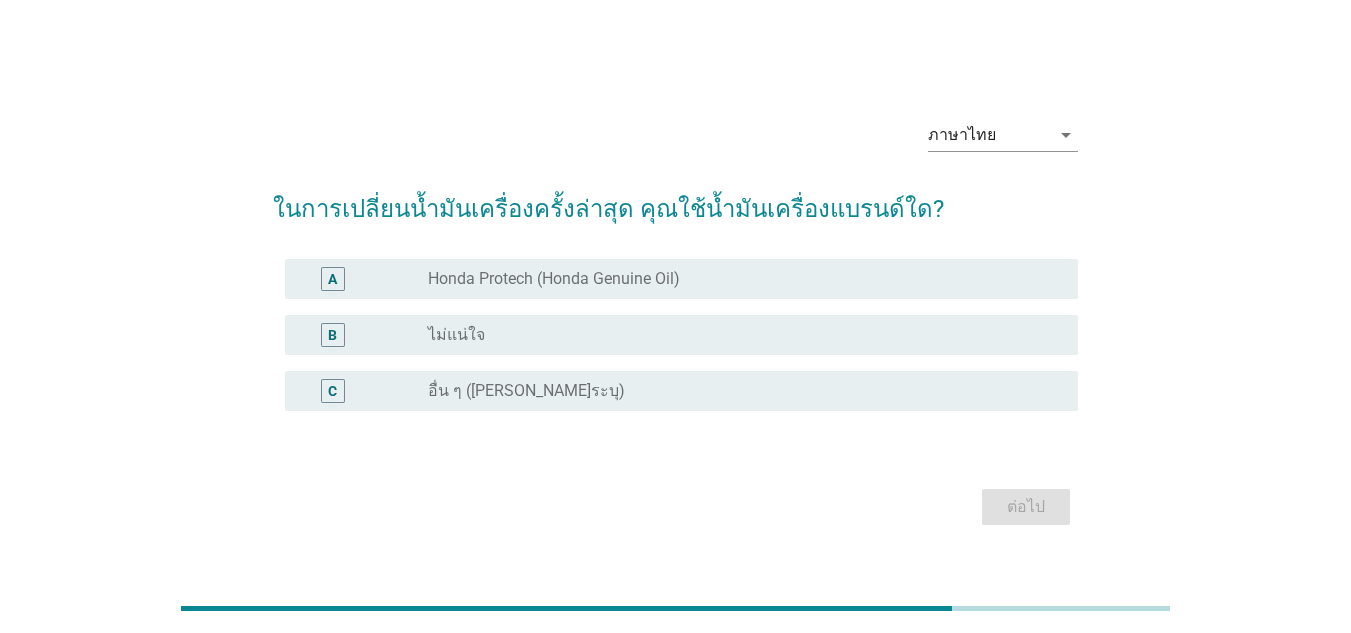 click on "radio_button_unchecked Honda Protech (Honda Genuine Oil)" at bounding box center [745, 279] 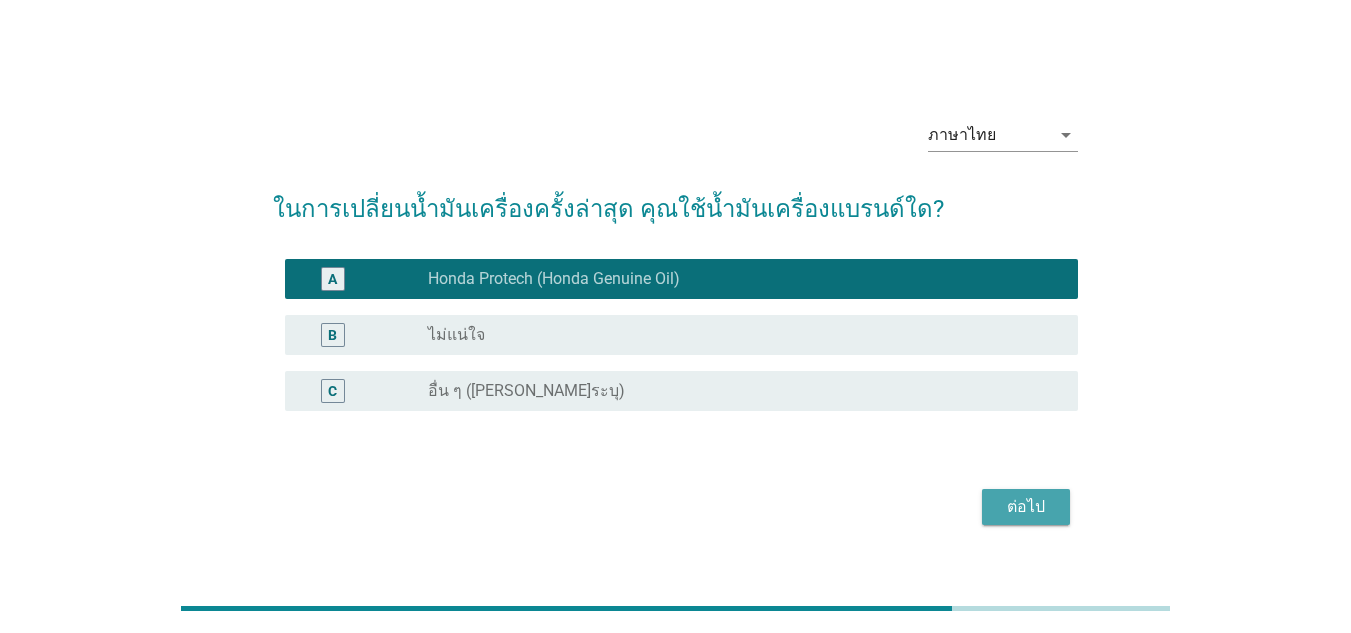 click on "ต่อไป" at bounding box center [1026, 507] 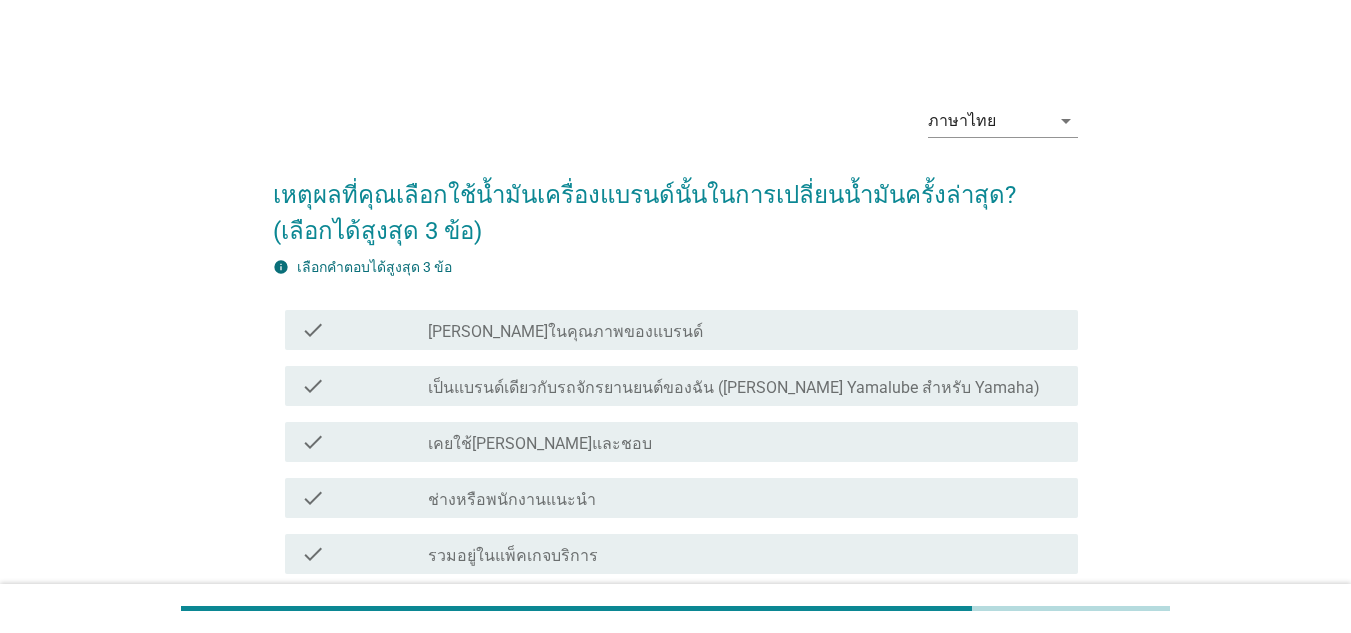 click on "[PERSON_NAME]ในคุณภาพของแบรนด์" at bounding box center (565, 332) 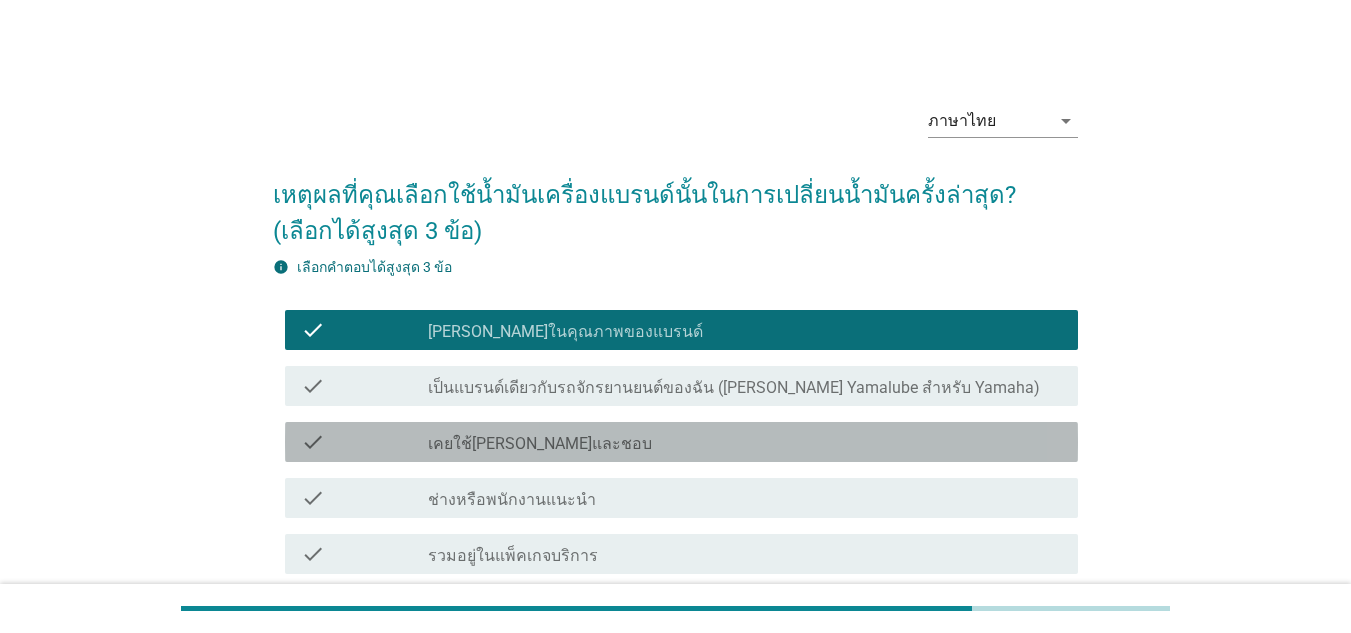 click on "check_box_outline_blank เคยใช้[PERSON_NAME]และชอบ" at bounding box center [745, 442] 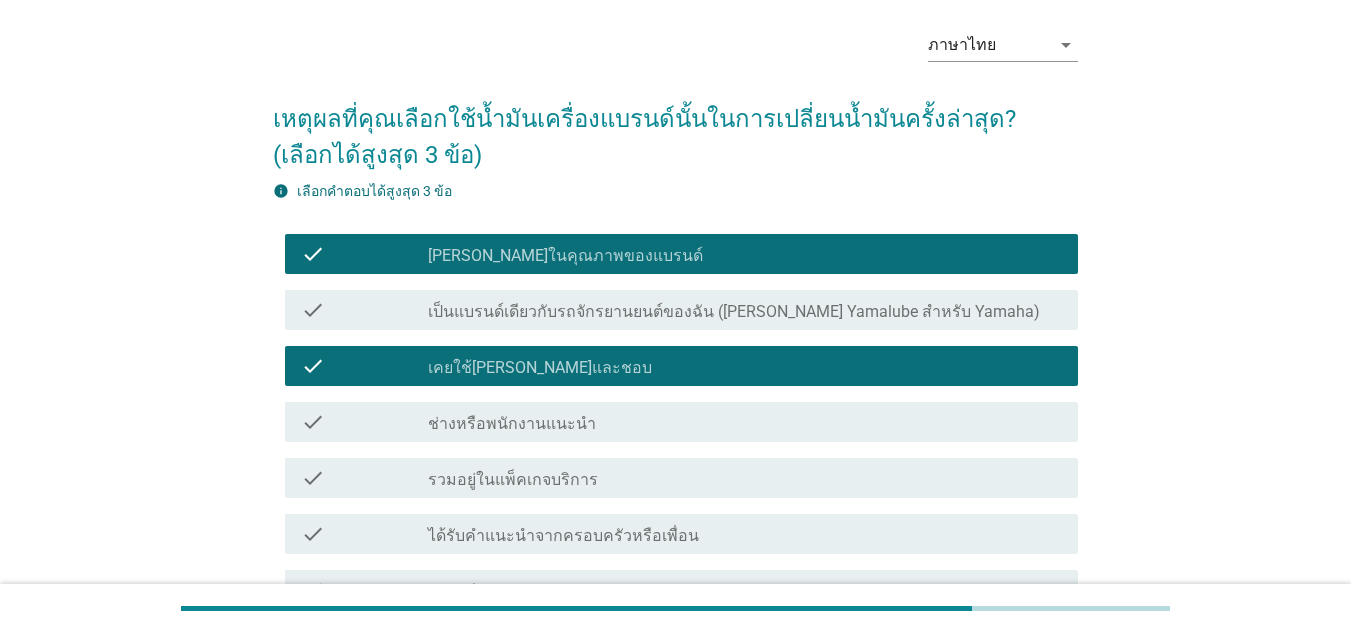 scroll, scrollTop: 200, scrollLeft: 0, axis: vertical 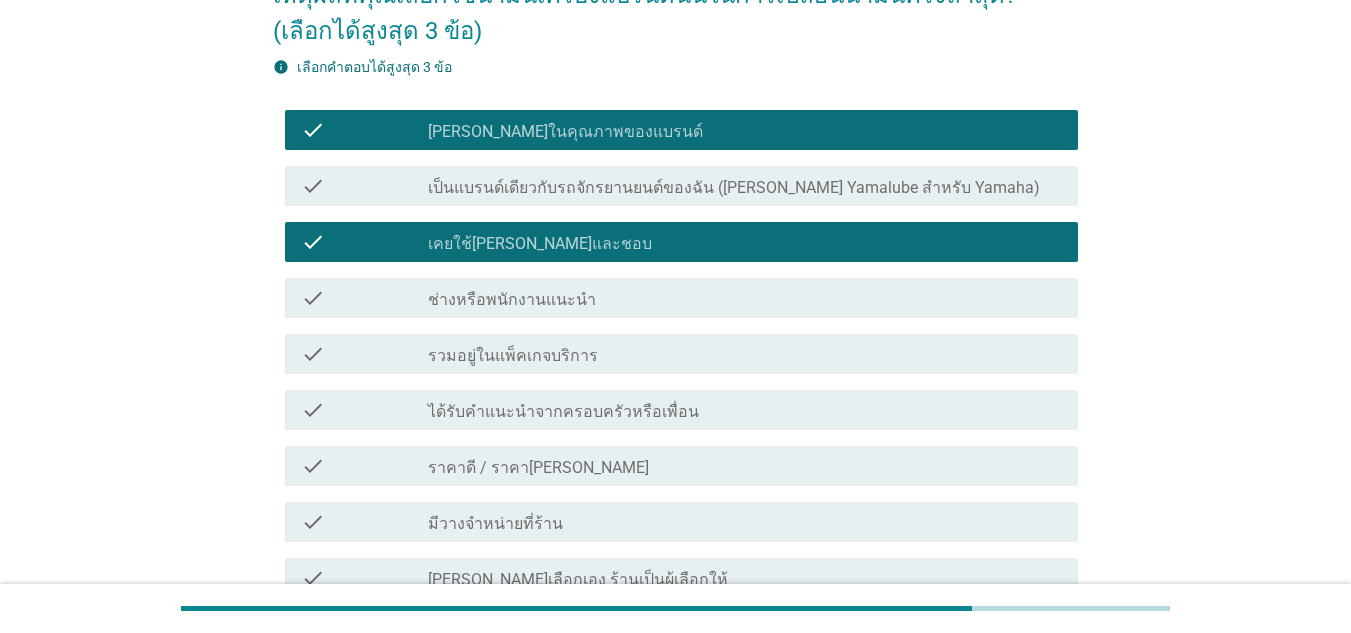 click on "ราคาดี / ราคา[PERSON_NAME]" at bounding box center (538, 468) 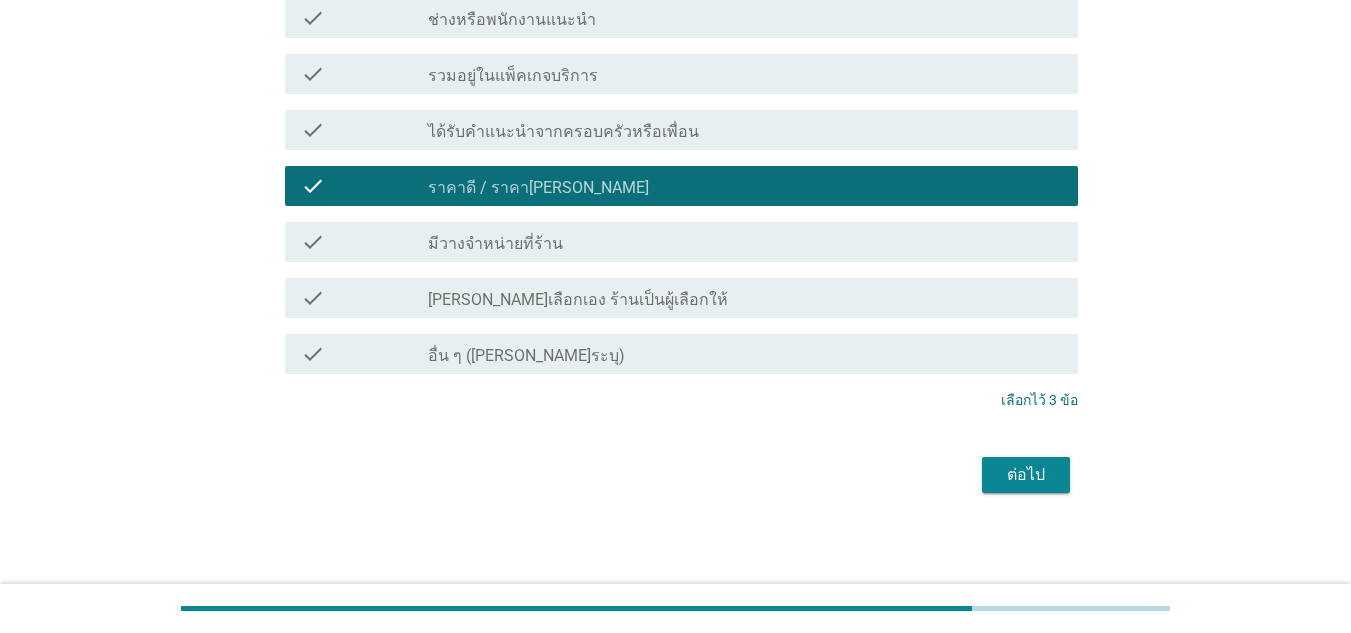 scroll, scrollTop: 483, scrollLeft: 0, axis: vertical 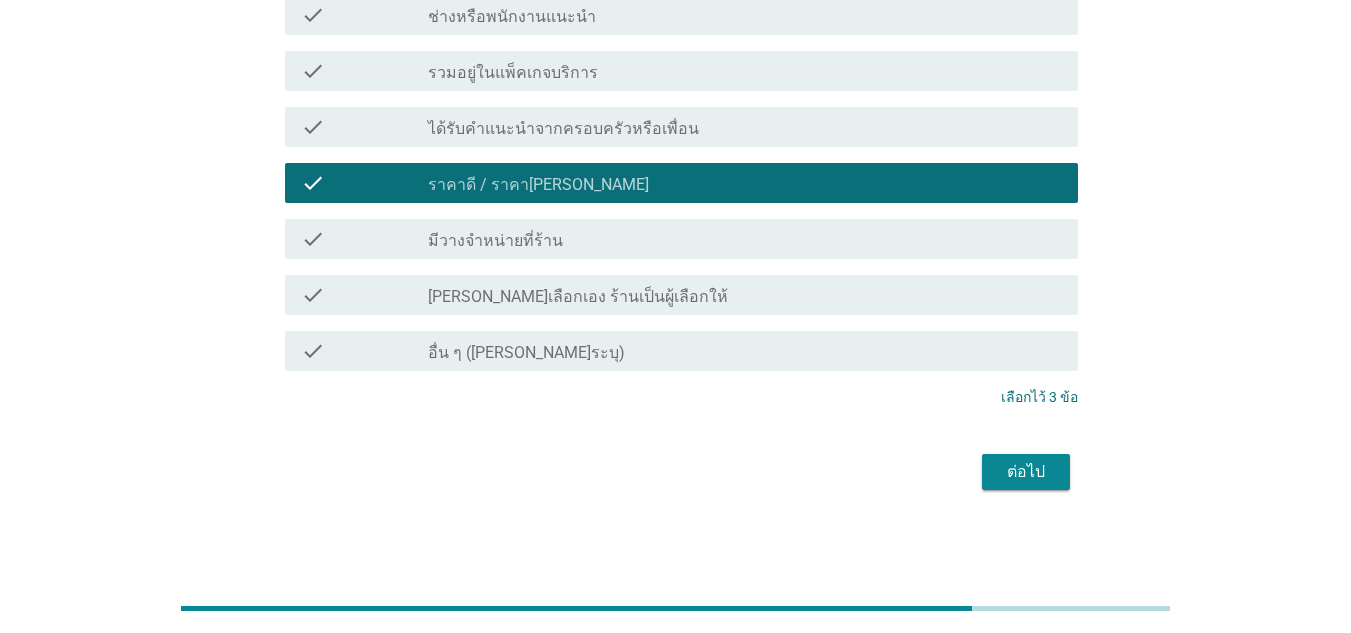 click on "ต่อไป" at bounding box center (1026, 472) 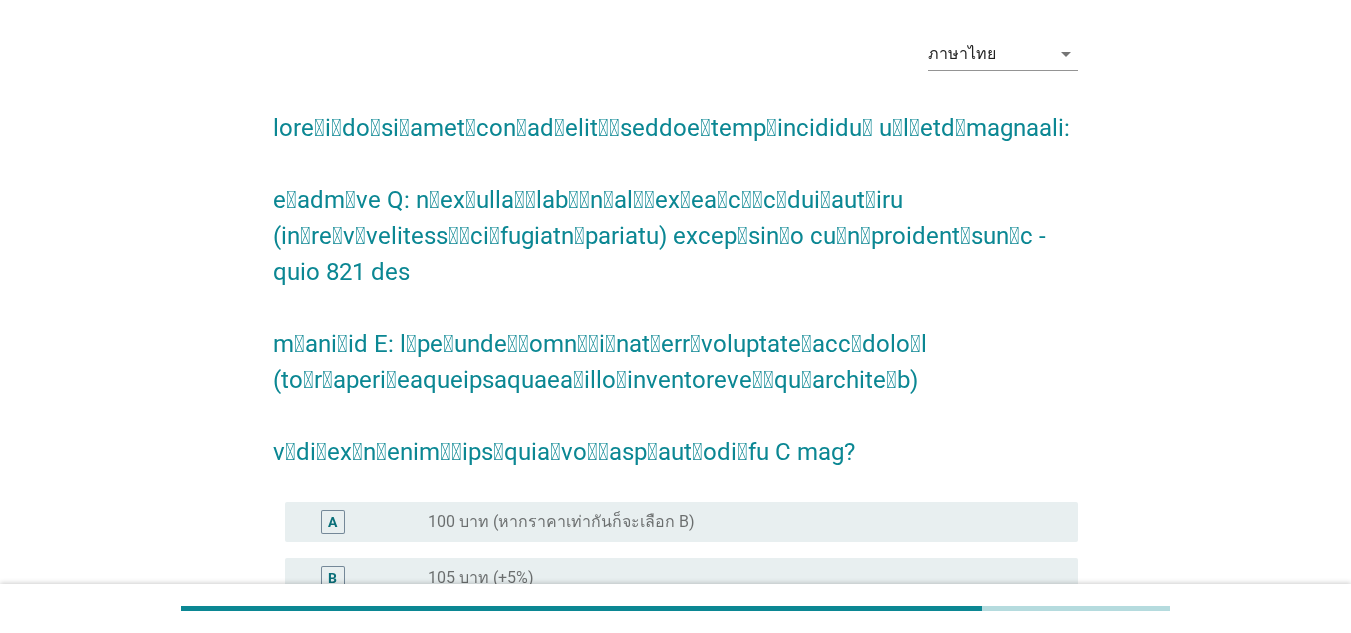 scroll, scrollTop: 100, scrollLeft: 0, axis: vertical 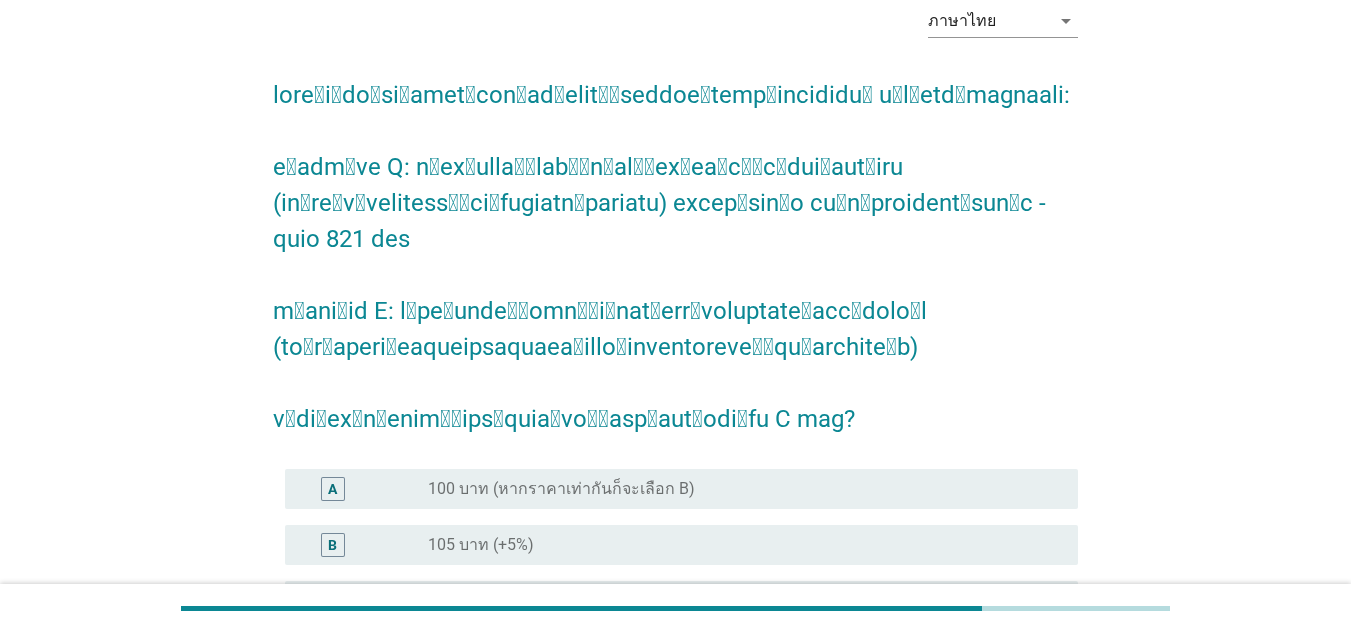 click on "100 บาท (หากราคาเท่ากันก็จะเลือก B)" at bounding box center [561, 489] 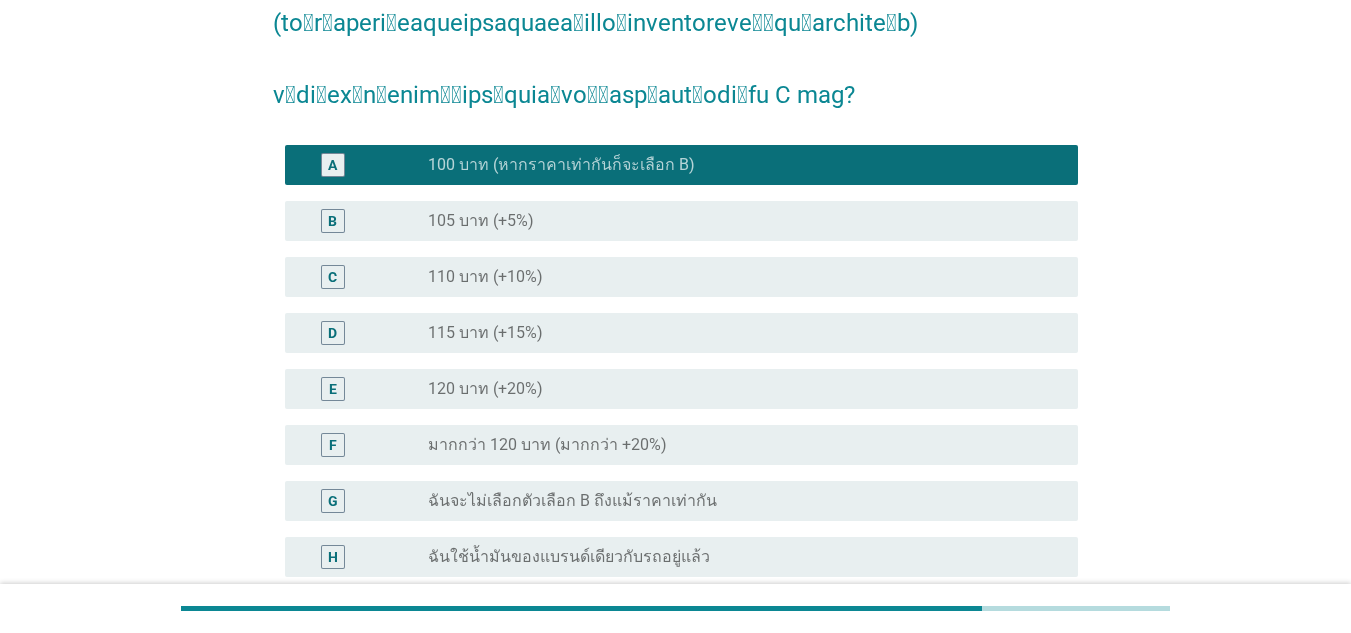 scroll, scrollTop: 389, scrollLeft: 0, axis: vertical 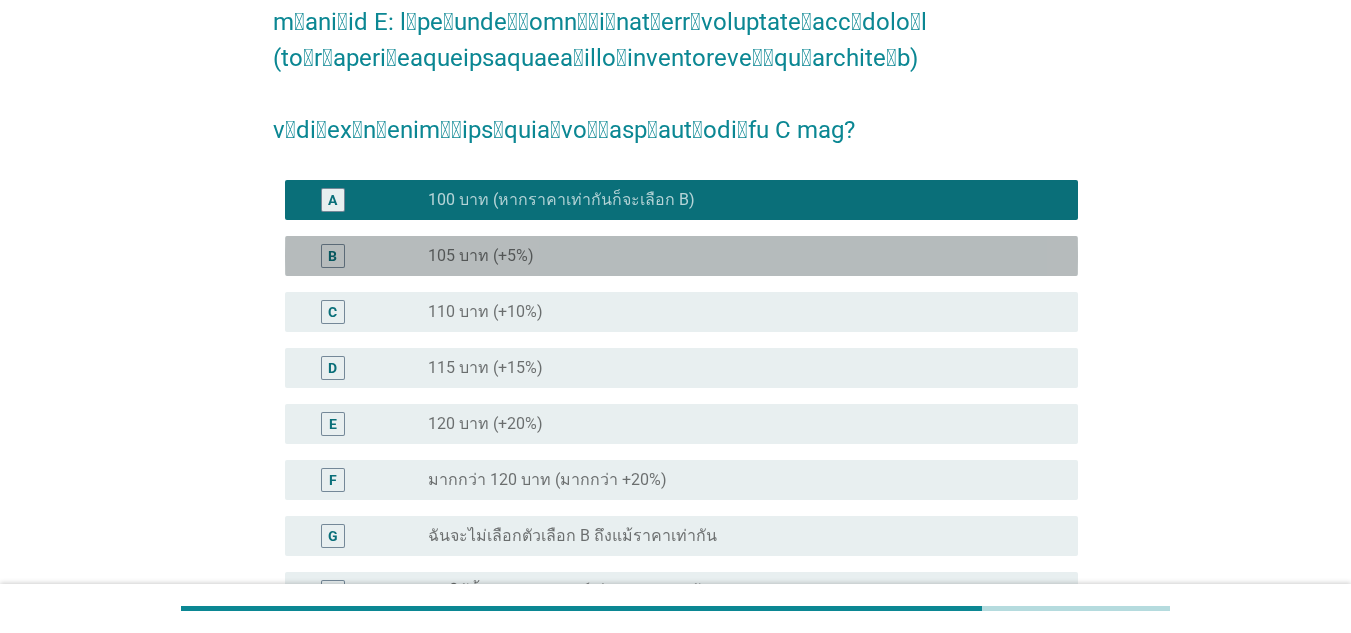 click on "B" at bounding box center (364, 256) 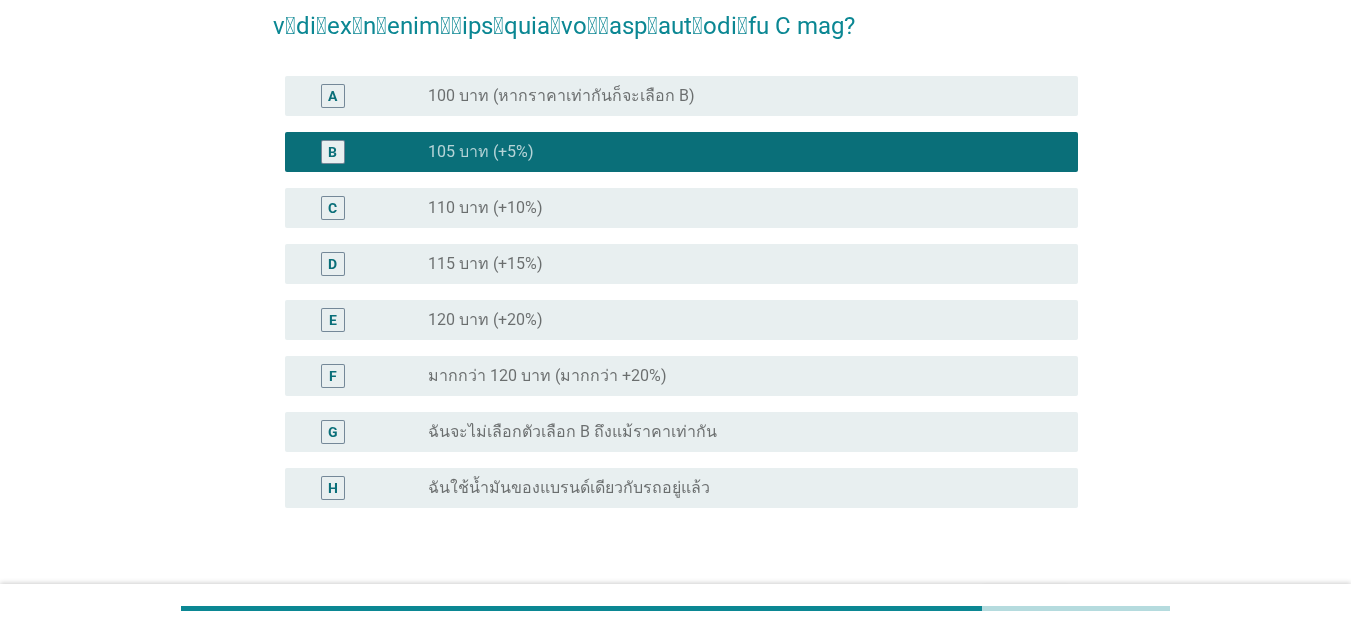 scroll, scrollTop: 589, scrollLeft: 0, axis: vertical 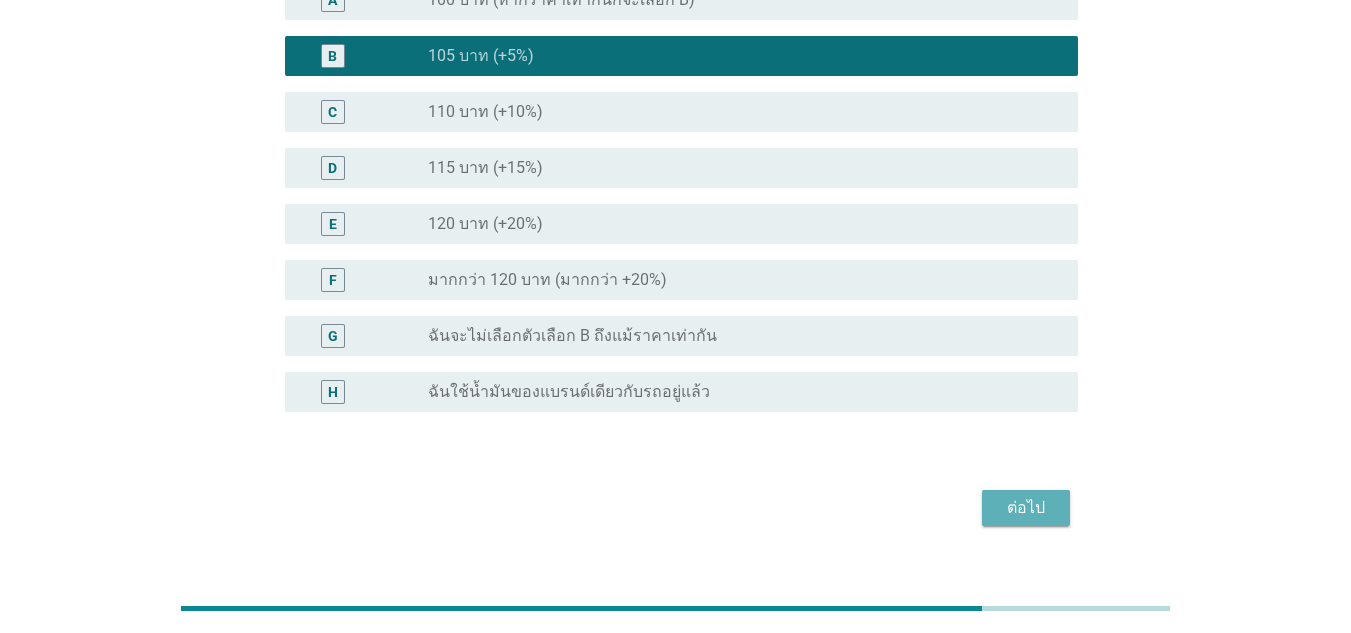 drag, startPoint x: 1014, startPoint y: 472, endPoint x: 979, endPoint y: 469, distance: 35.128338 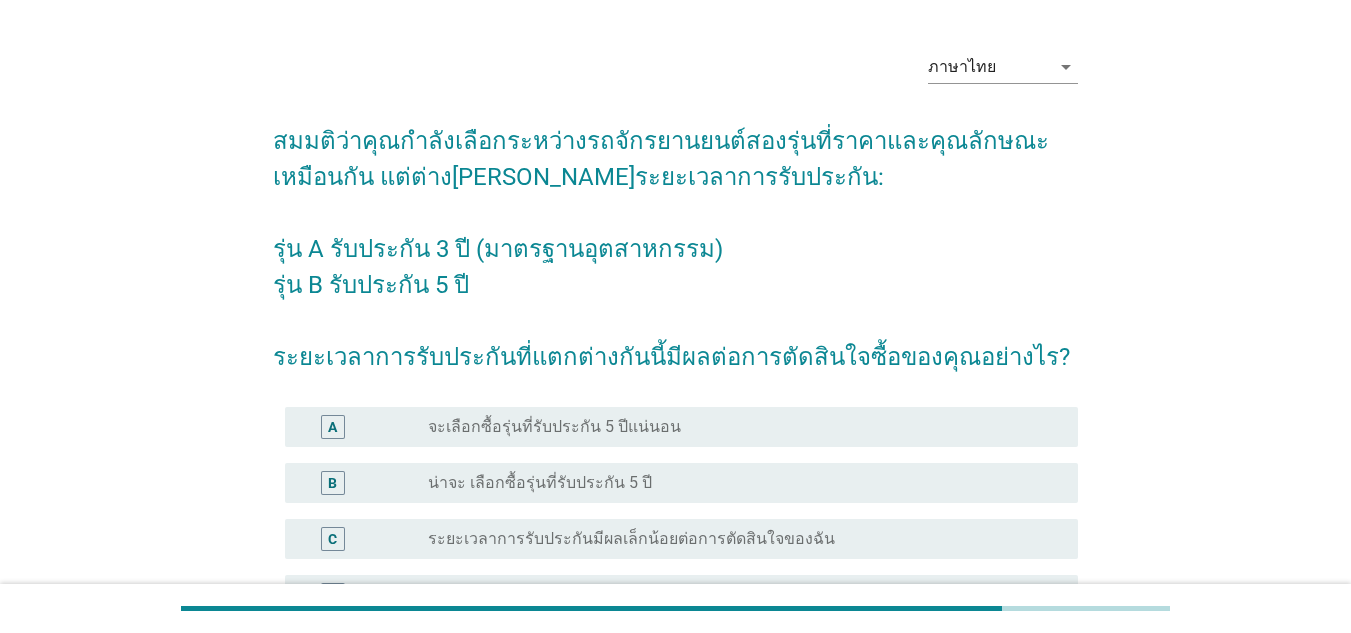 scroll, scrollTop: 200, scrollLeft: 0, axis: vertical 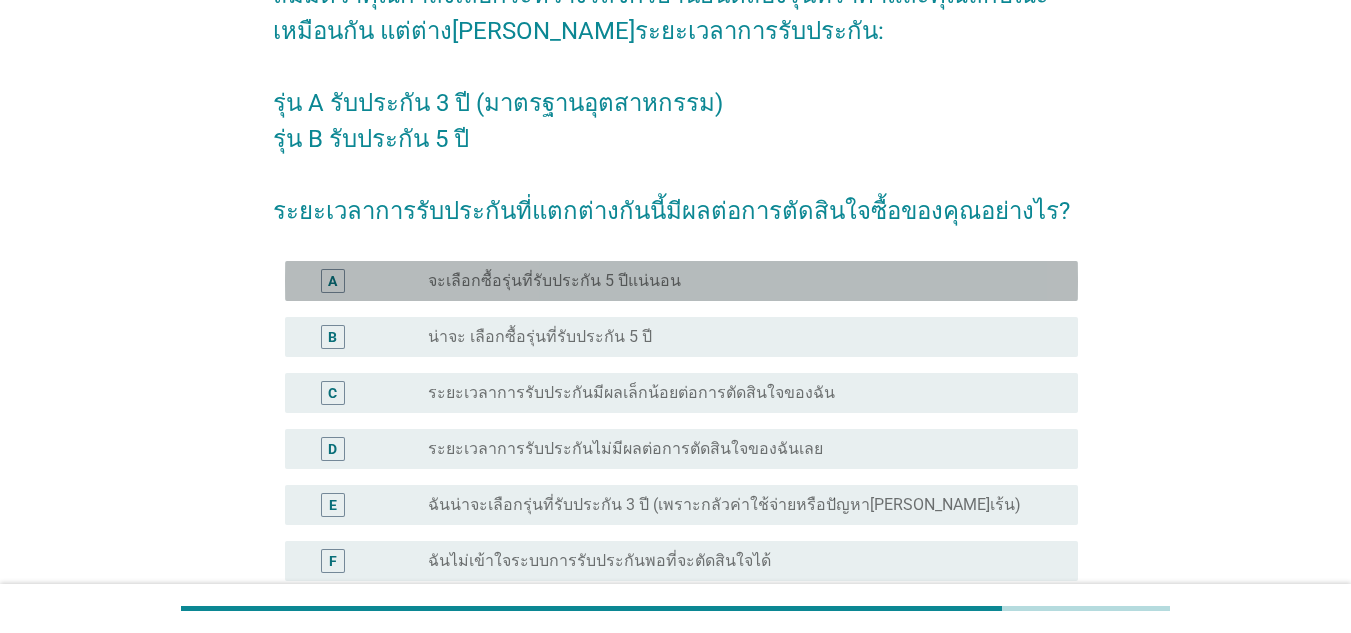 click on "จะเลือกซื้อรุ่นที่รับประกัน 5 ปีแน่นอน" at bounding box center [554, 281] 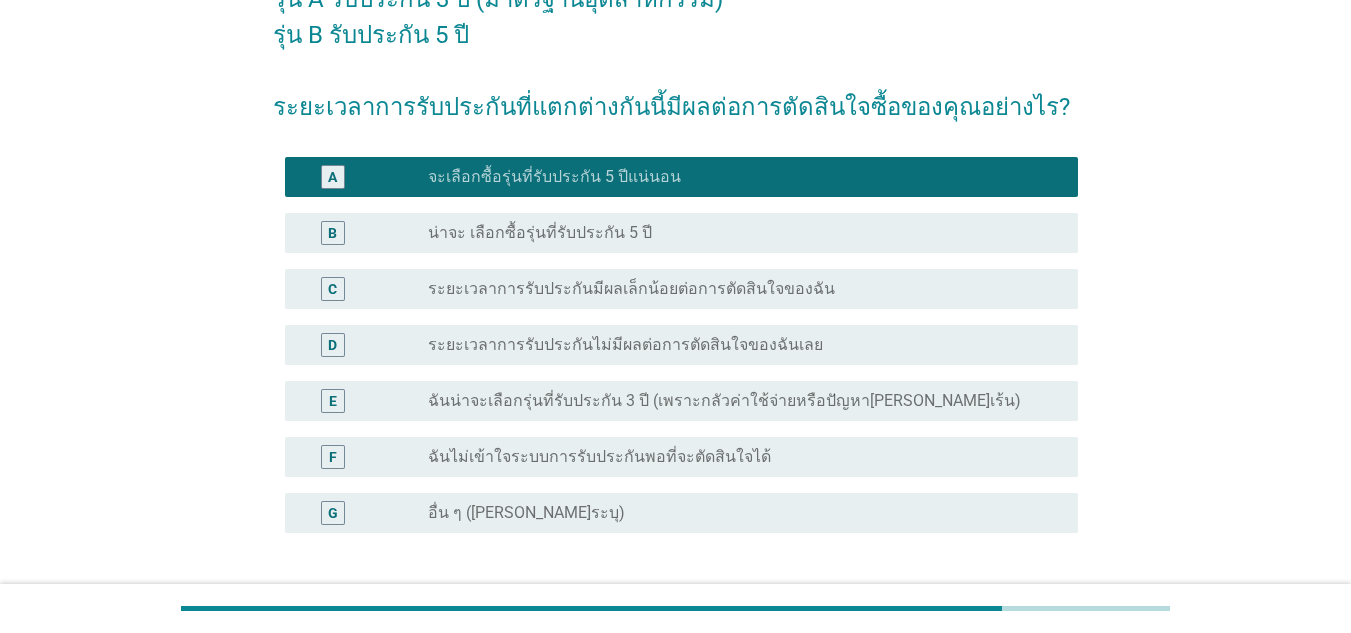 scroll, scrollTop: 461, scrollLeft: 0, axis: vertical 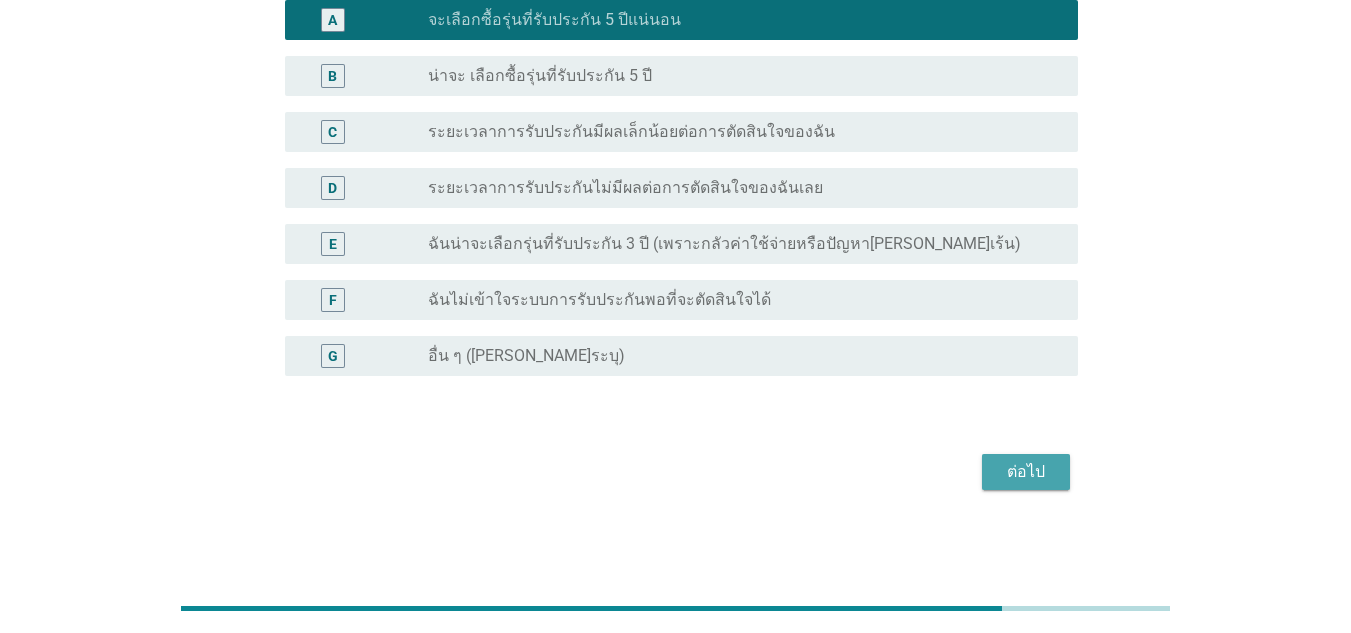 click on "ต่อไป" at bounding box center (1026, 472) 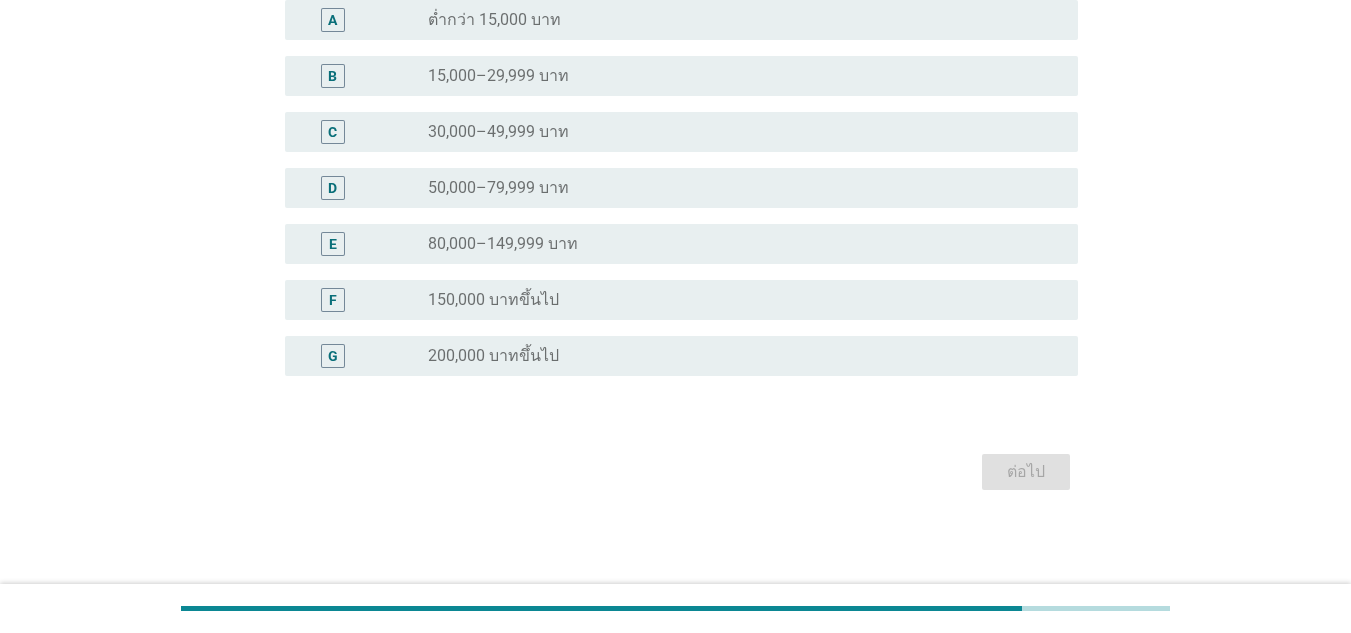 scroll, scrollTop: 0, scrollLeft: 0, axis: both 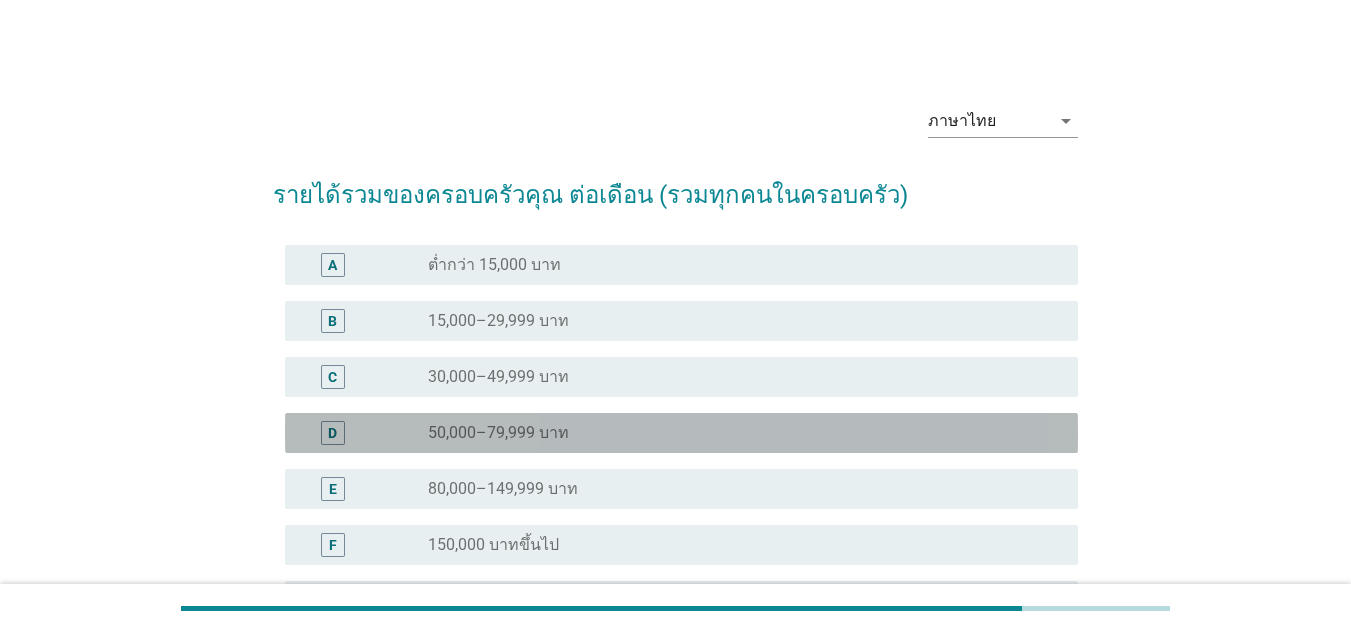 click on "50,000–79,999 บาท" at bounding box center [498, 433] 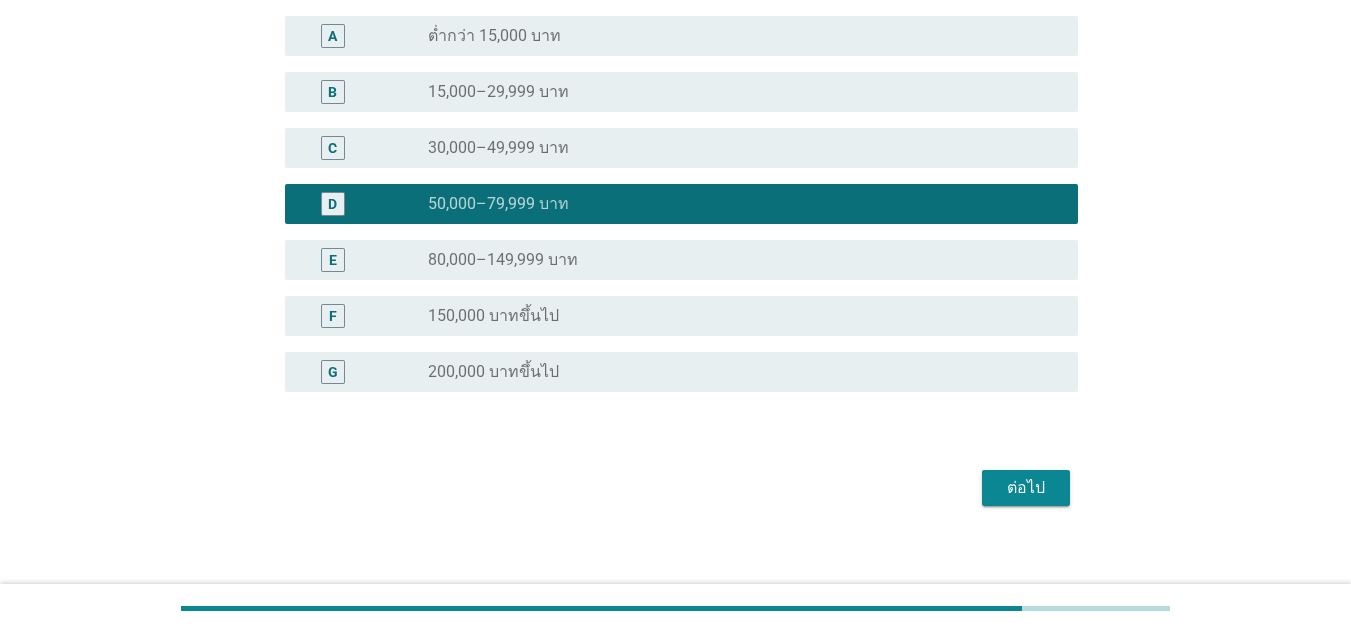 scroll, scrollTop: 245, scrollLeft: 0, axis: vertical 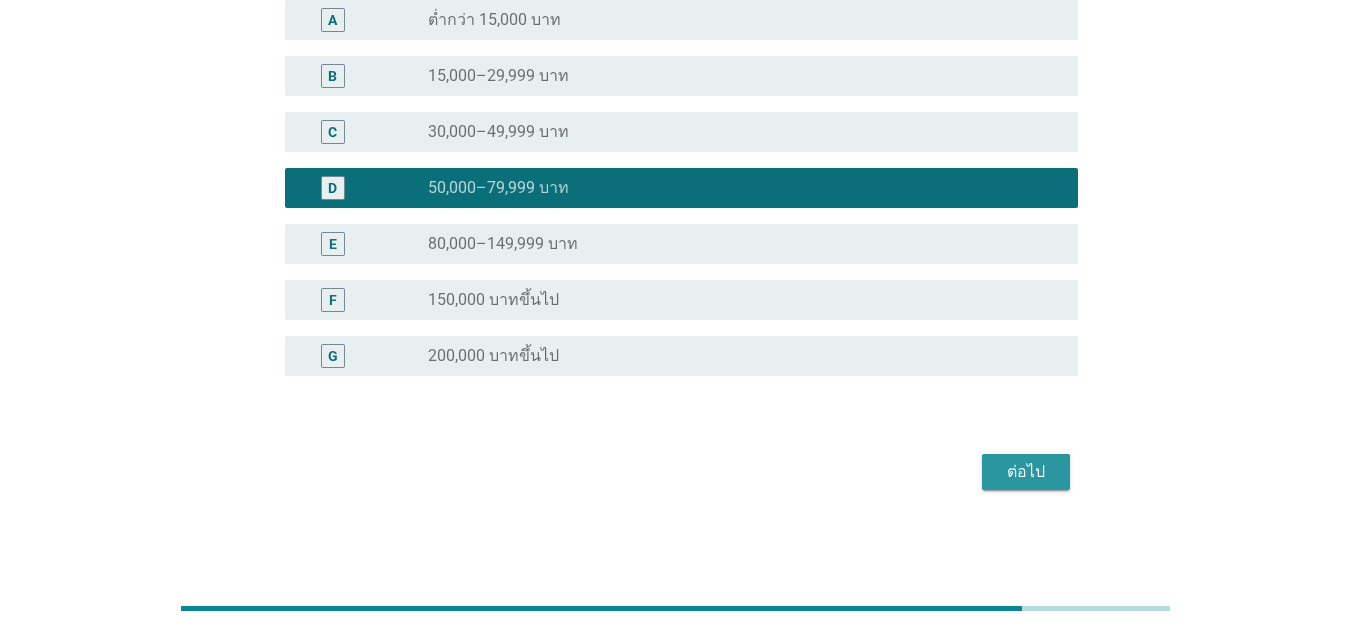 drag, startPoint x: 1044, startPoint y: 475, endPoint x: 882, endPoint y: 464, distance: 162.37303 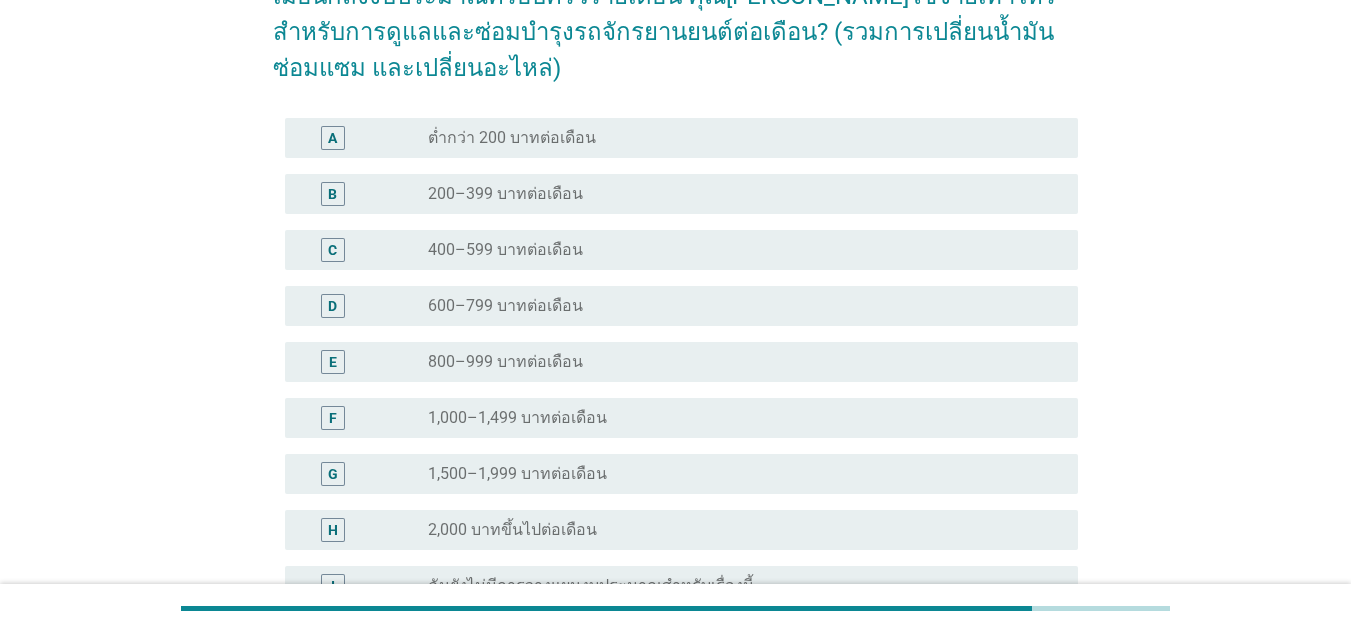 scroll, scrollTop: 200, scrollLeft: 0, axis: vertical 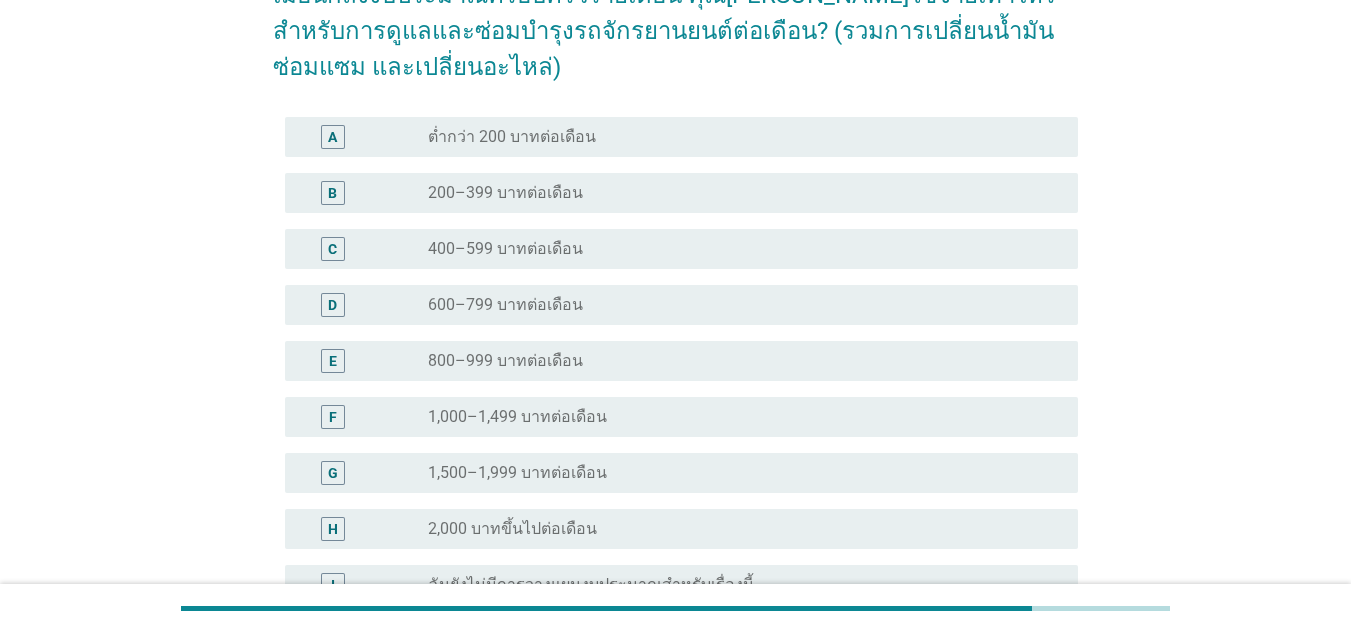 click on "1,000–1,499 บาทต่อเดือน" at bounding box center (517, 417) 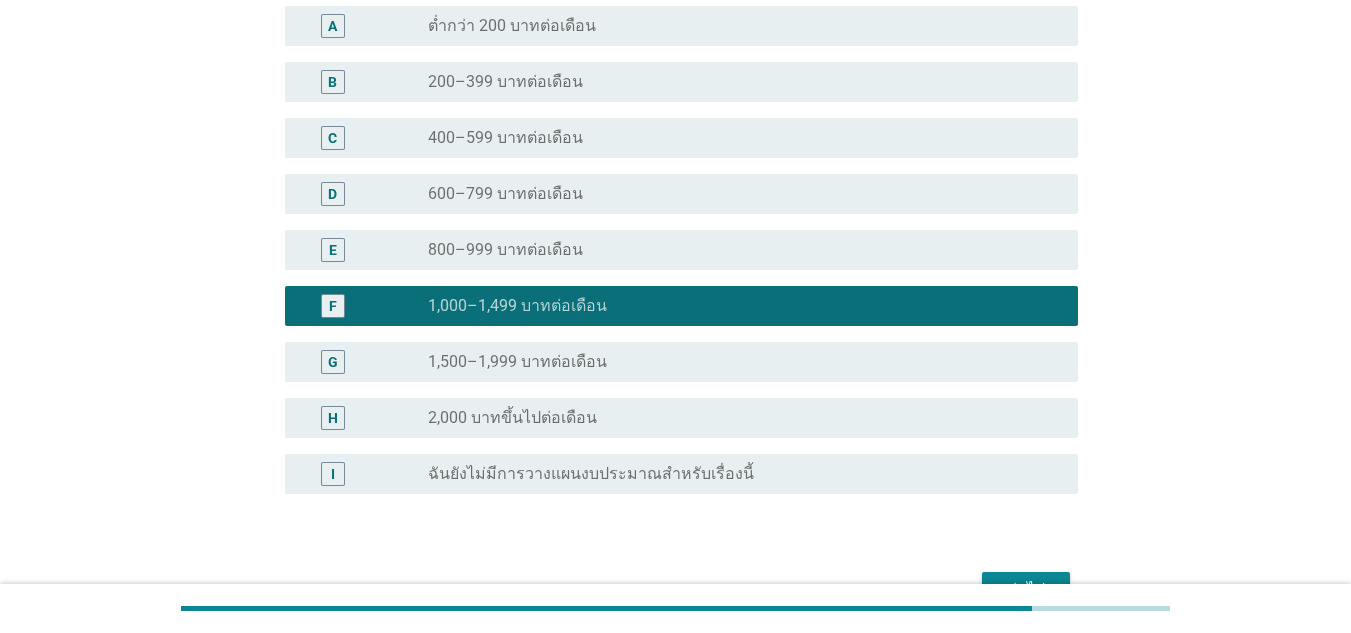 scroll, scrollTop: 429, scrollLeft: 0, axis: vertical 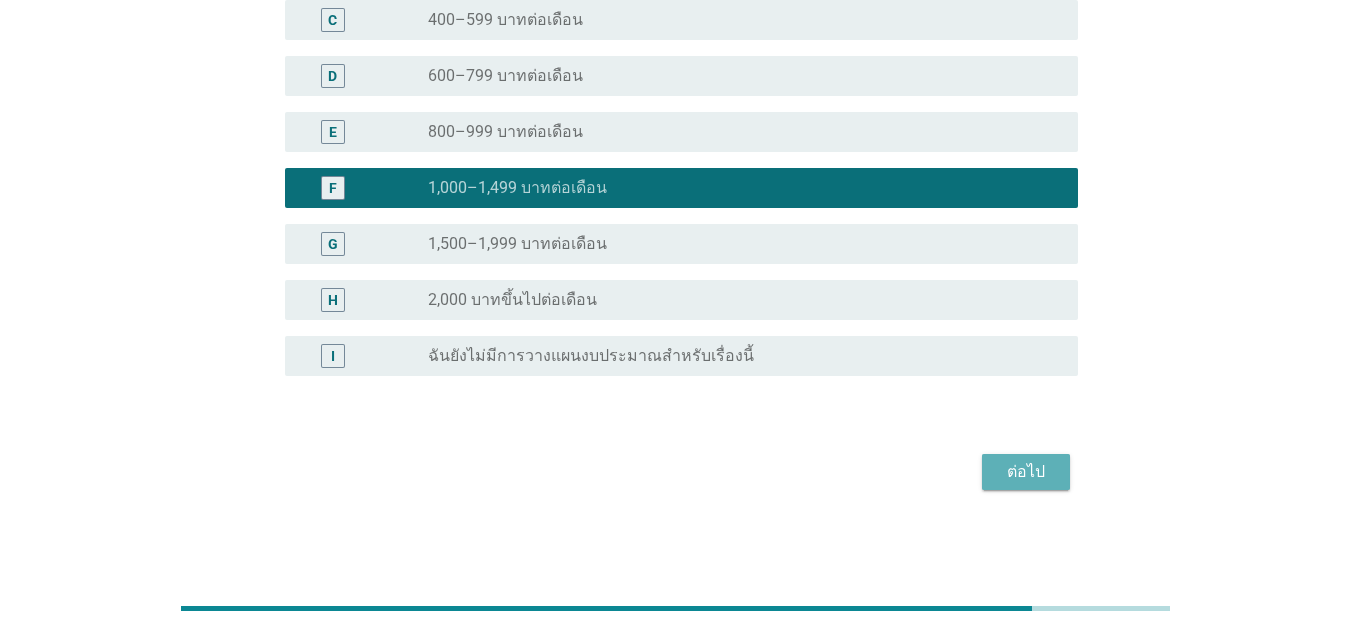 drag, startPoint x: 1027, startPoint y: 467, endPoint x: 914, endPoint y: 452, distance: 113.99123 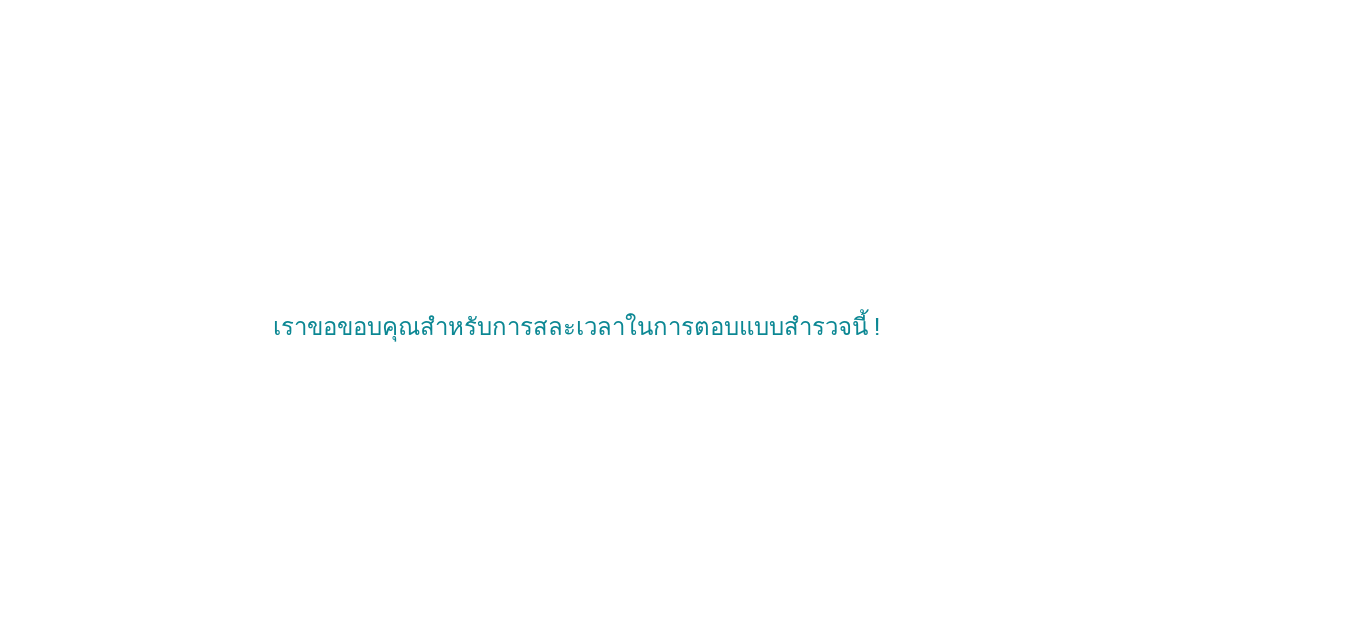scroll, scrollTop: 0, scrollLeft: 0, axis: both 